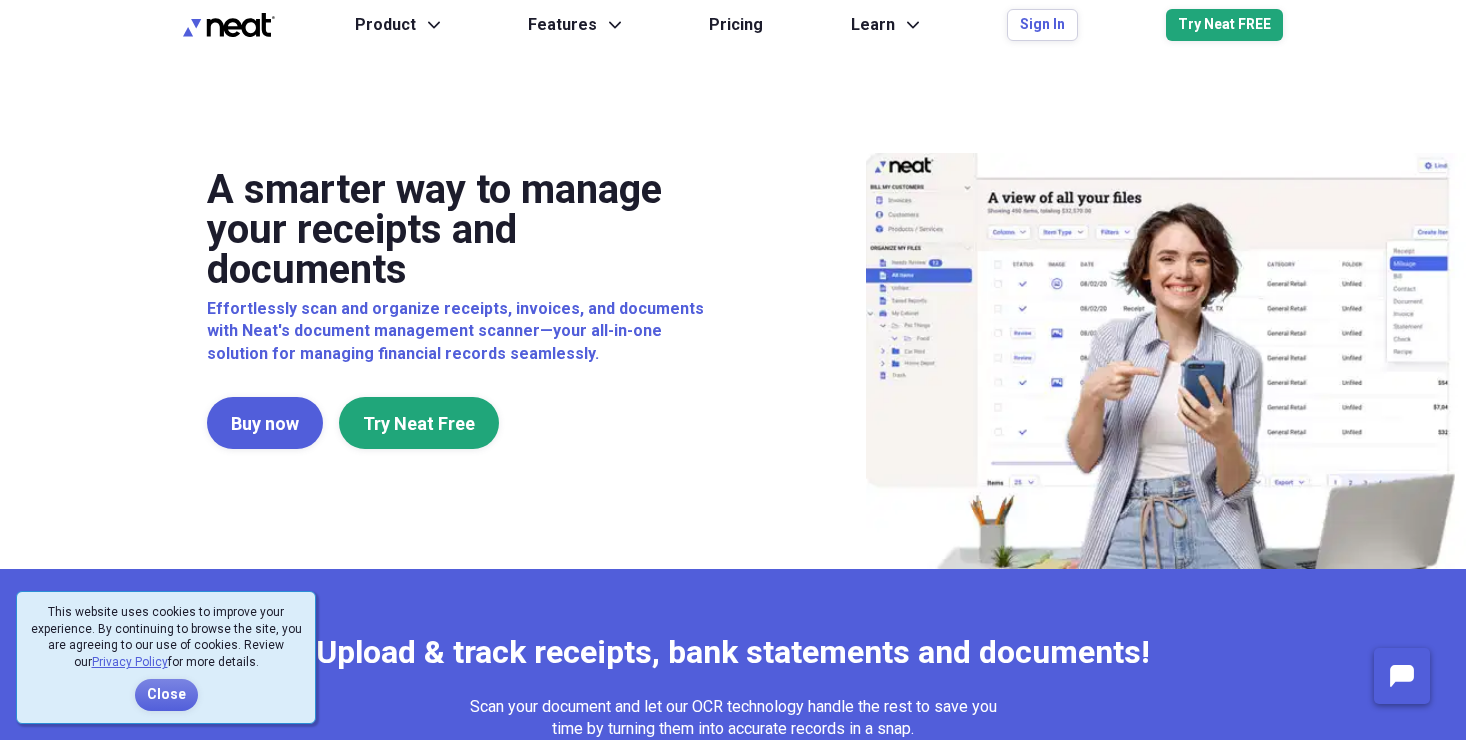 scroll, scrollTop: 0, scrollLeft: 0, axis: both 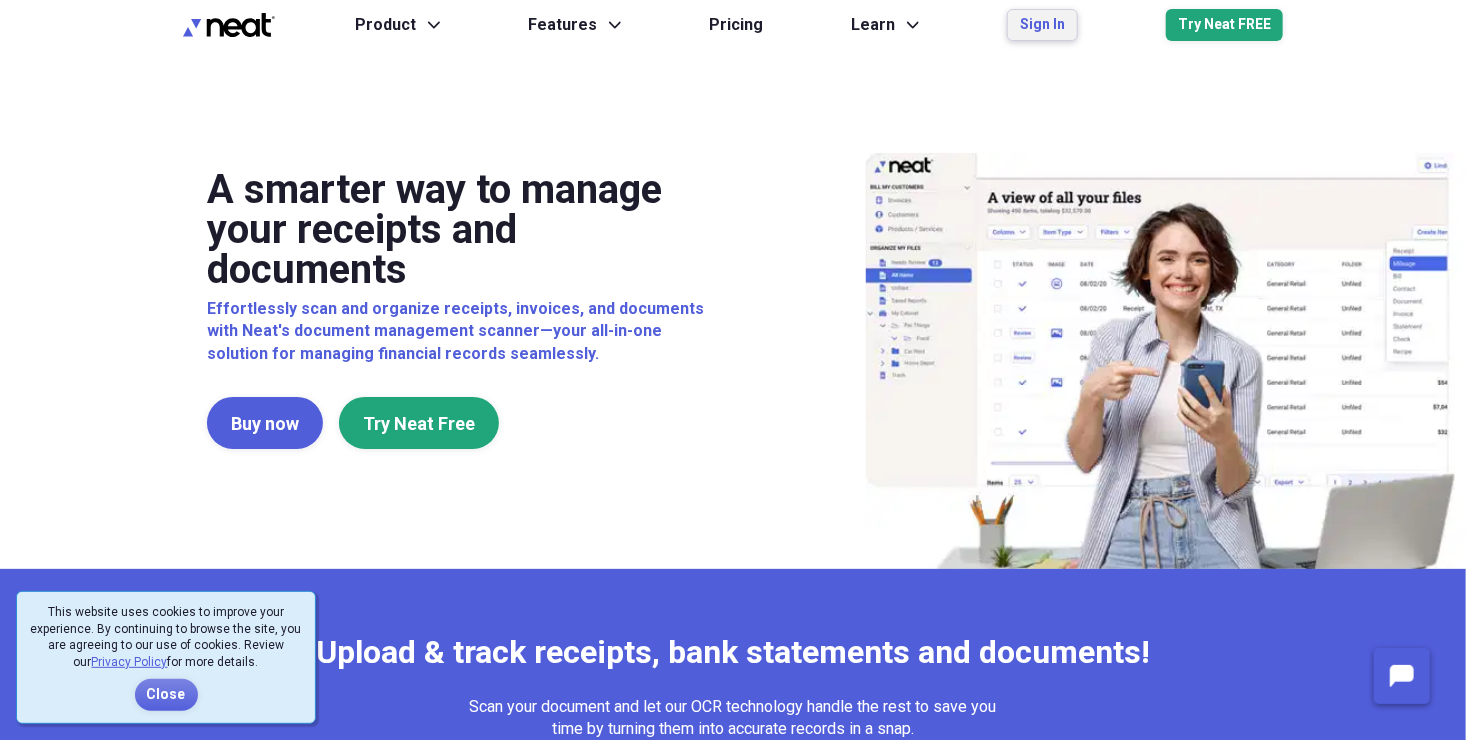 click on "Sign In" at bounding box center [1042, 25] 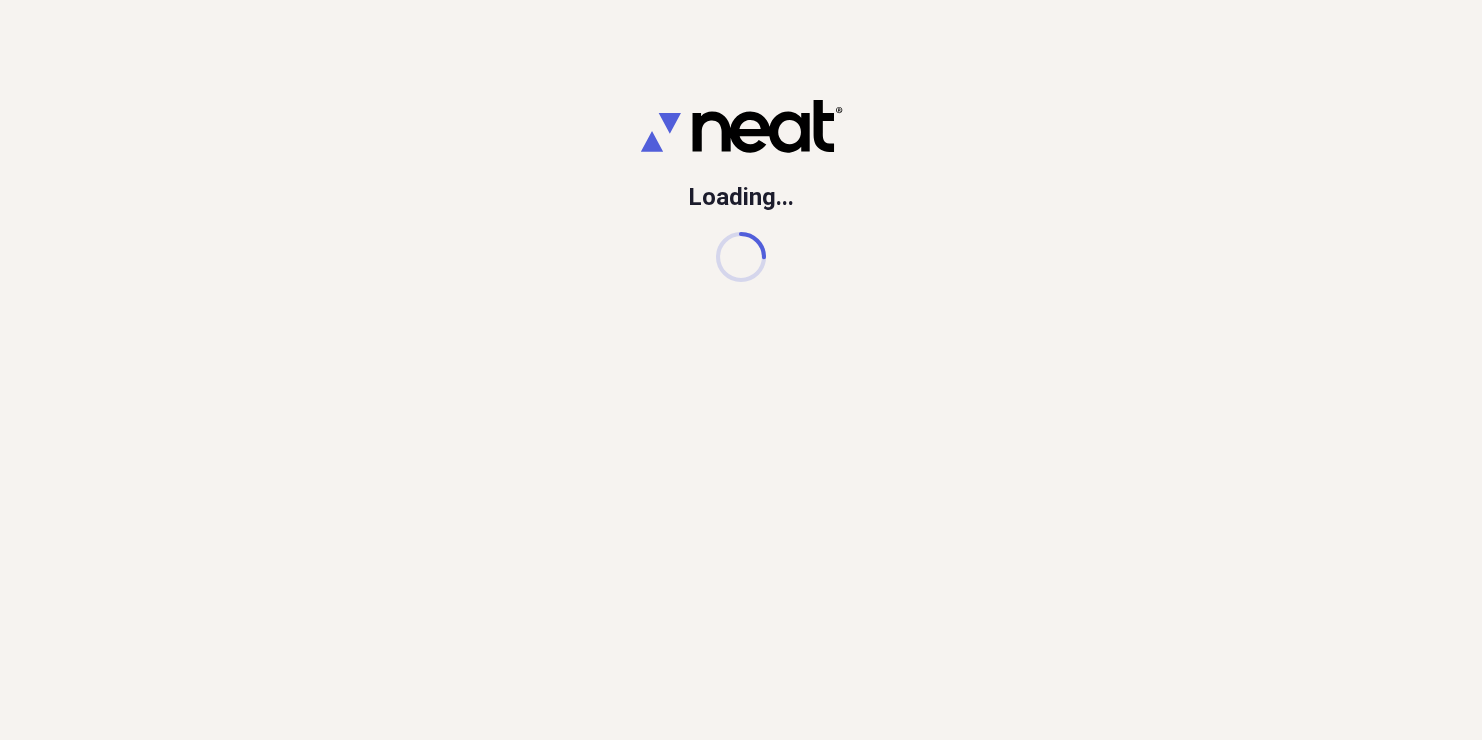 scroll, scrollTop: 0, scrollLeft: 0, axis: both 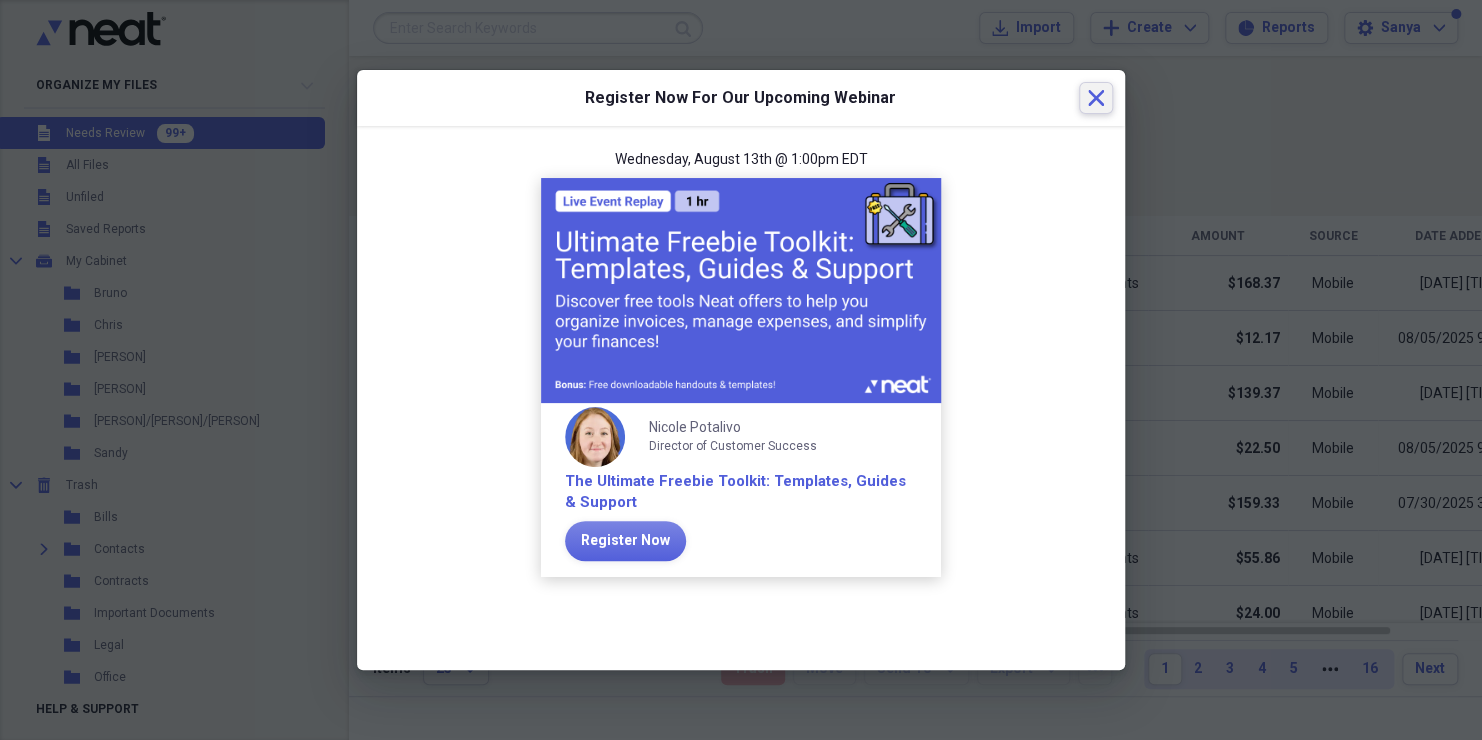 click on "Close" at bounding box center (1096, 98) 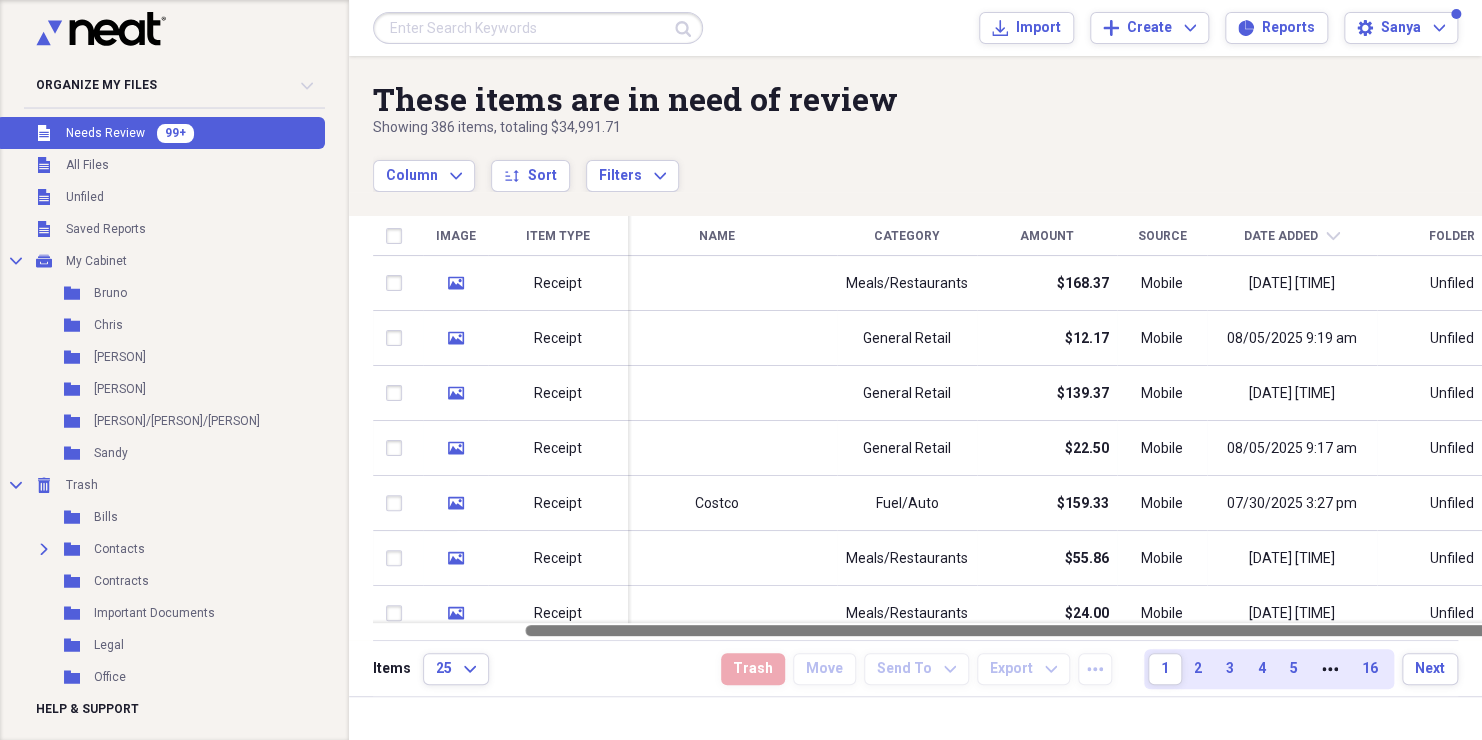 drag, startPoint x: 1234, startPoint y: 629, endPoint x: 1405, endPoint y: 626, distance: 171.0263 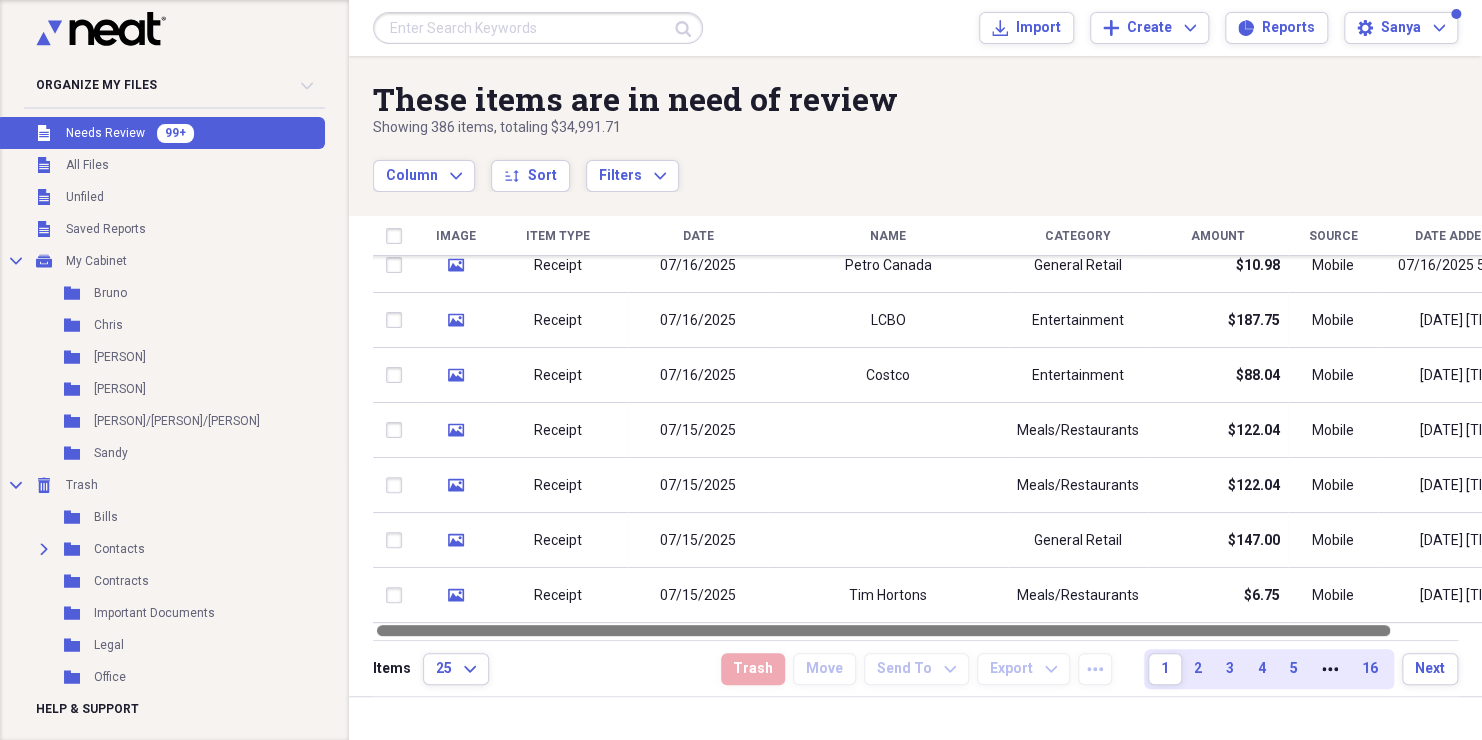 drag, startPoint x: 753, startPoint y: 631, endPoint x: 575, endPoint y: 635, distance: 178.04494 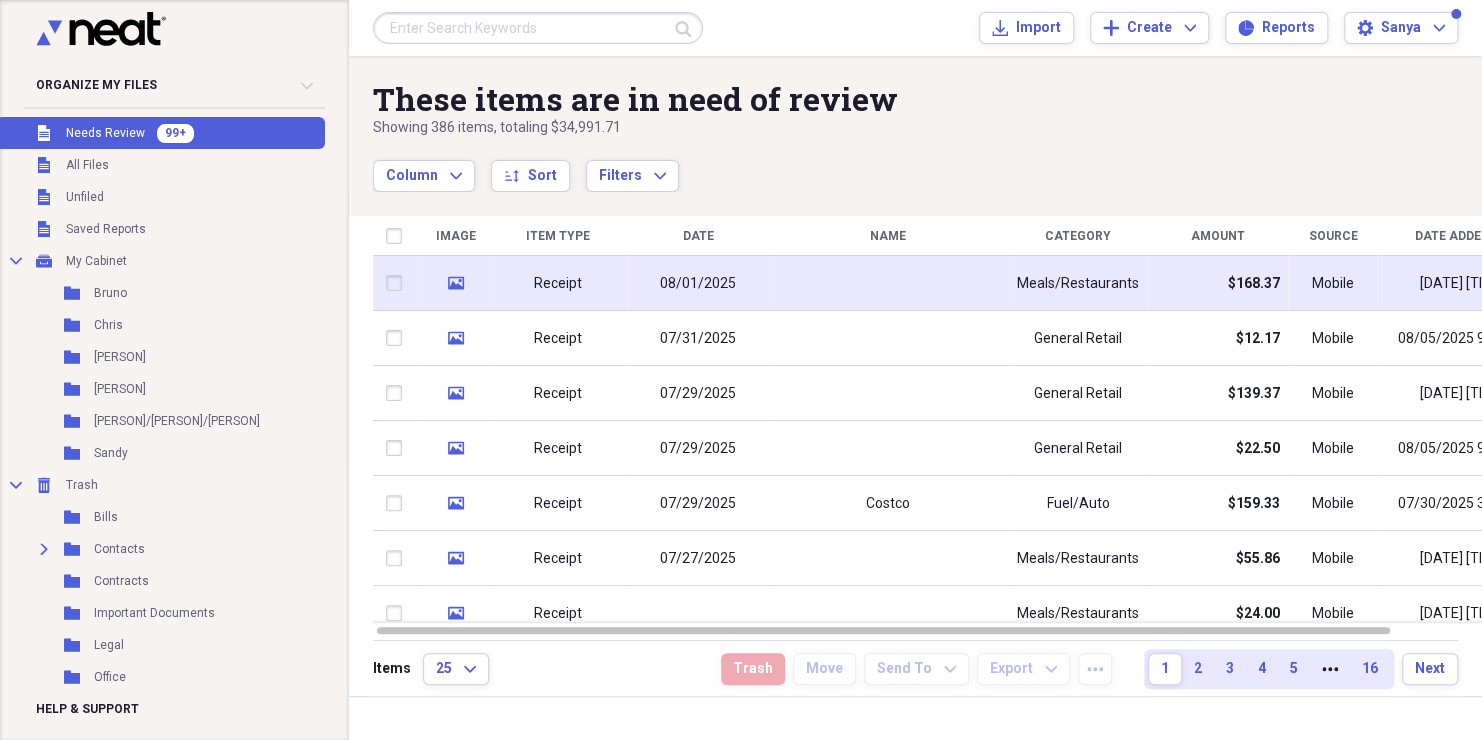 click on "media" 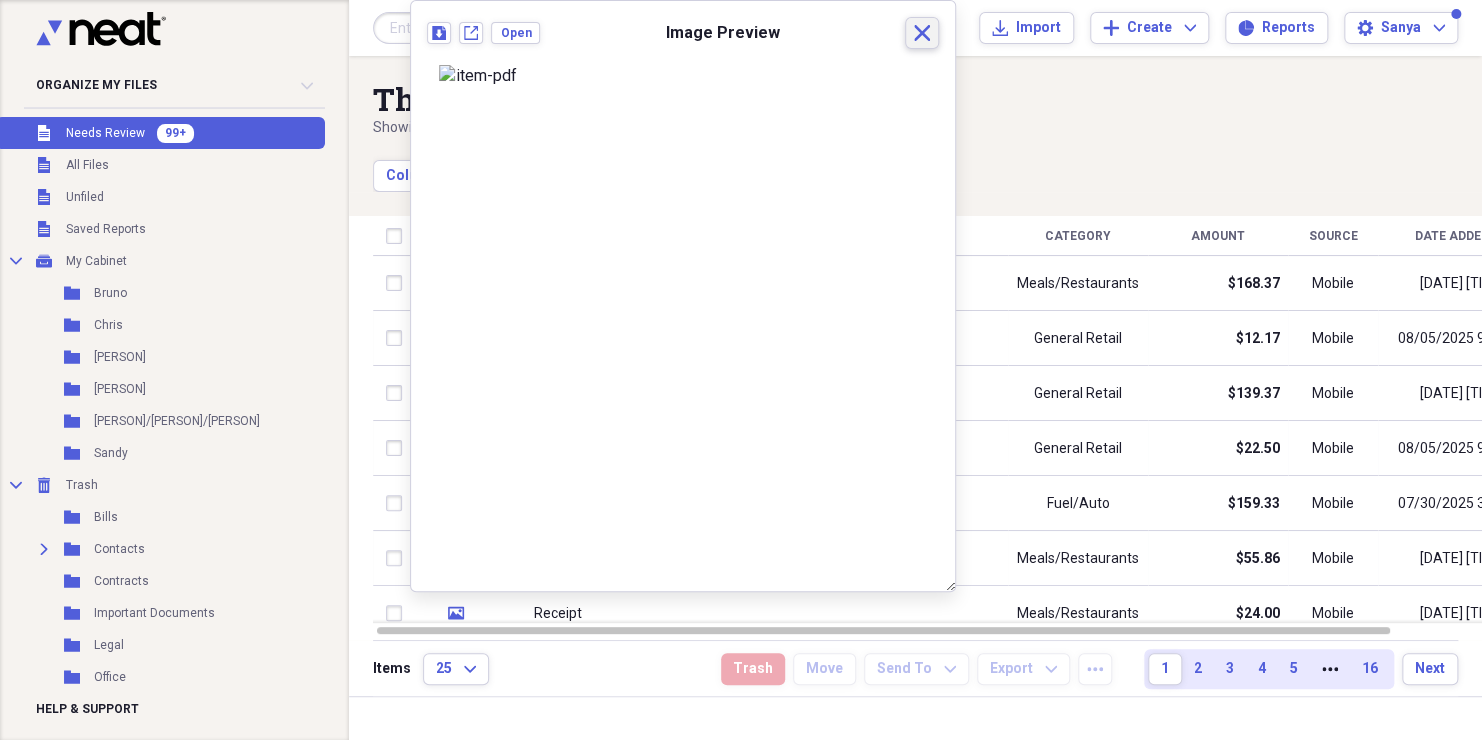 click on "Close" at bounding box center [922, 33] 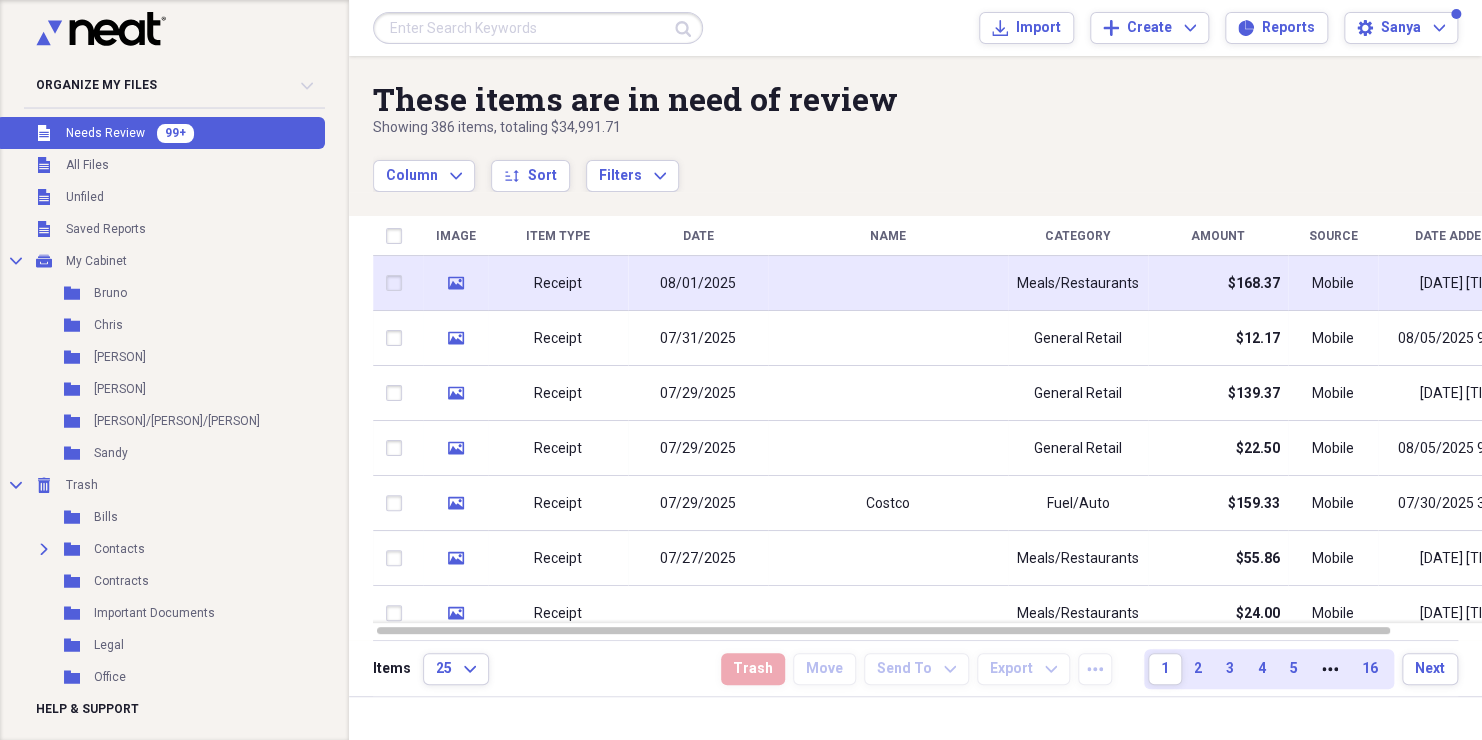 click on "08/01/2025" at bounding box center [698, 283] 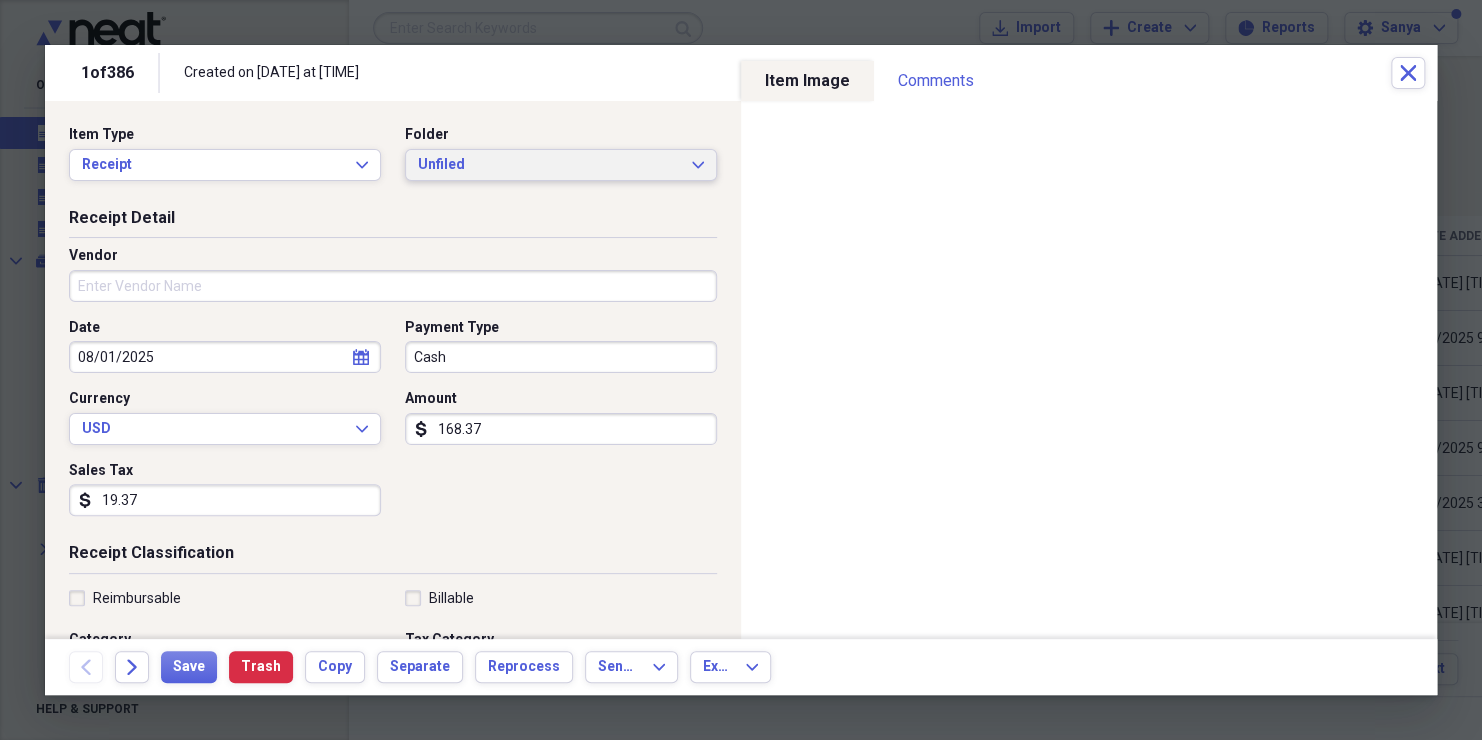click on "Unfiled" at bounding box center [549, 165] 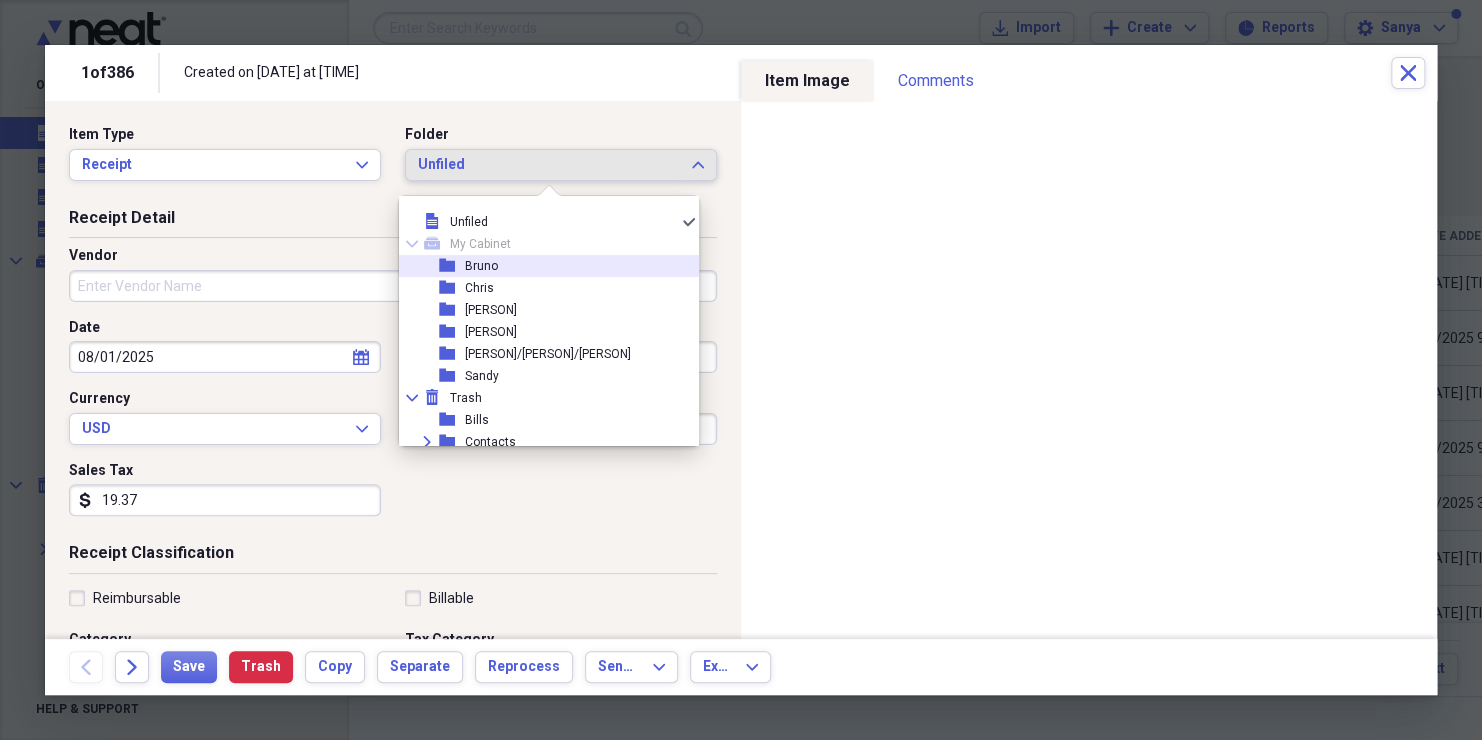 click on "folder [PERSON]" at bounding box center (541, 266) 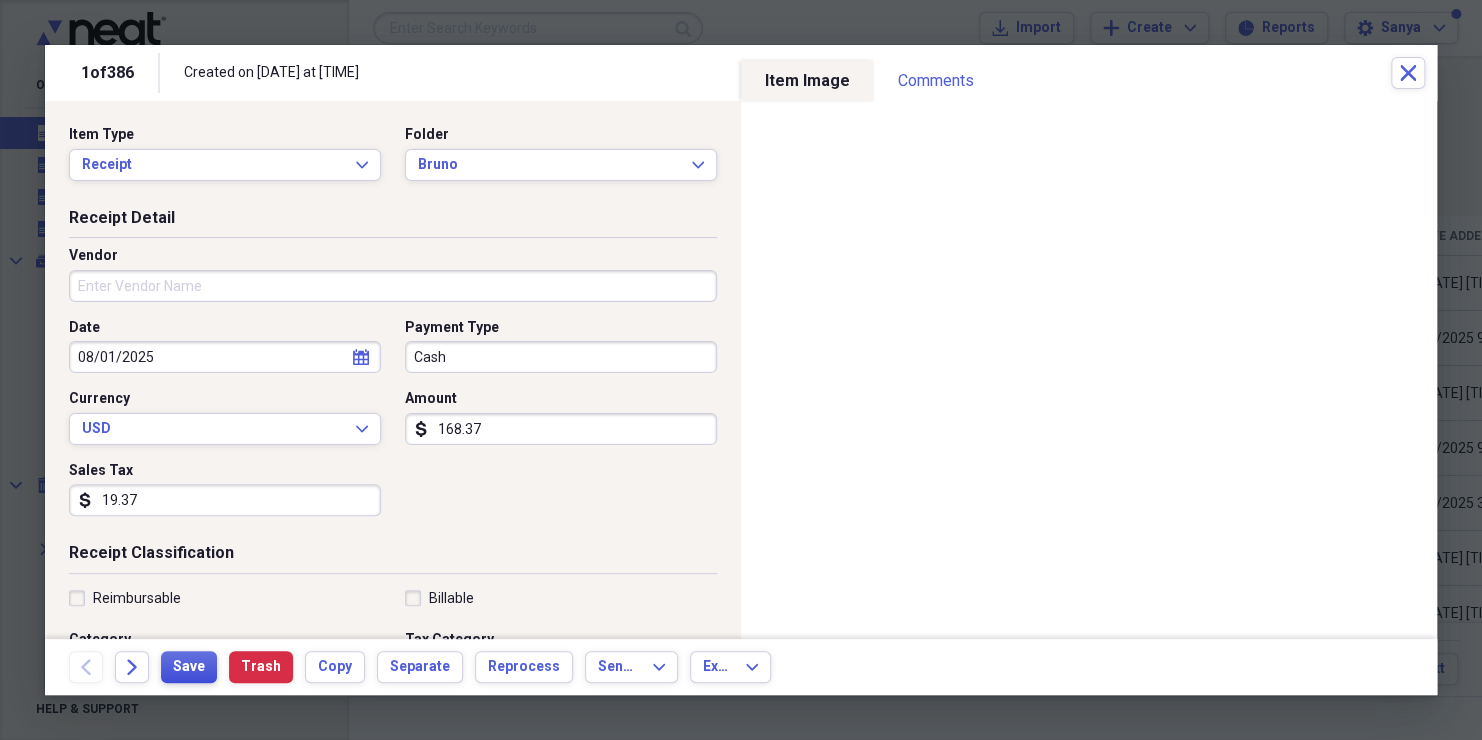 click on "Save" at bounding box center [189, 667] 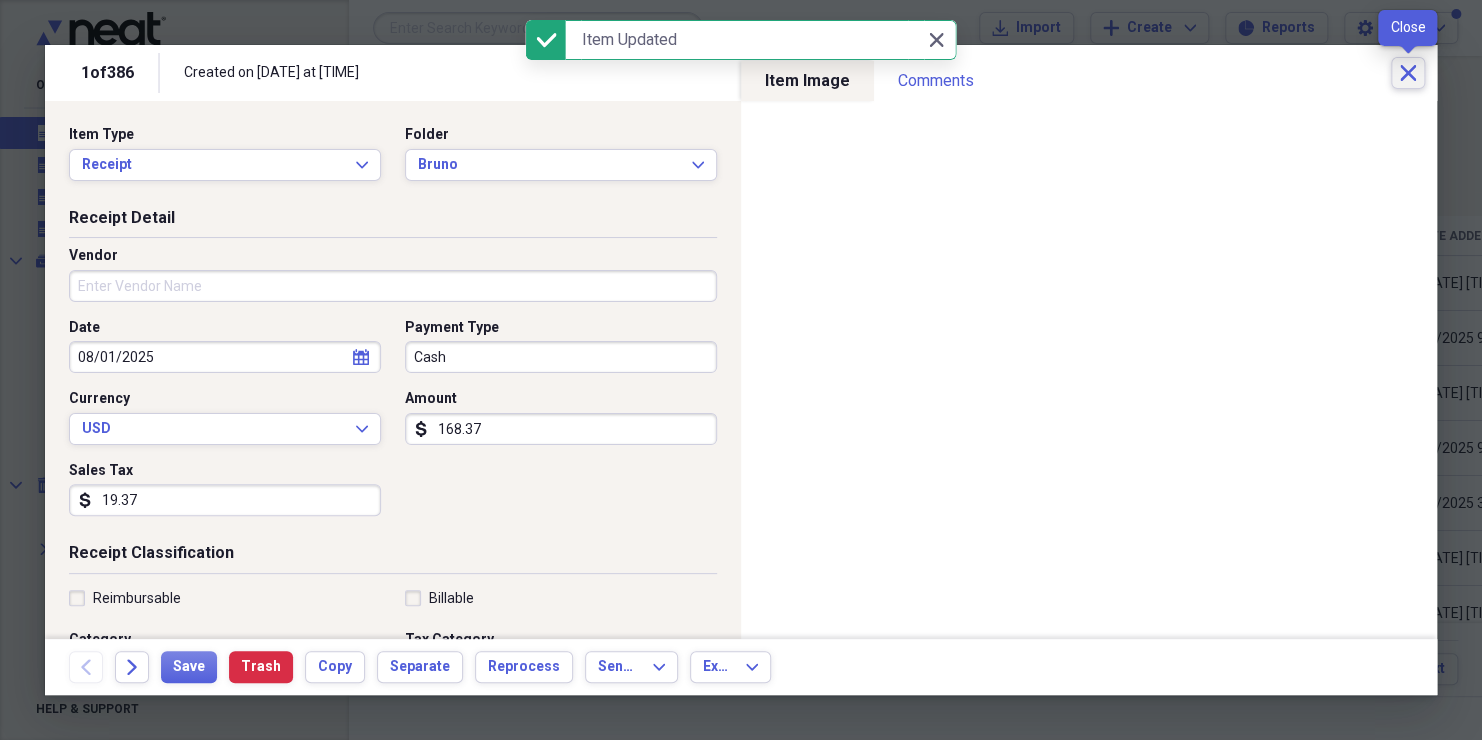 click 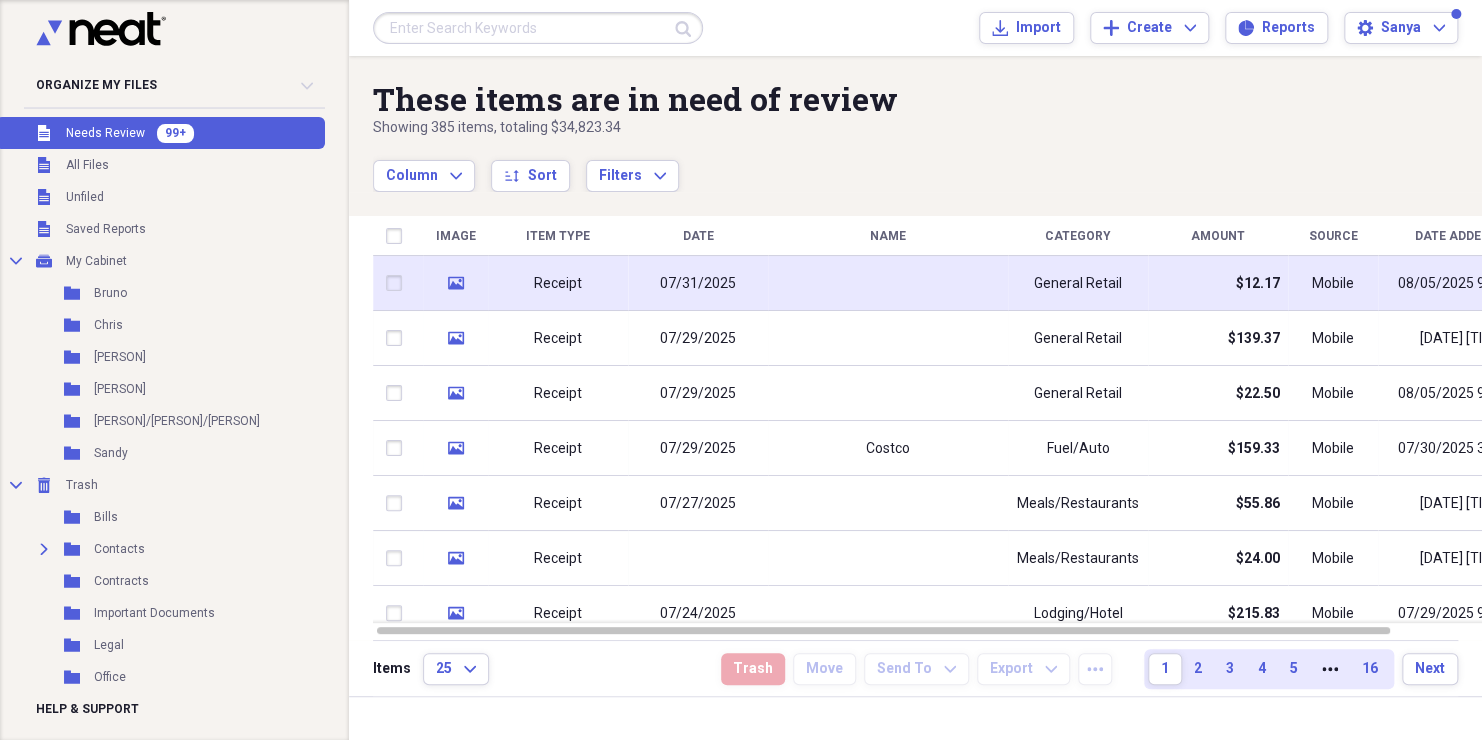 click on "Receipt" at bounding box center (558, 284) 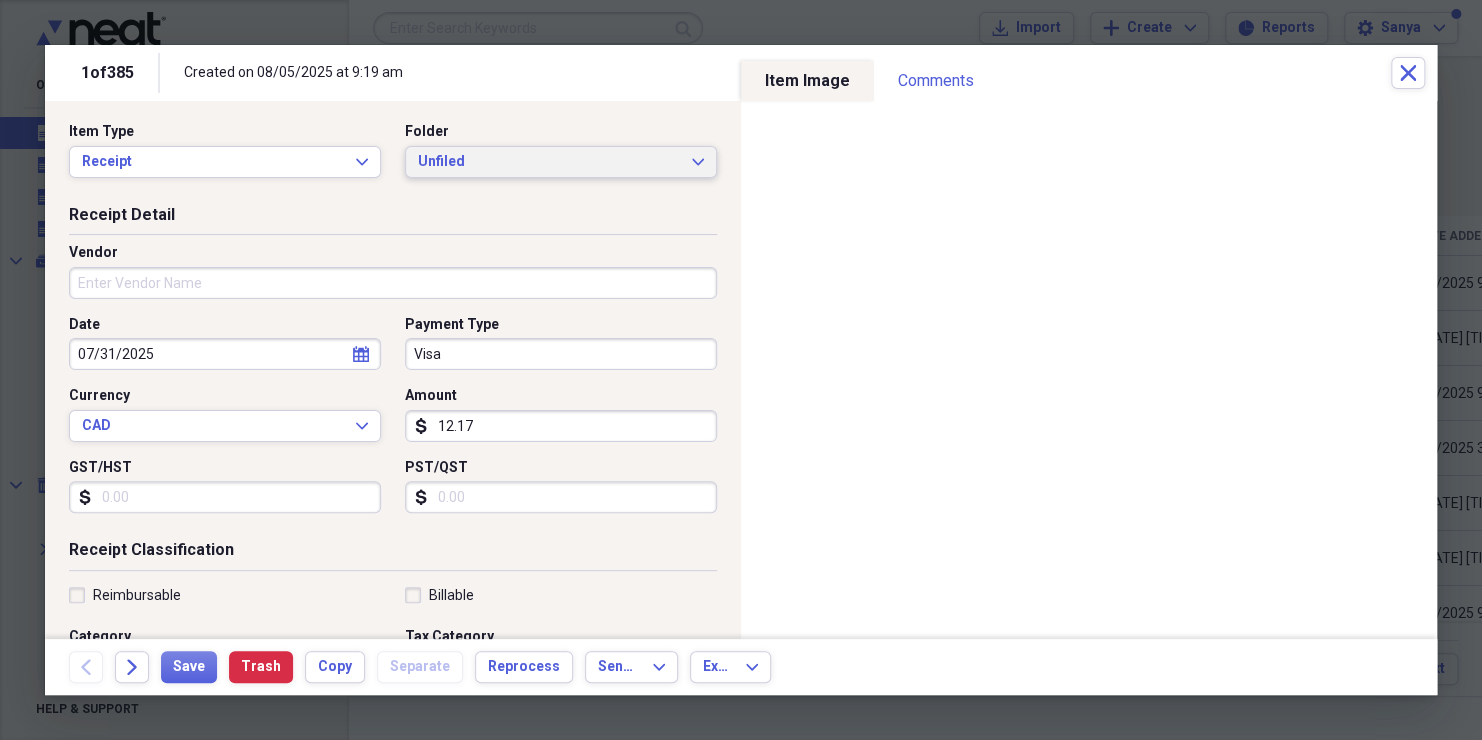 scroll, scrollTop: 0, scrollLeft: 0, axis: both 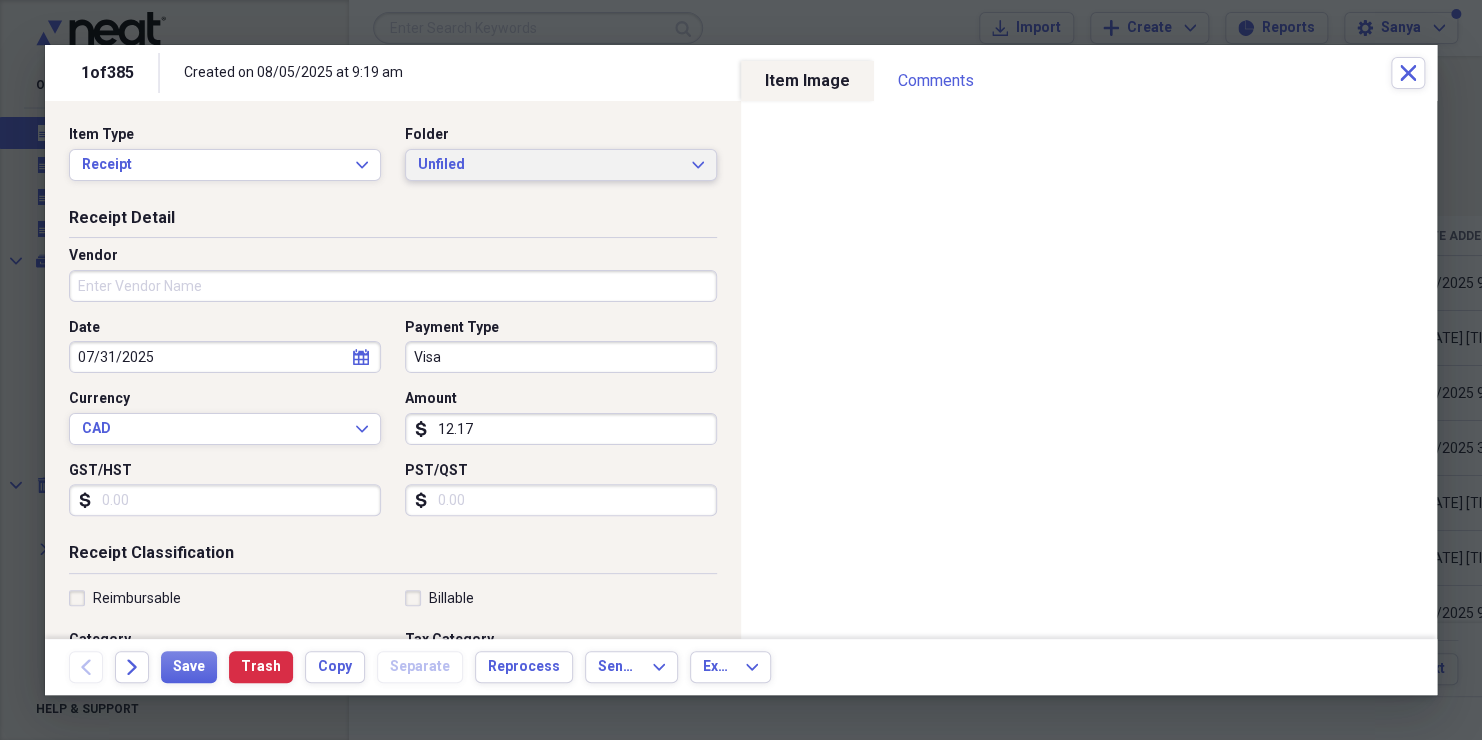 click on "Unfiled" at bounding box center [549, 165] 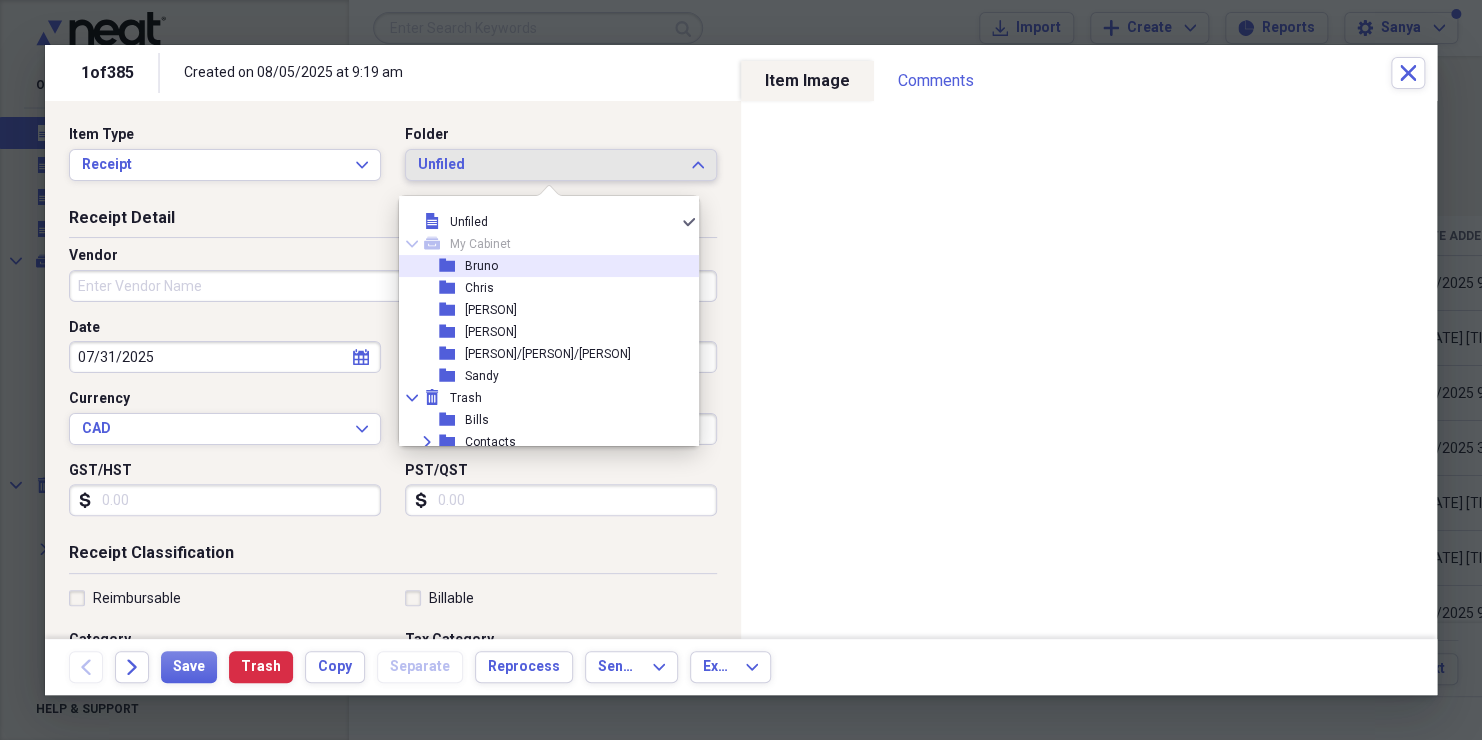 click on "folder [PERSON]" at bounding box center [541, 266] 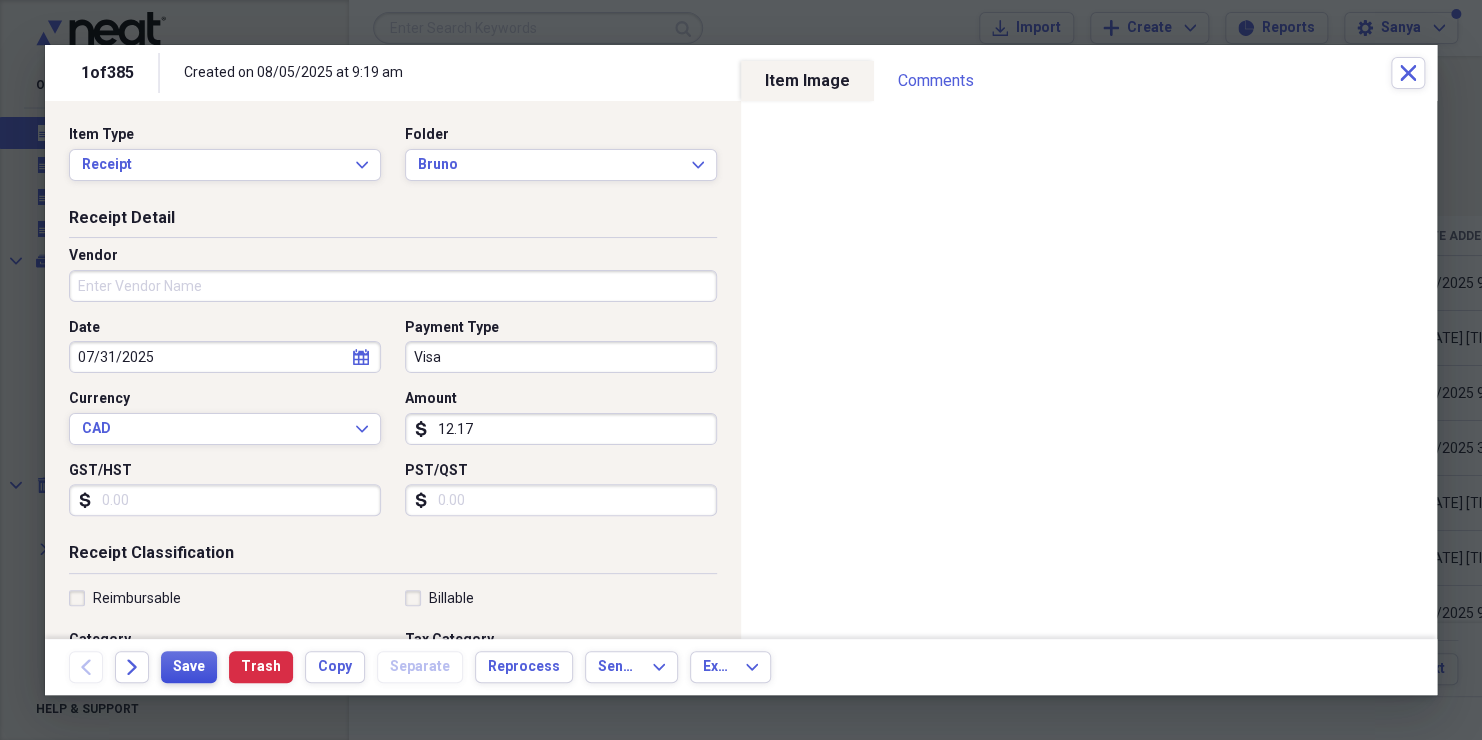 click on "Save" at bounding box center (189, 667) 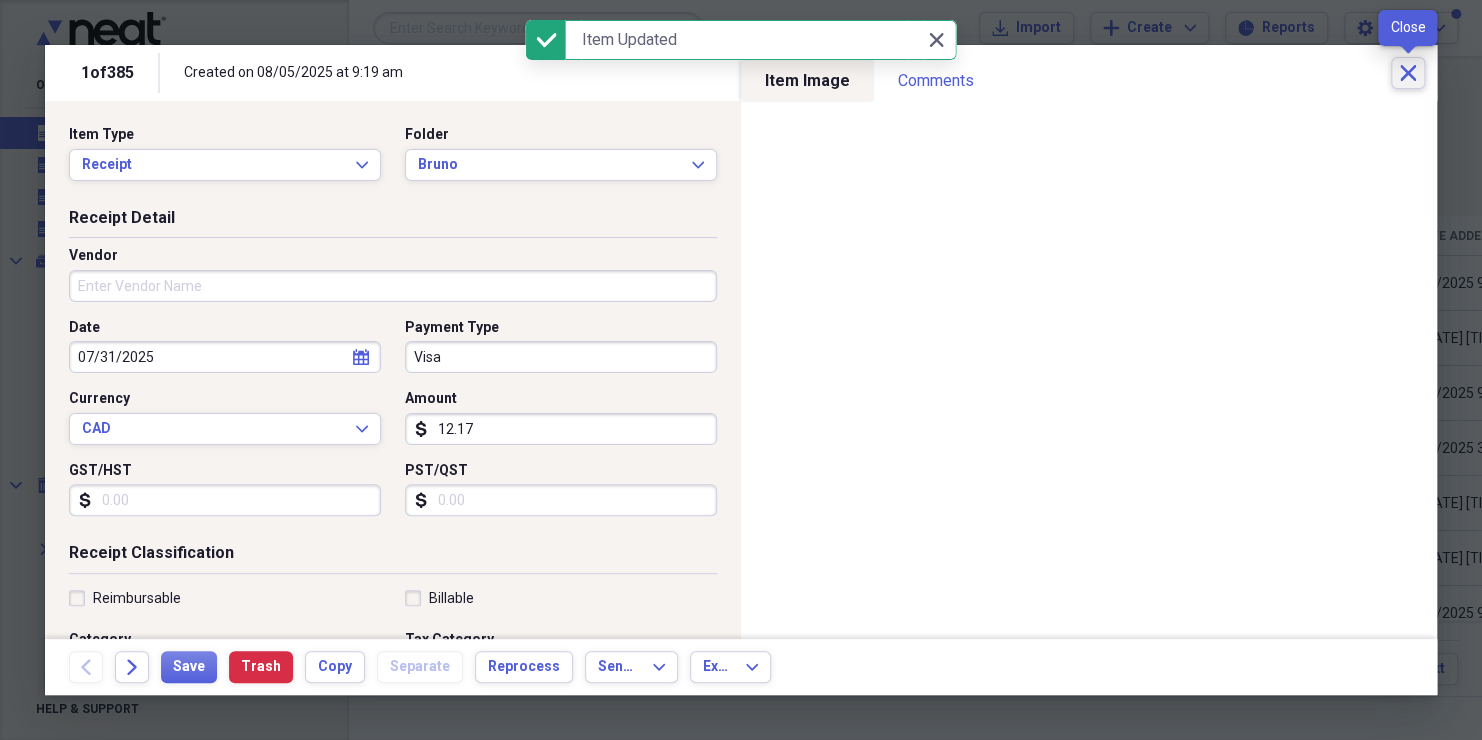 click on "Close" at bounding box center (1408, 73) 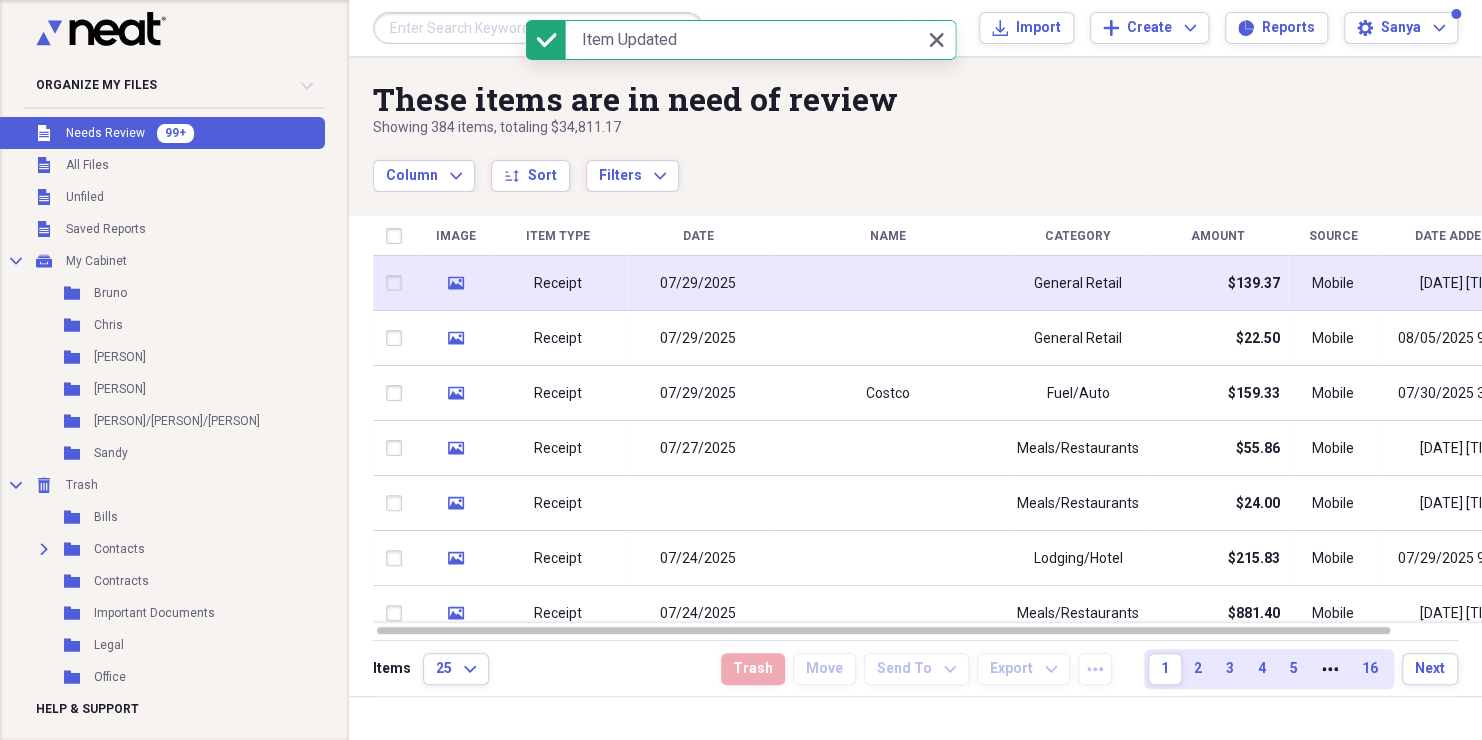 click at bounding box center (888, 283) 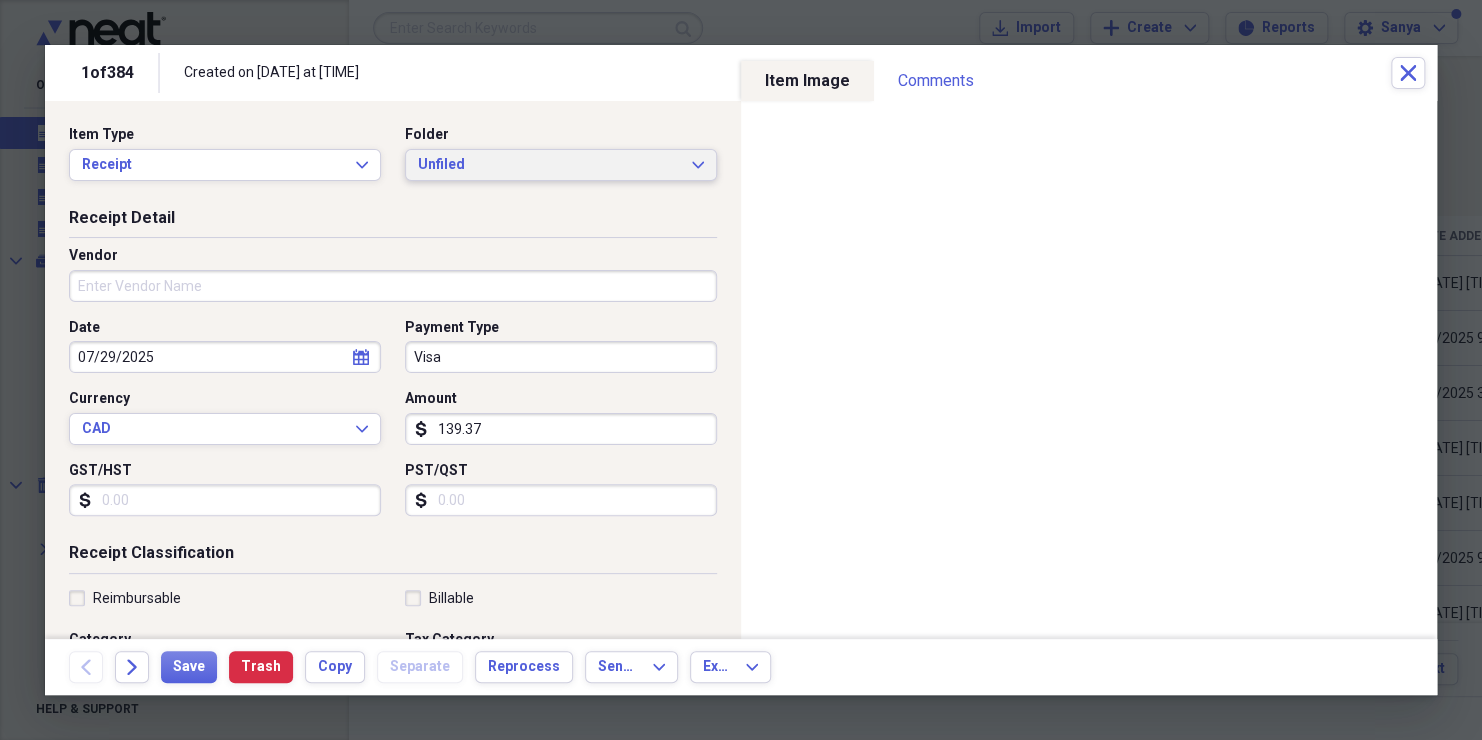 click on "Unfiled" at bounding box center [549, 165] 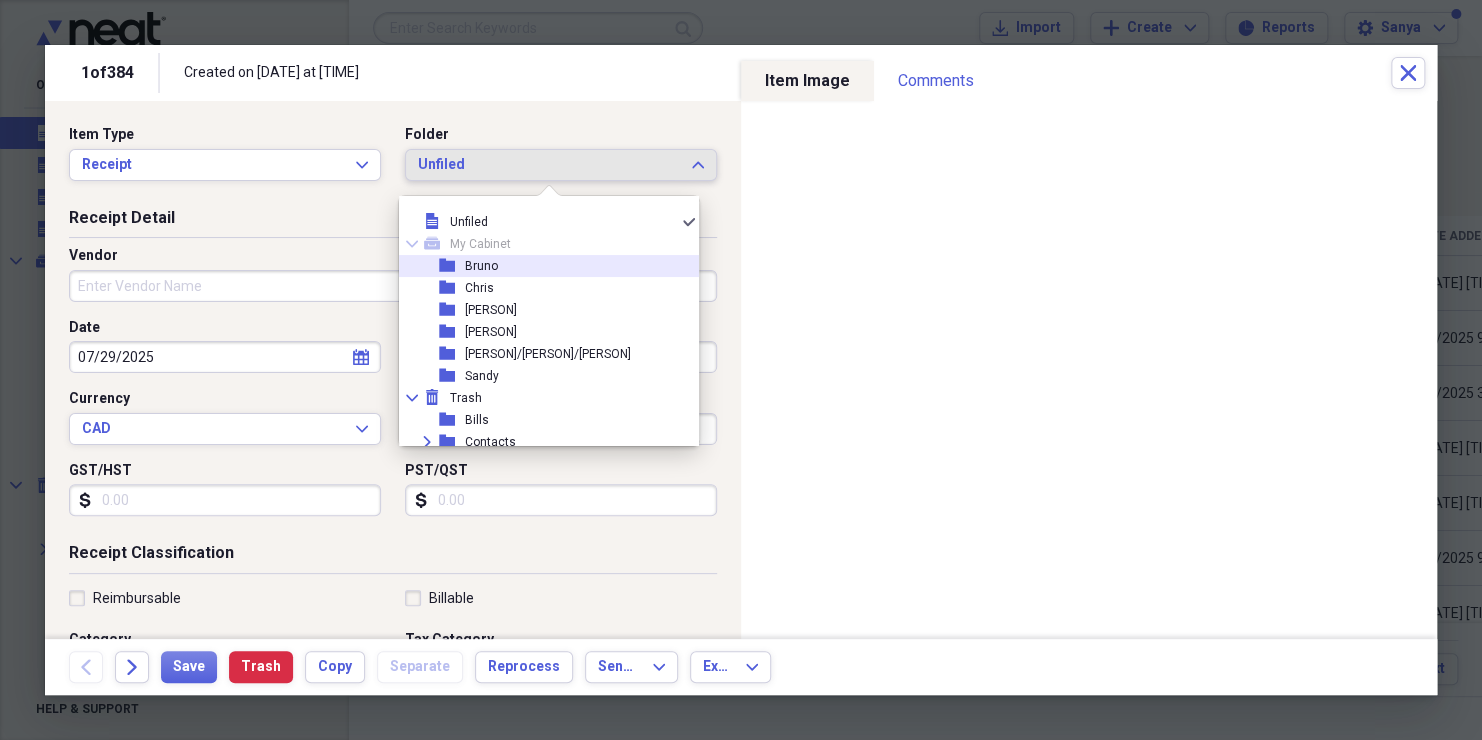 click on "folder [PERSON]" at bounding box center (541, 266) 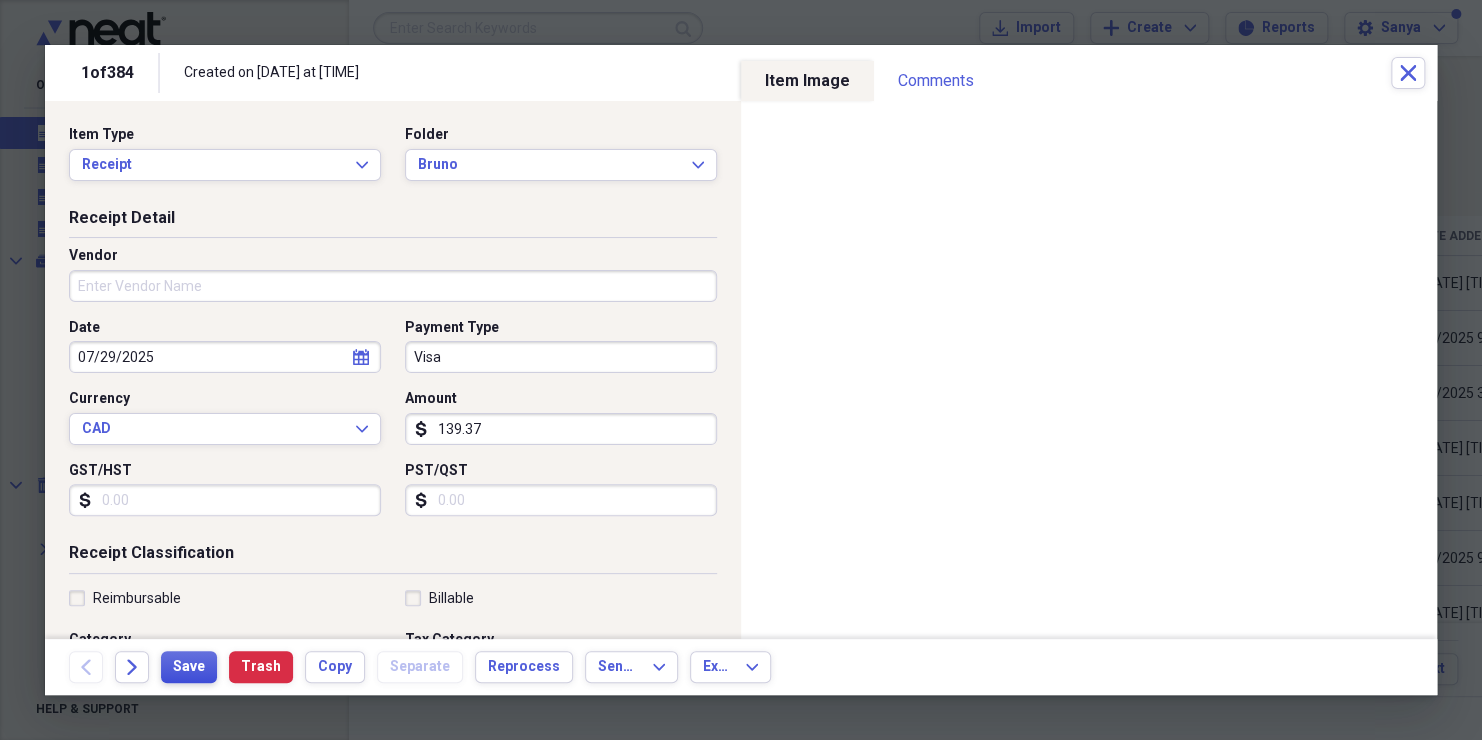 click on "Save" at bounding box center (189, 667) 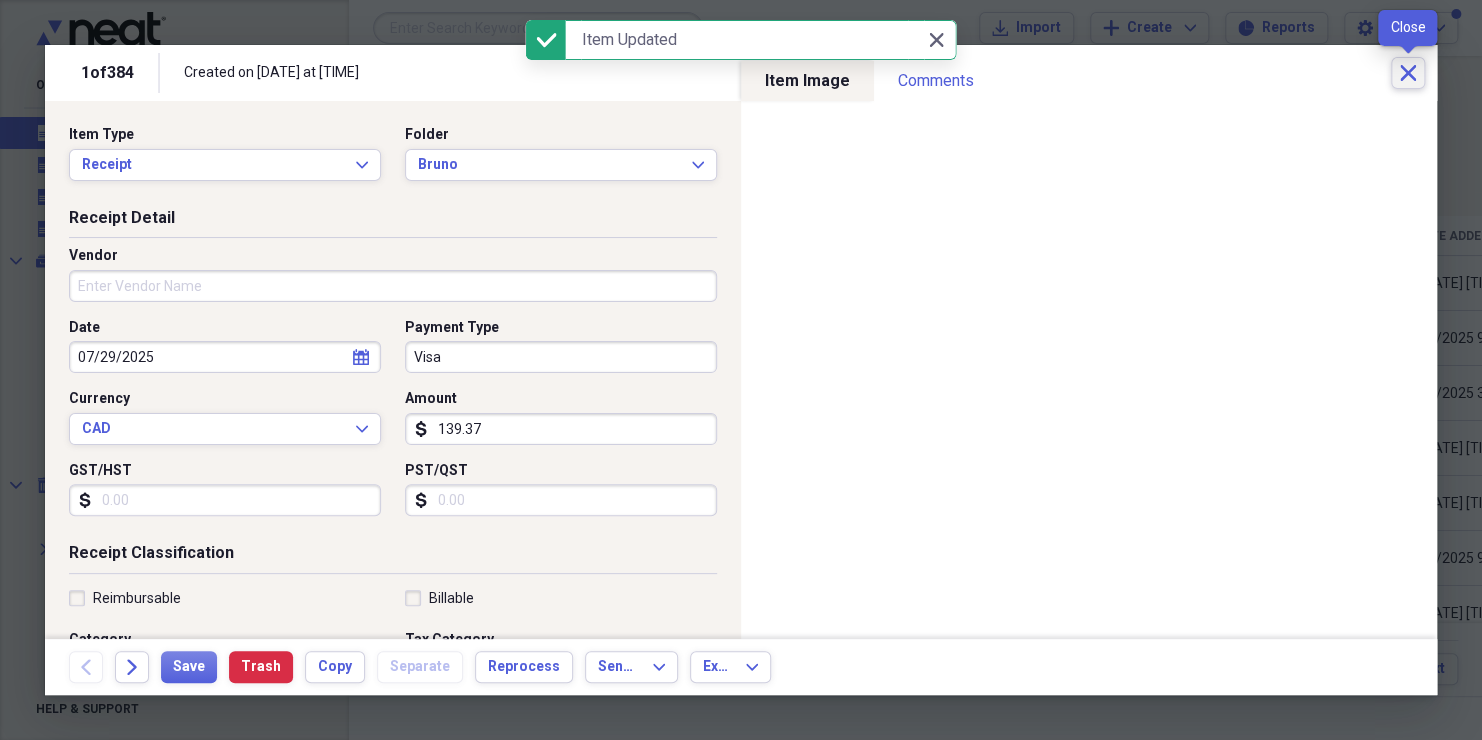click on "Close" at bounding box center (1408, 73) 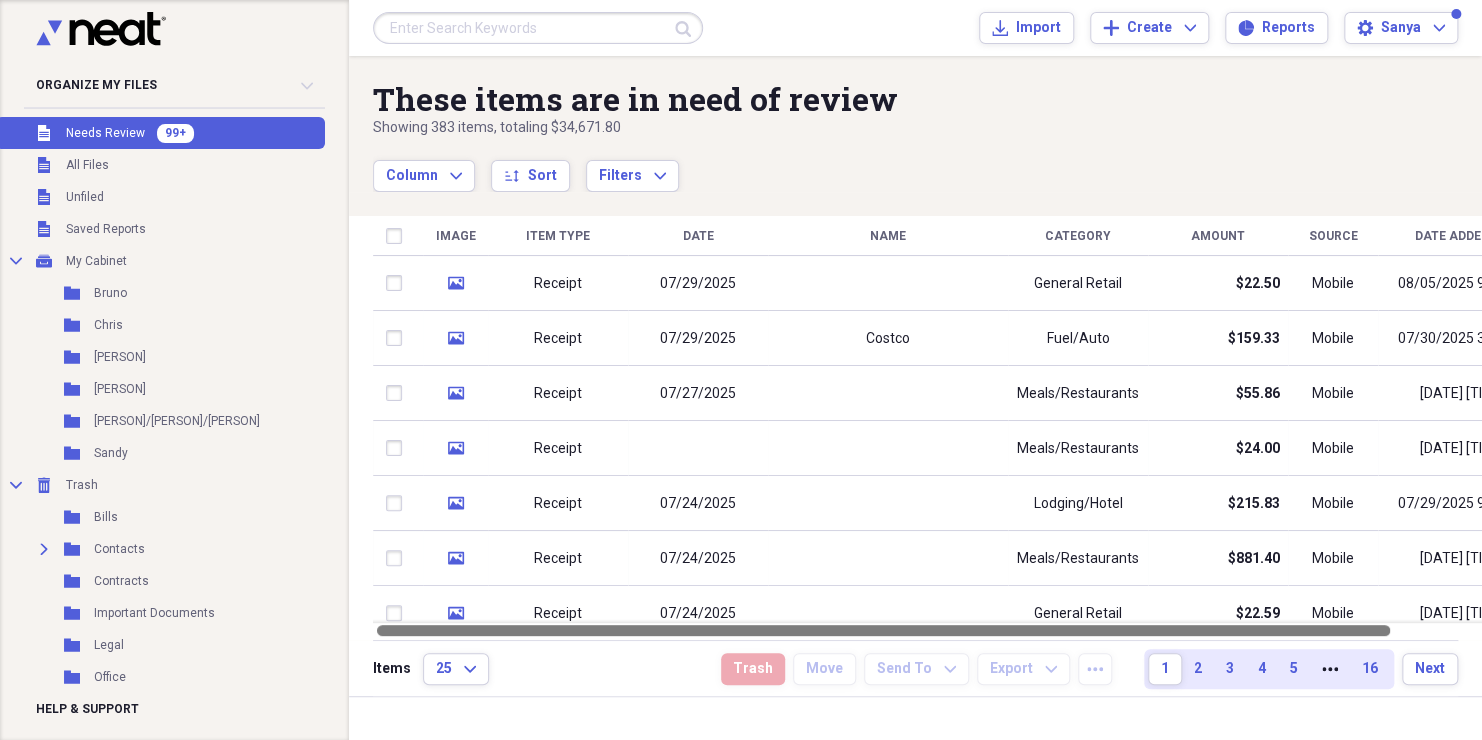drag, startPoint x: 1287, startPoint y: 634, endPoint x: 1147, endPoint y: 620, distance: 140.69826 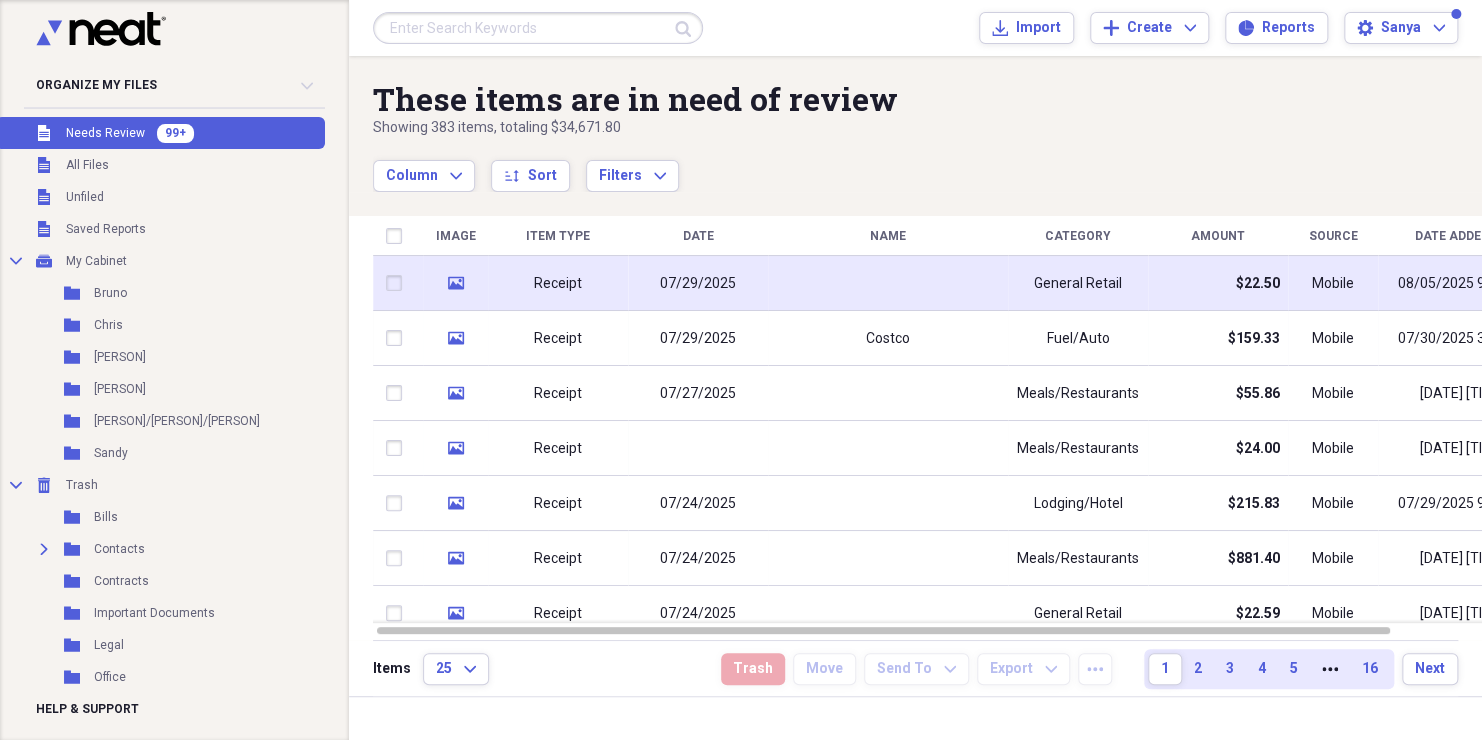 click on "Receipt" at bounding box center (558, 284) 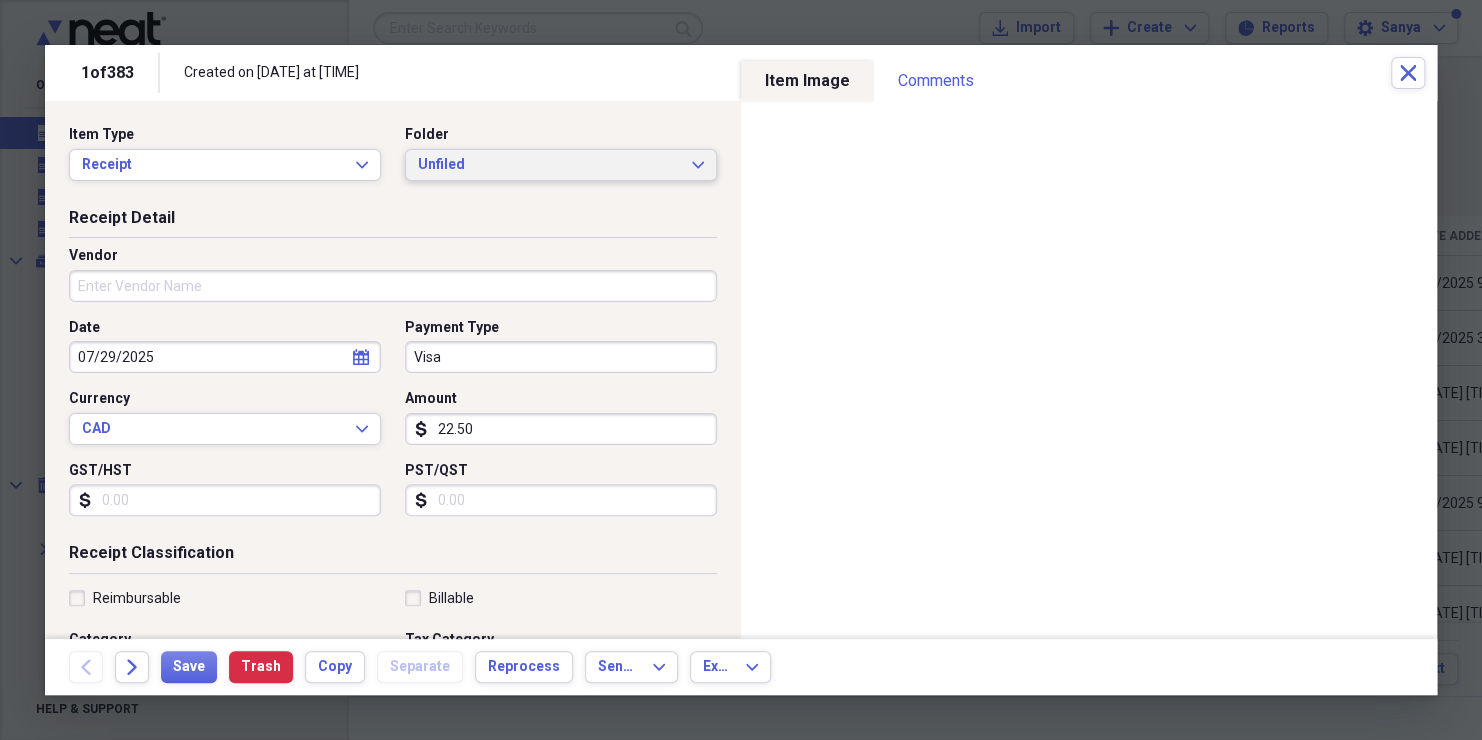 click on "Unfiled" at bounding box center [549, 165] 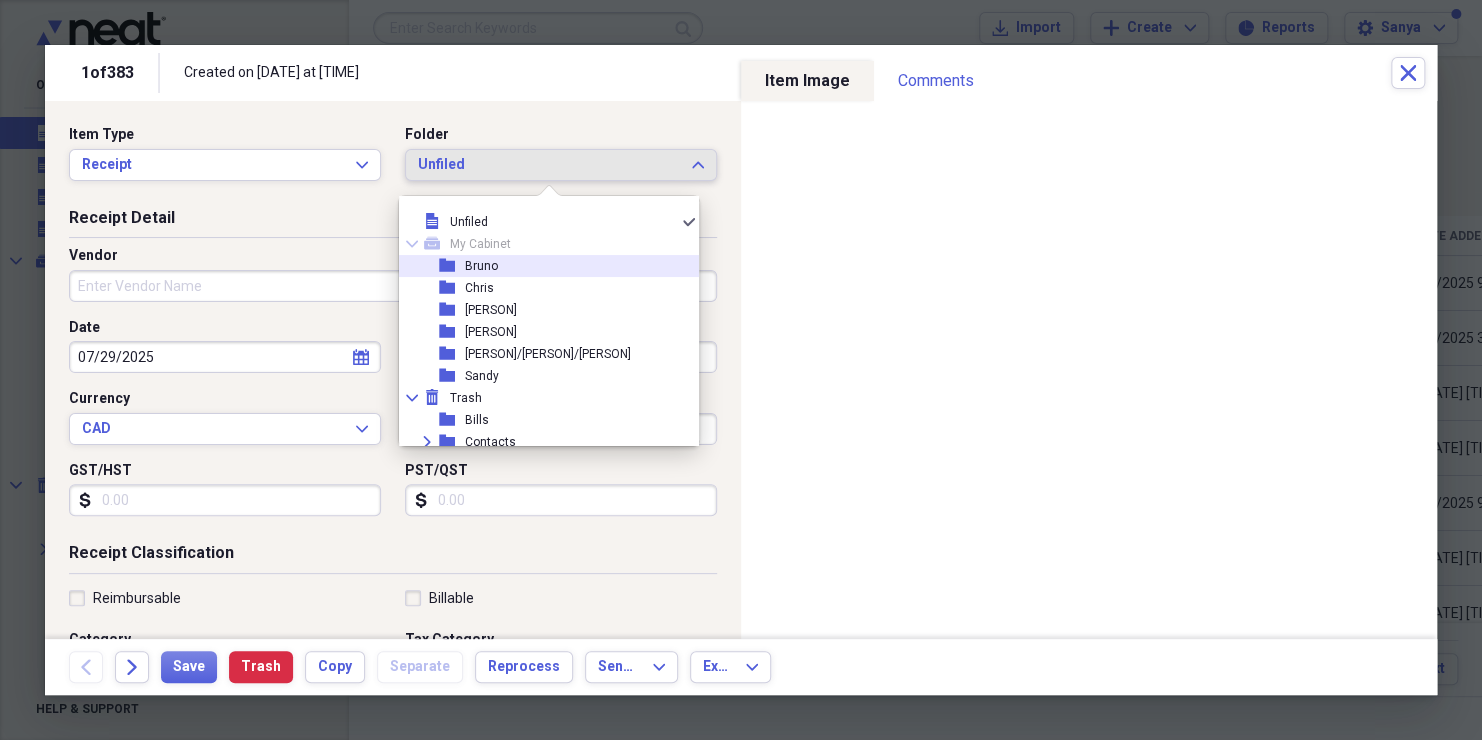 click on "folder [PERSON]" at bounding box center (541, 266) 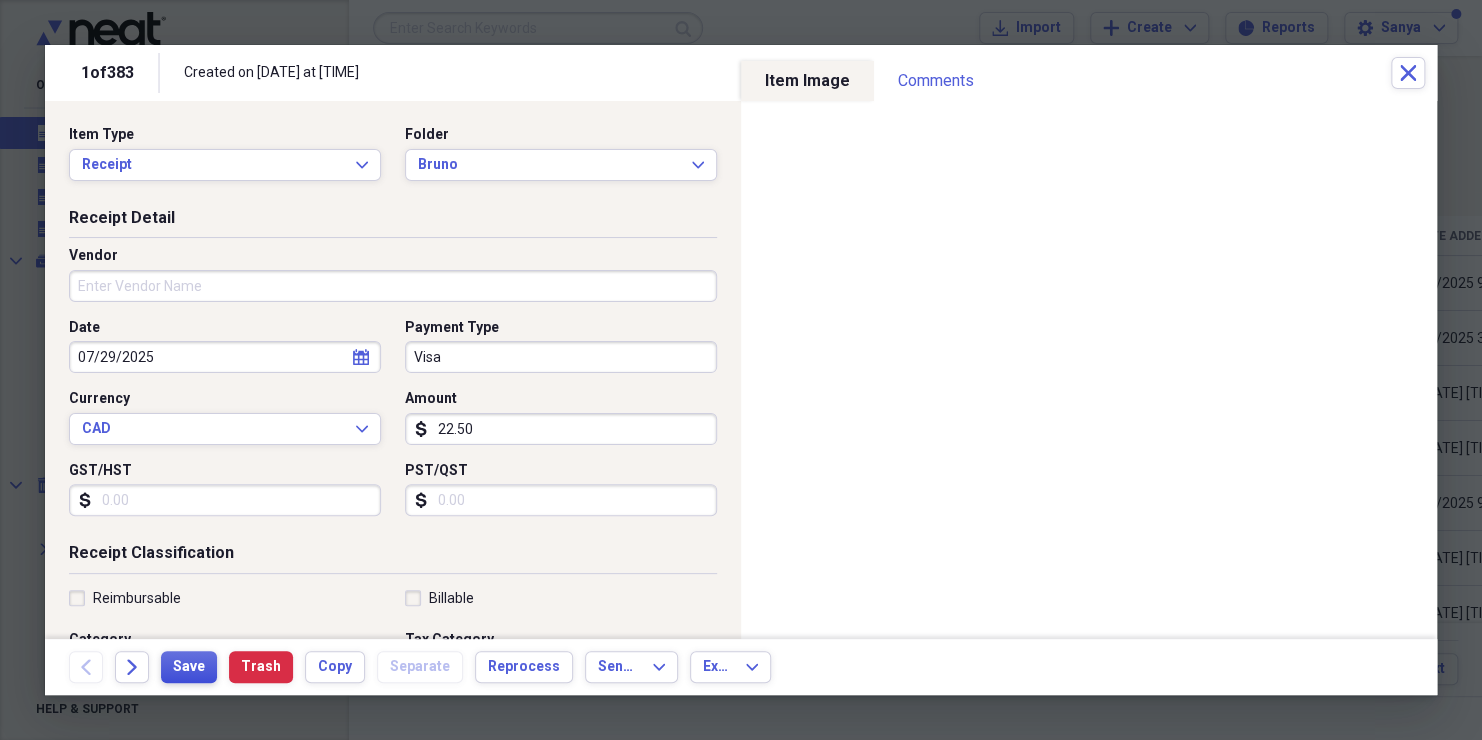 click on "Save" at bounding box center [189, 667] 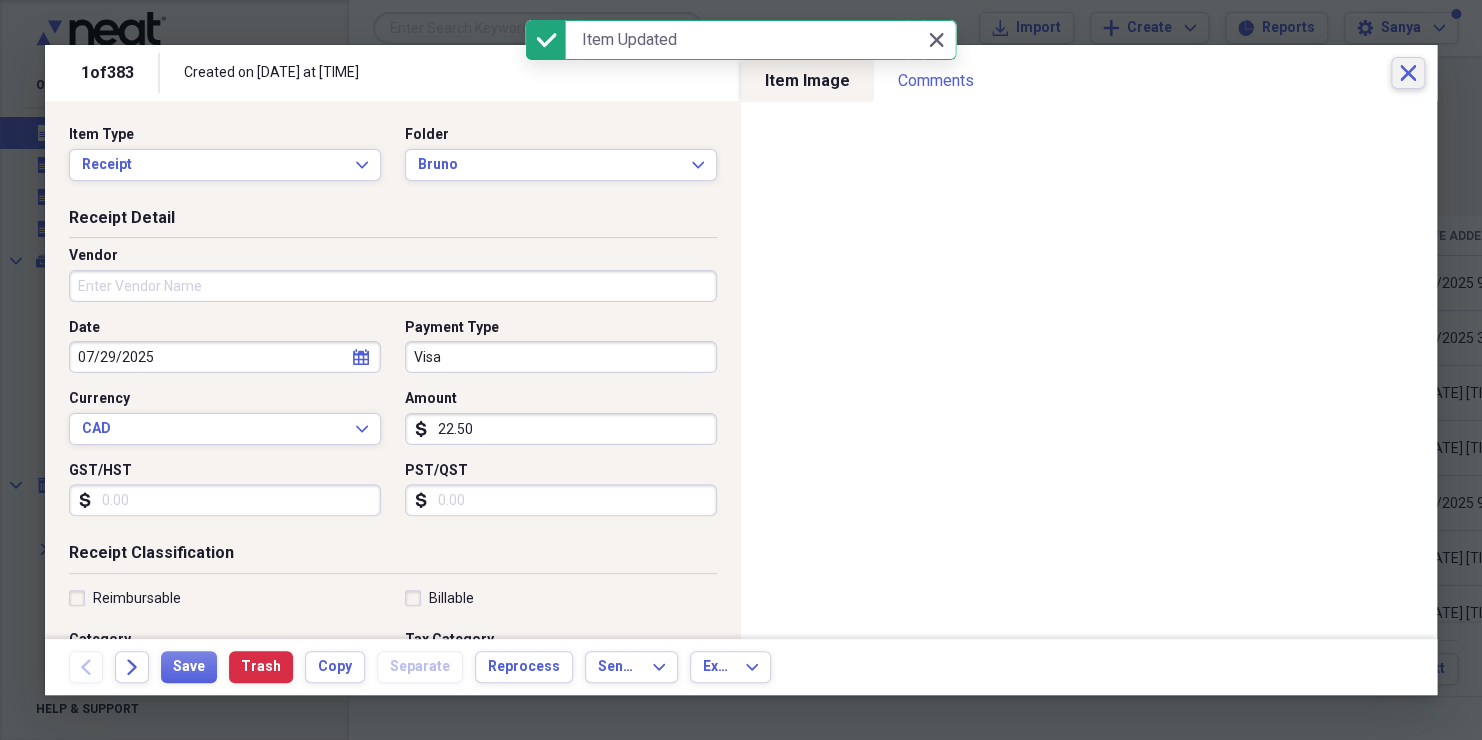 click on "Close" at bounding box center [1408, 73] 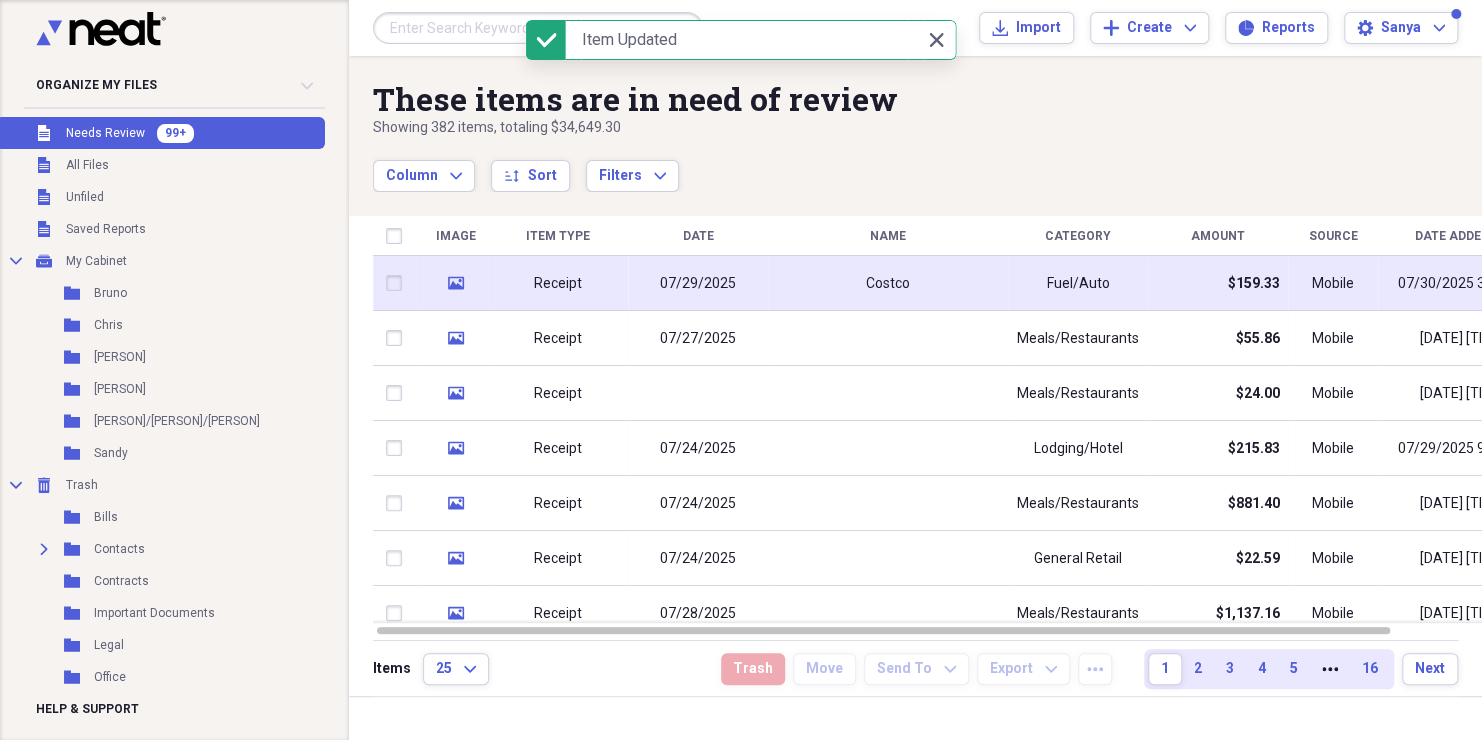 click on "Receipt" at bounding box center (558, 283) 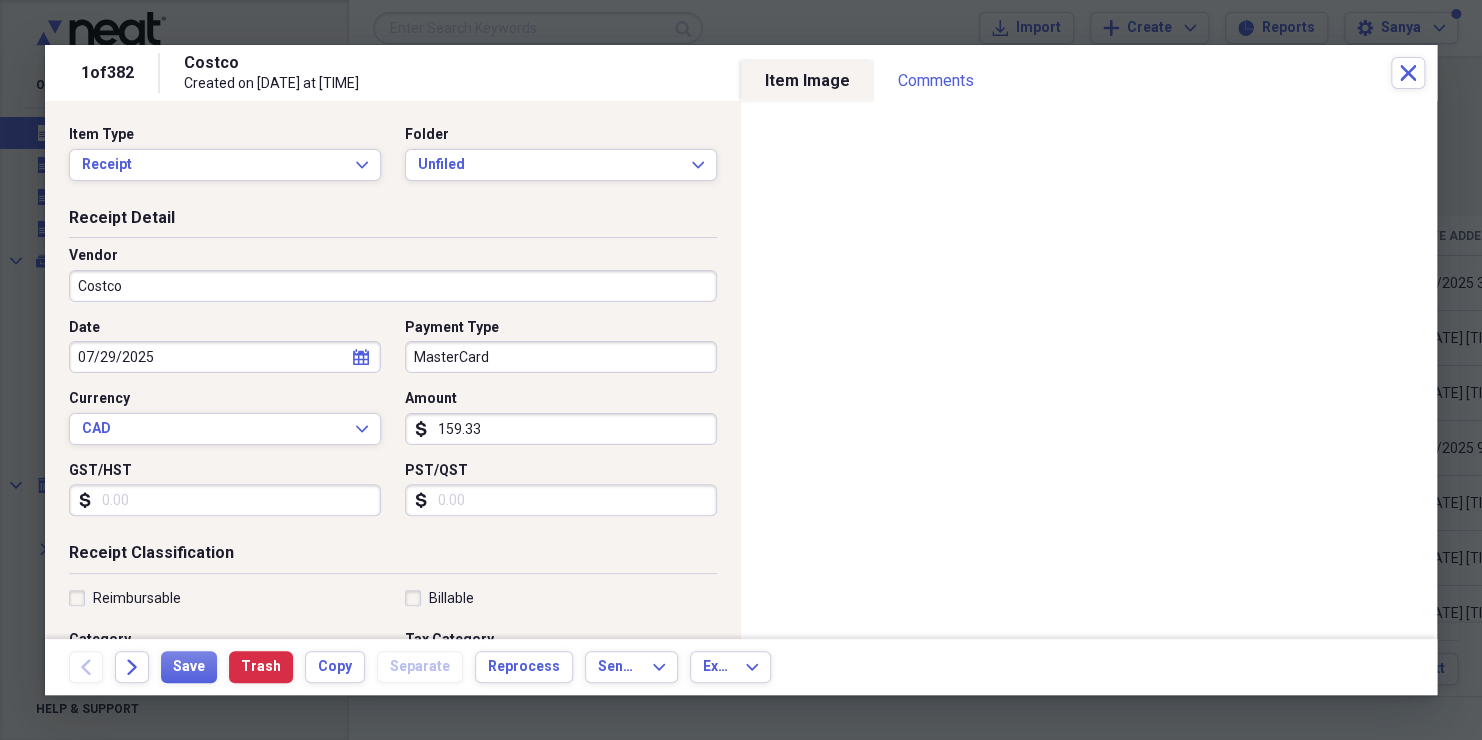 click on "Item Type Receipt Expand Folder Unfiled Expand" at bounding box center (393, 161) 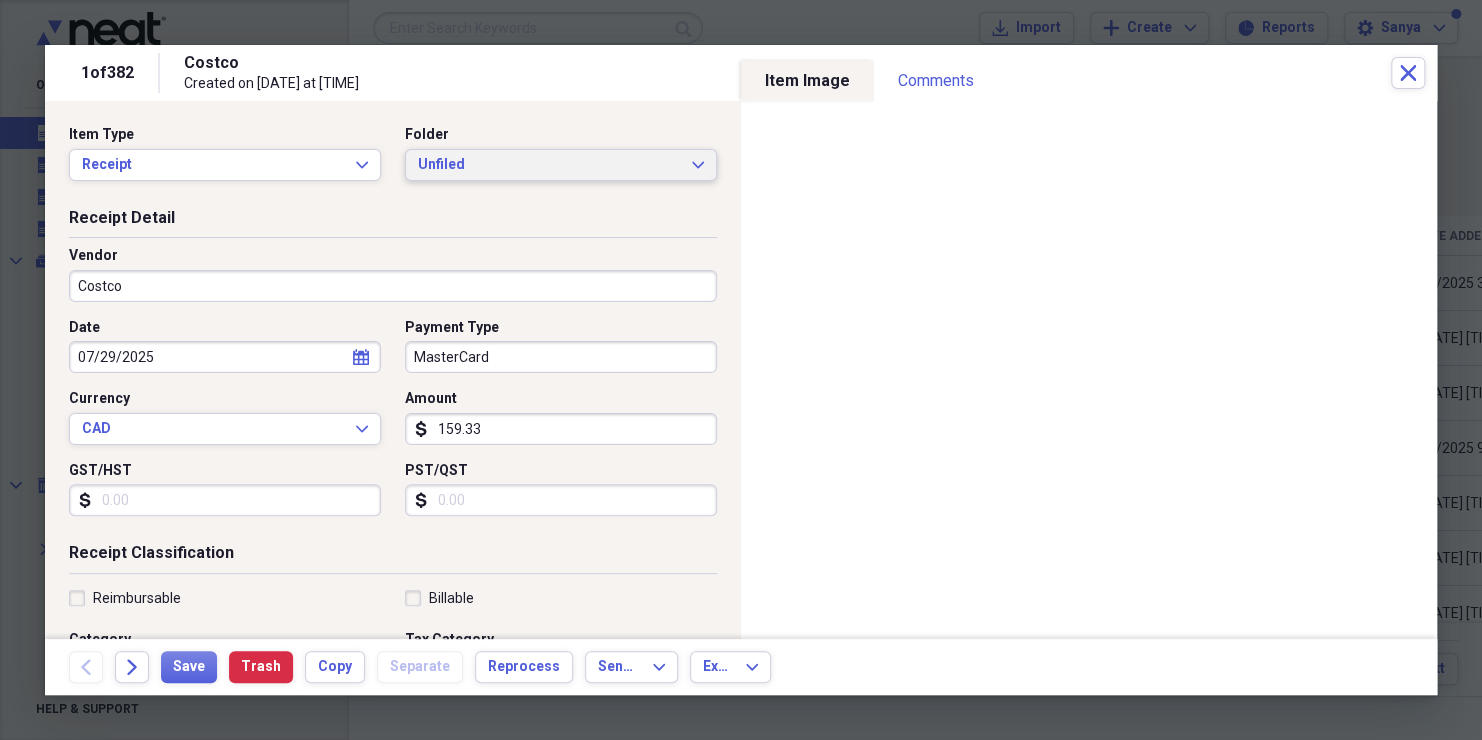 click on "Unfiled" at bounding box center (549, 165) 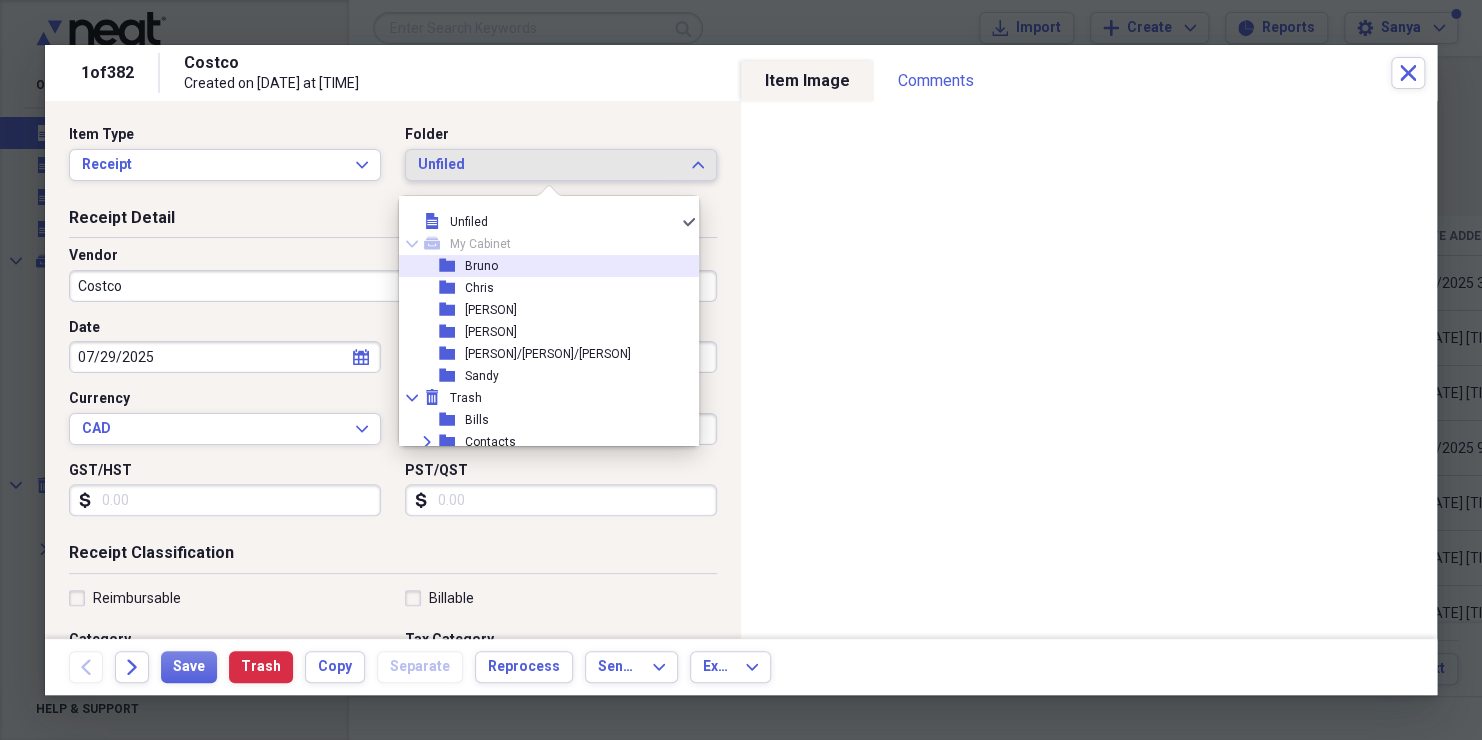 click on "folder [PERSON]" at bounding box center (541, 266) 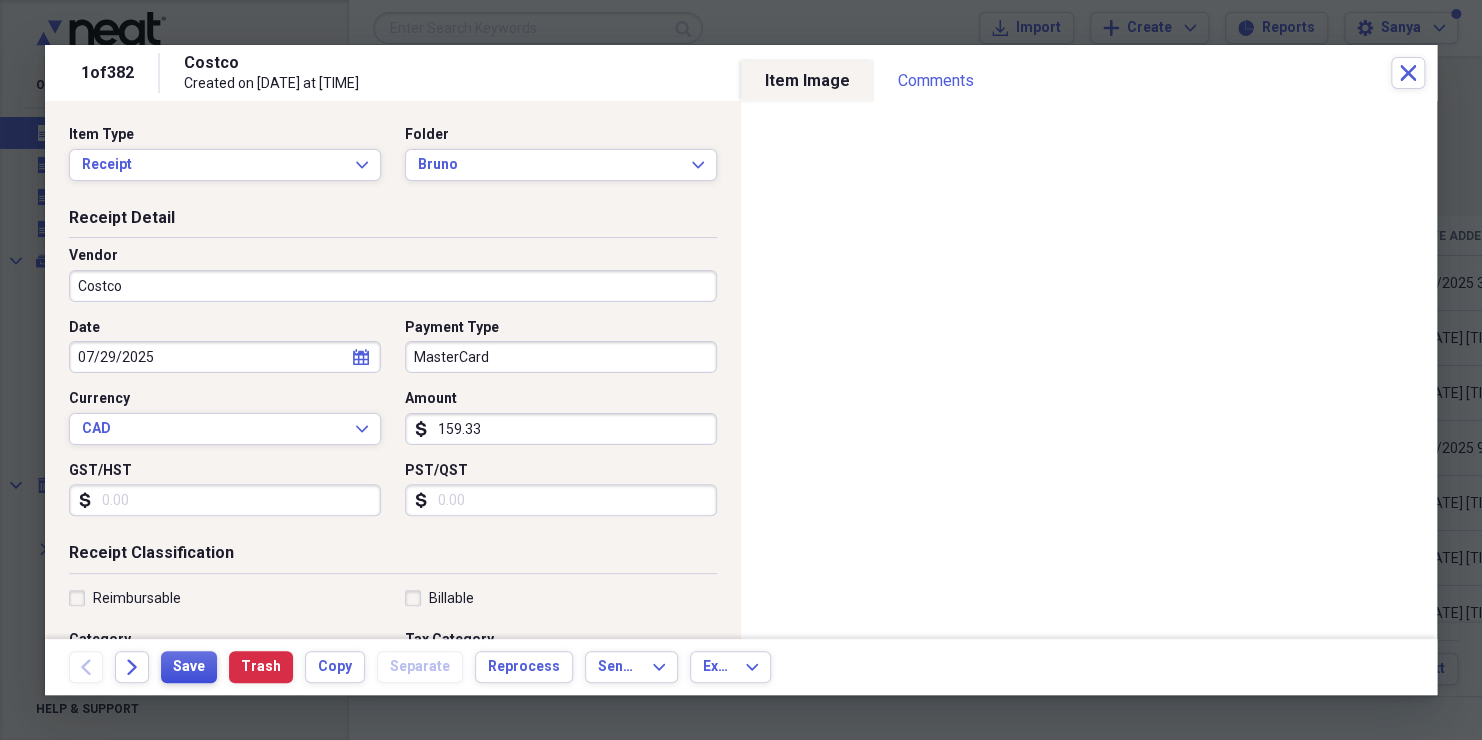 click on "Save" at bounding box center [189, 667] 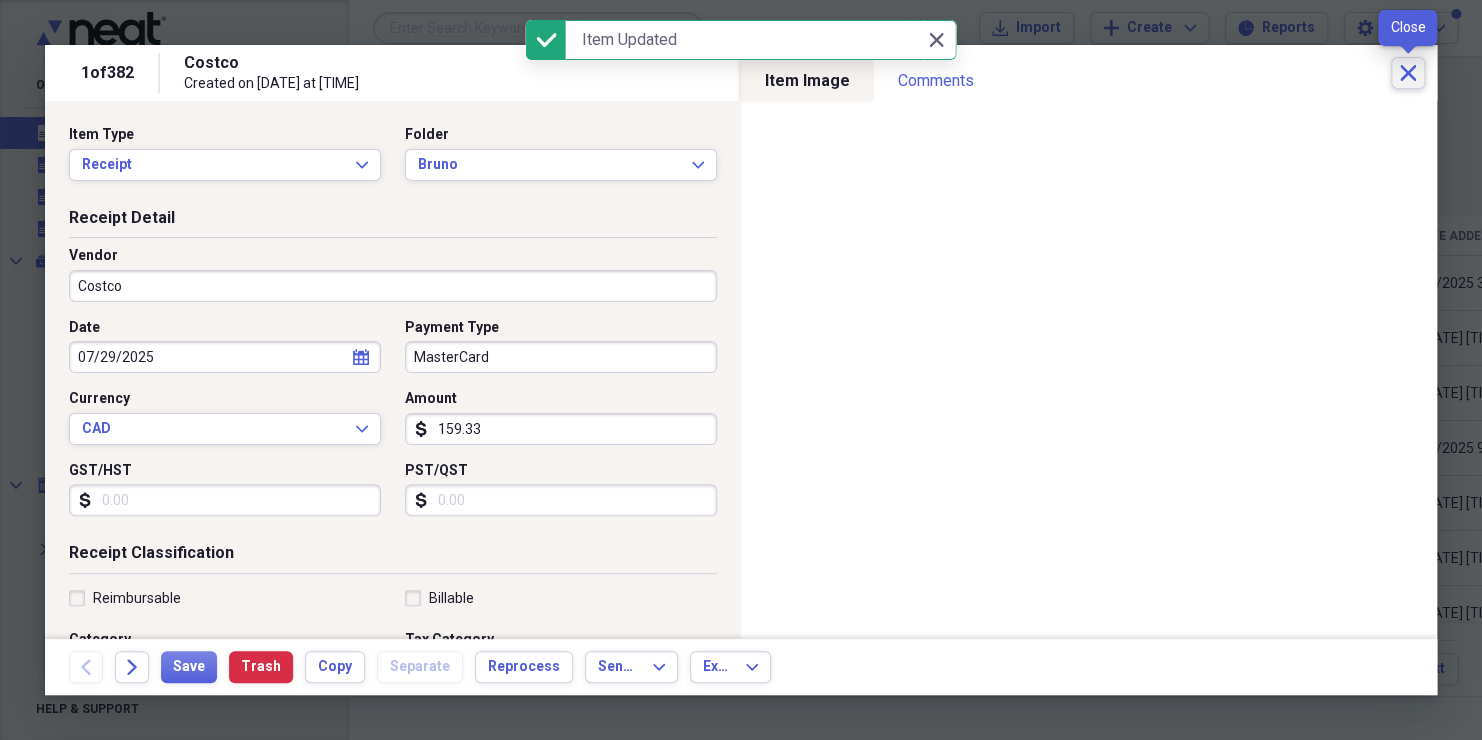 click on "Close" 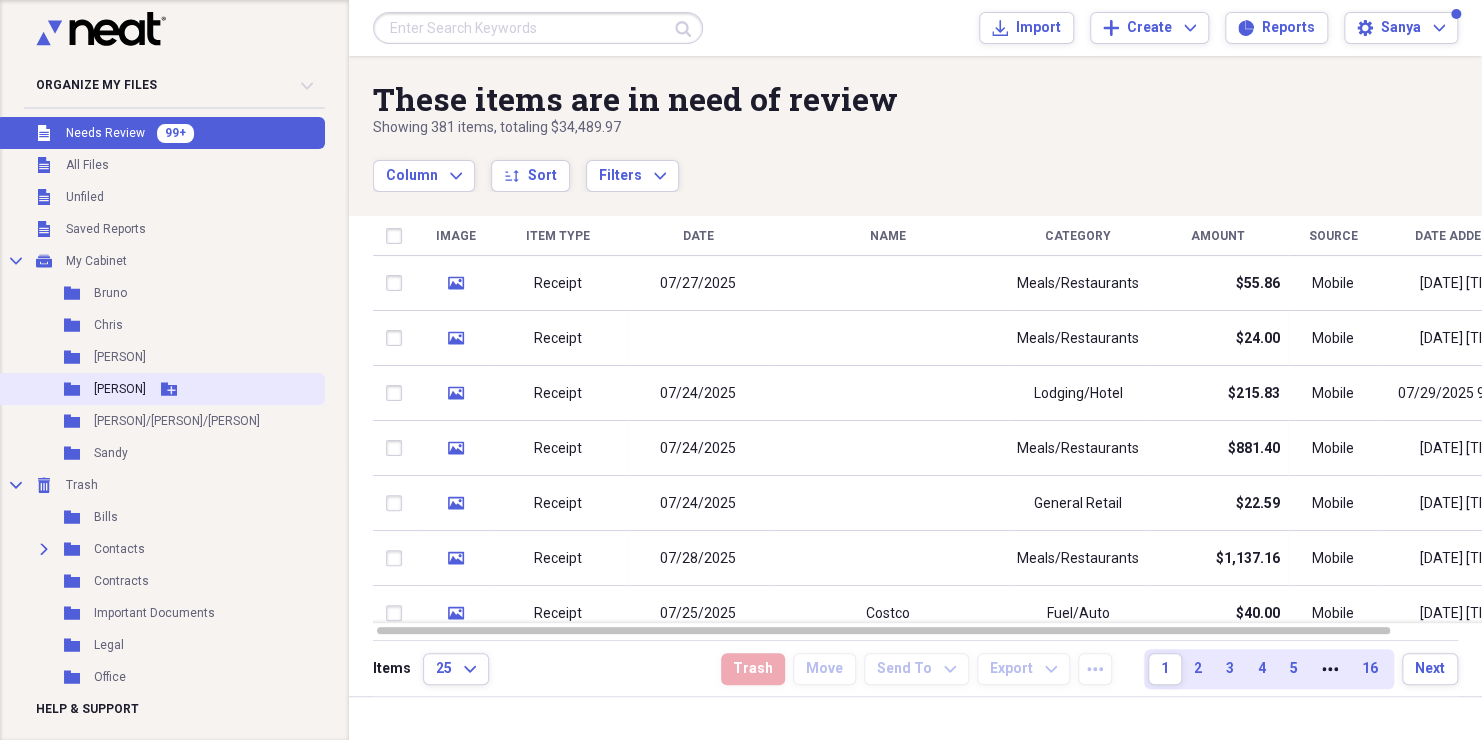 click on "Folder [PERSON] Add Folder" at bounding box center (160, 389) 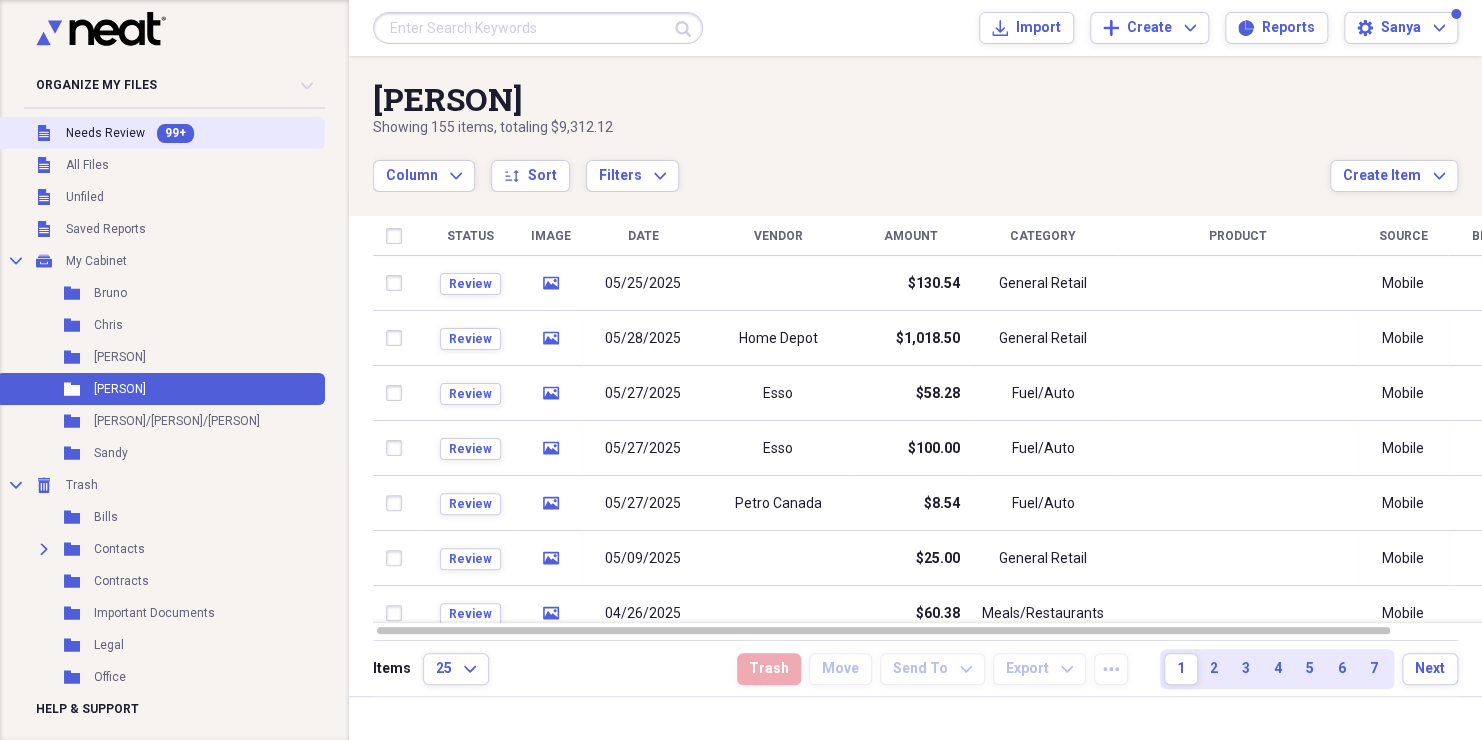 click on "Unfiled Needs Review 99+" at bounding box center [160, 133] 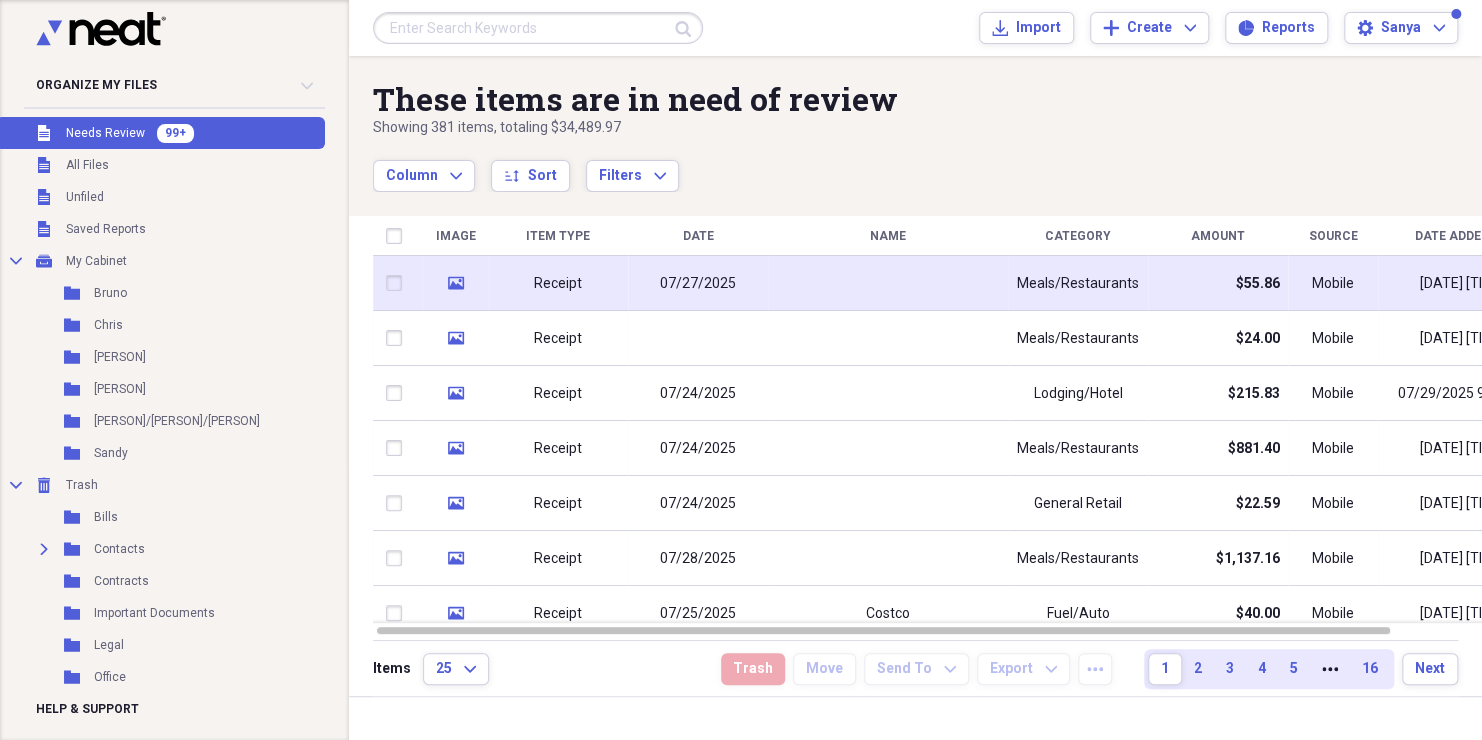 click on "07/27/2025" at bounding box center (698, 284) 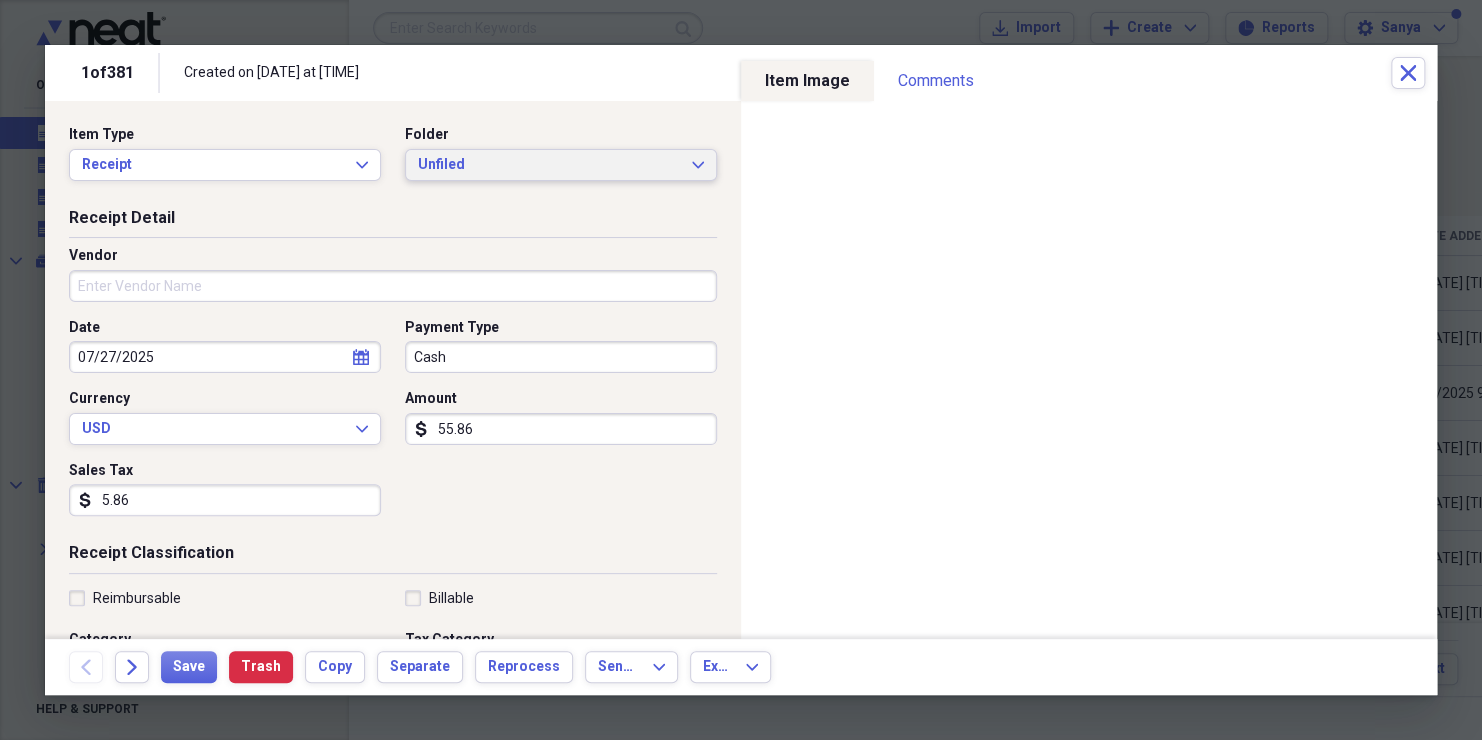 click on "Unfiled" at bounding box center [549, 165] 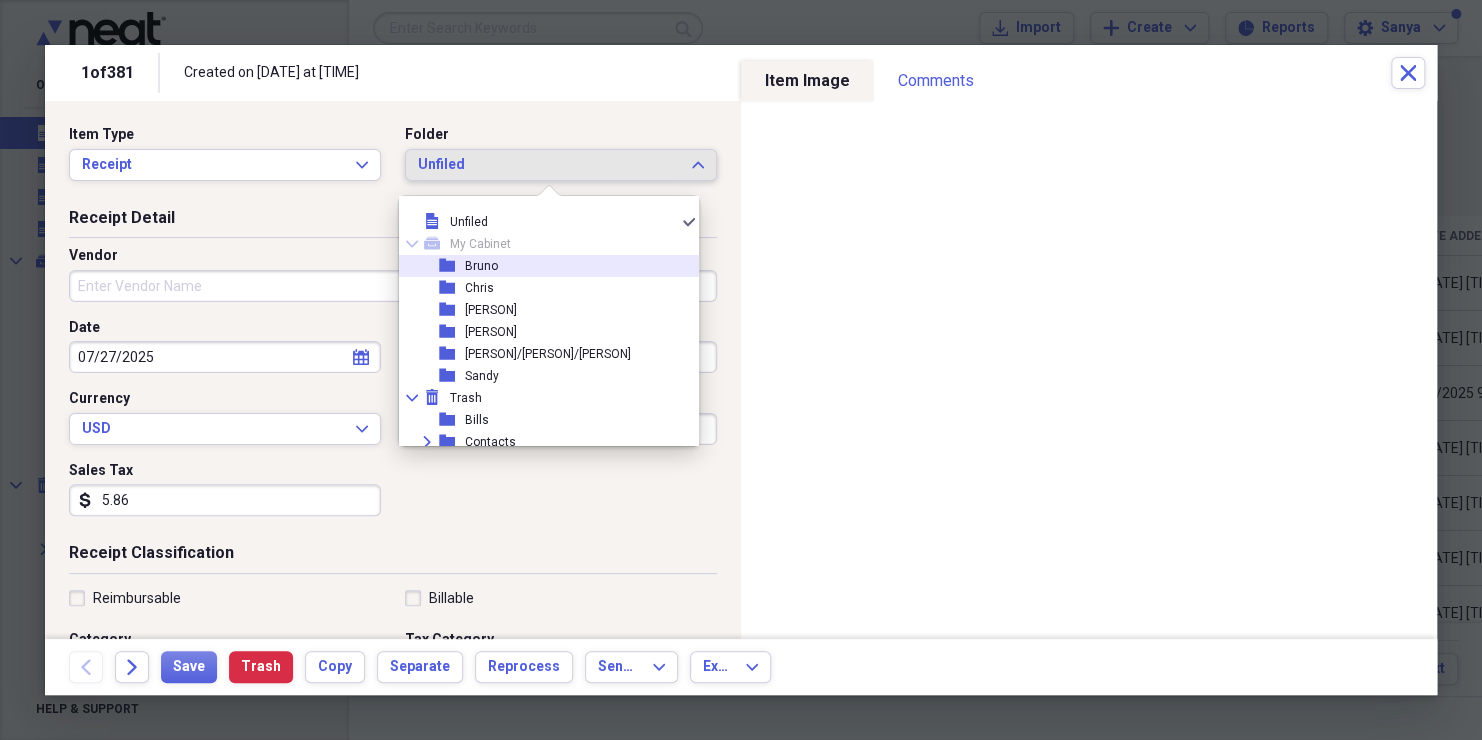 click on "folder [PERSON]" at bounding box center [541, 266] 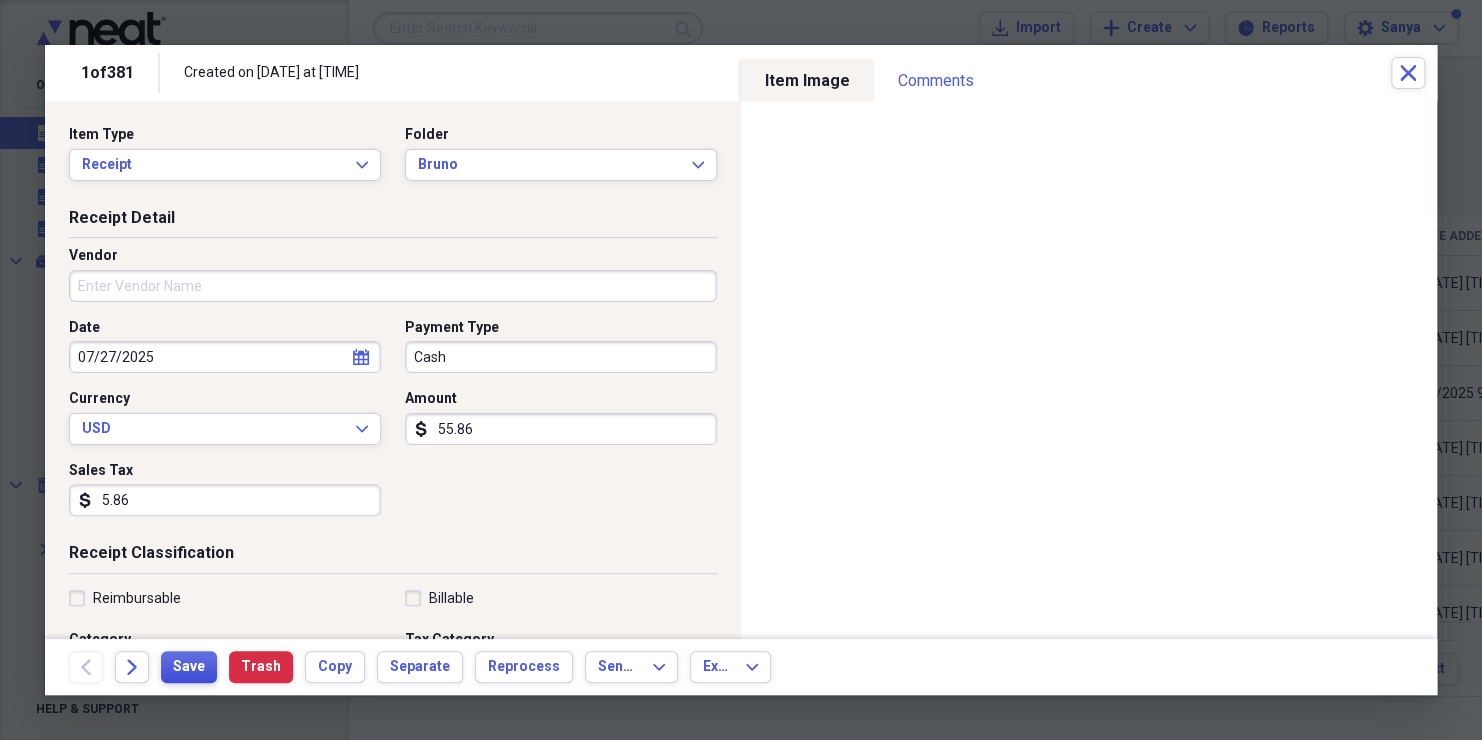 click on "Save" at bounding box center (189, 667) 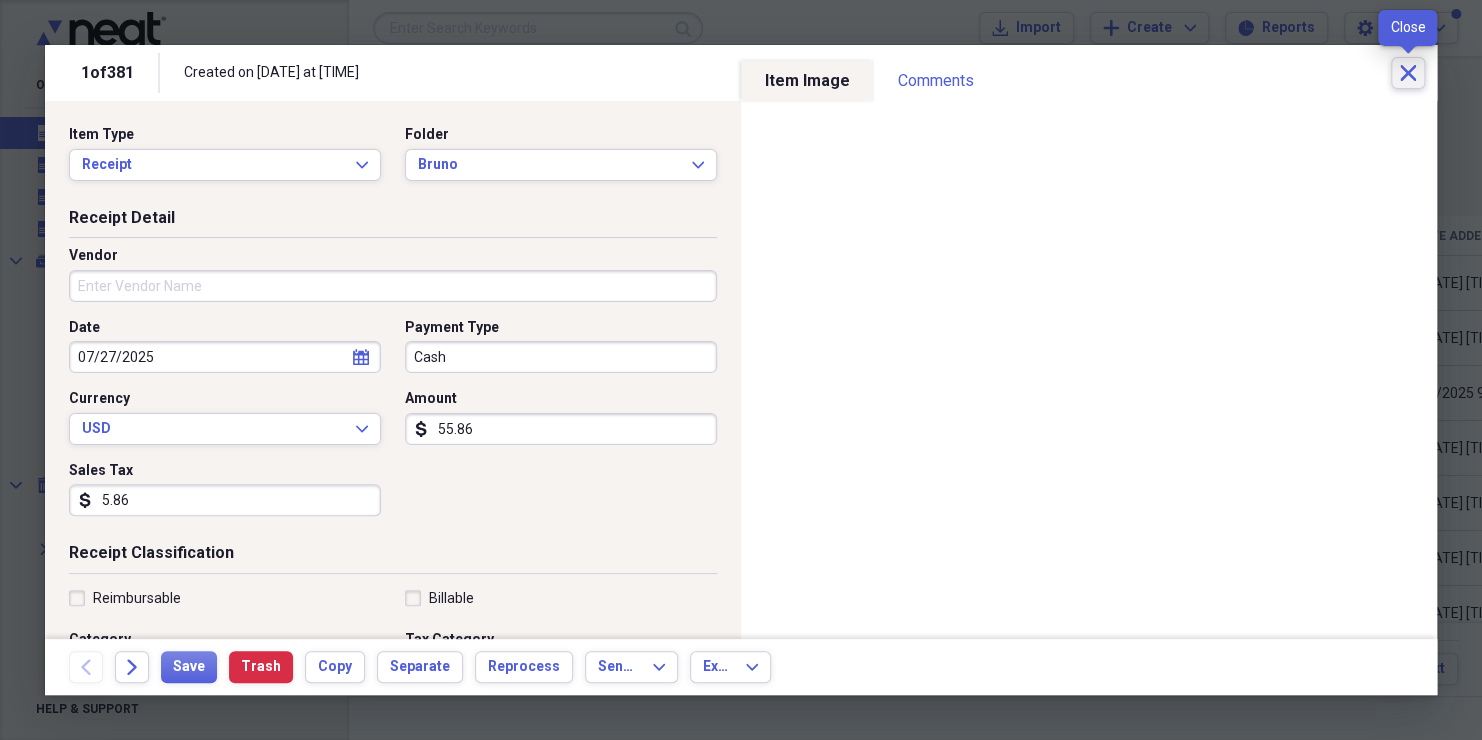 click on "Close" at bounding box center [1408, 73] 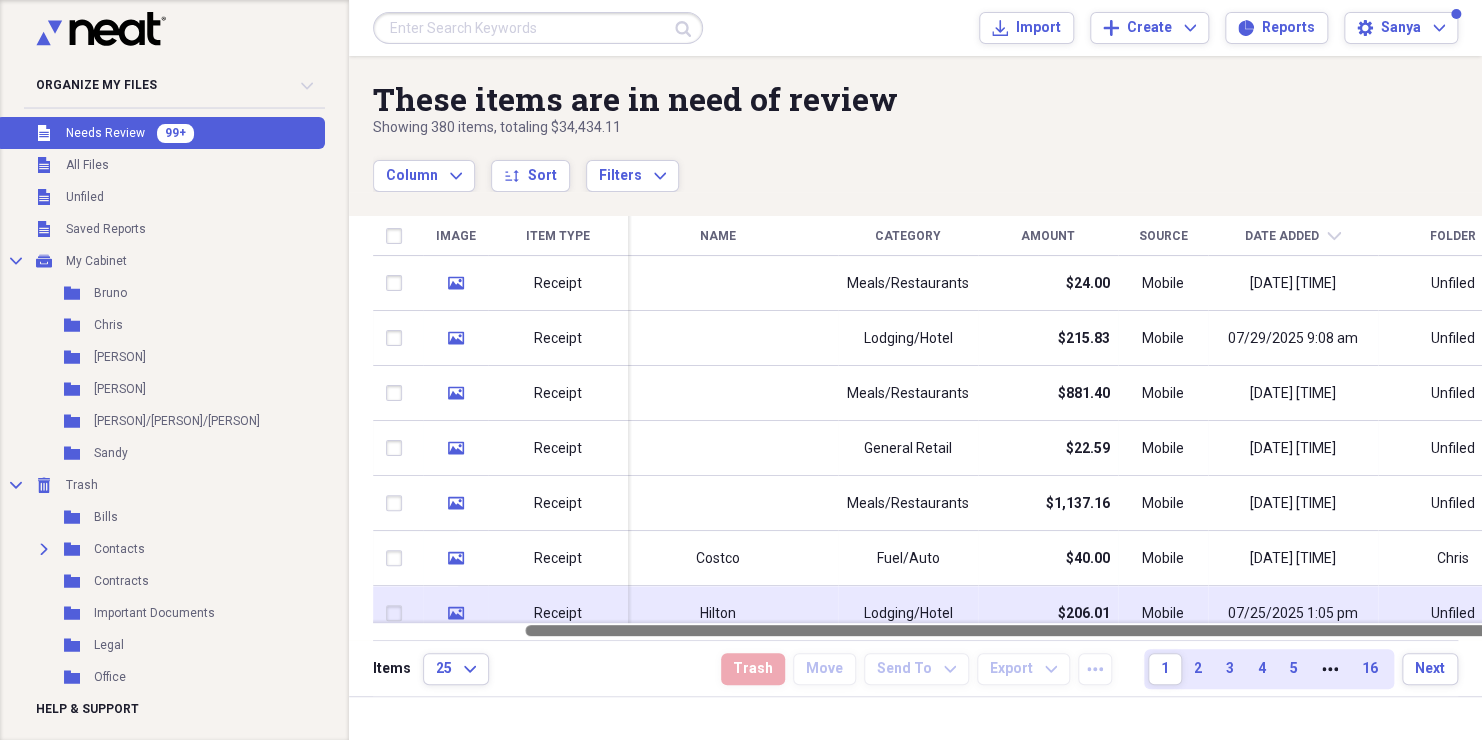 drag, startPoint x: 996, startPoint y: 627, endPoint x: 1177, endPoint y: 602, distance: 182.71837 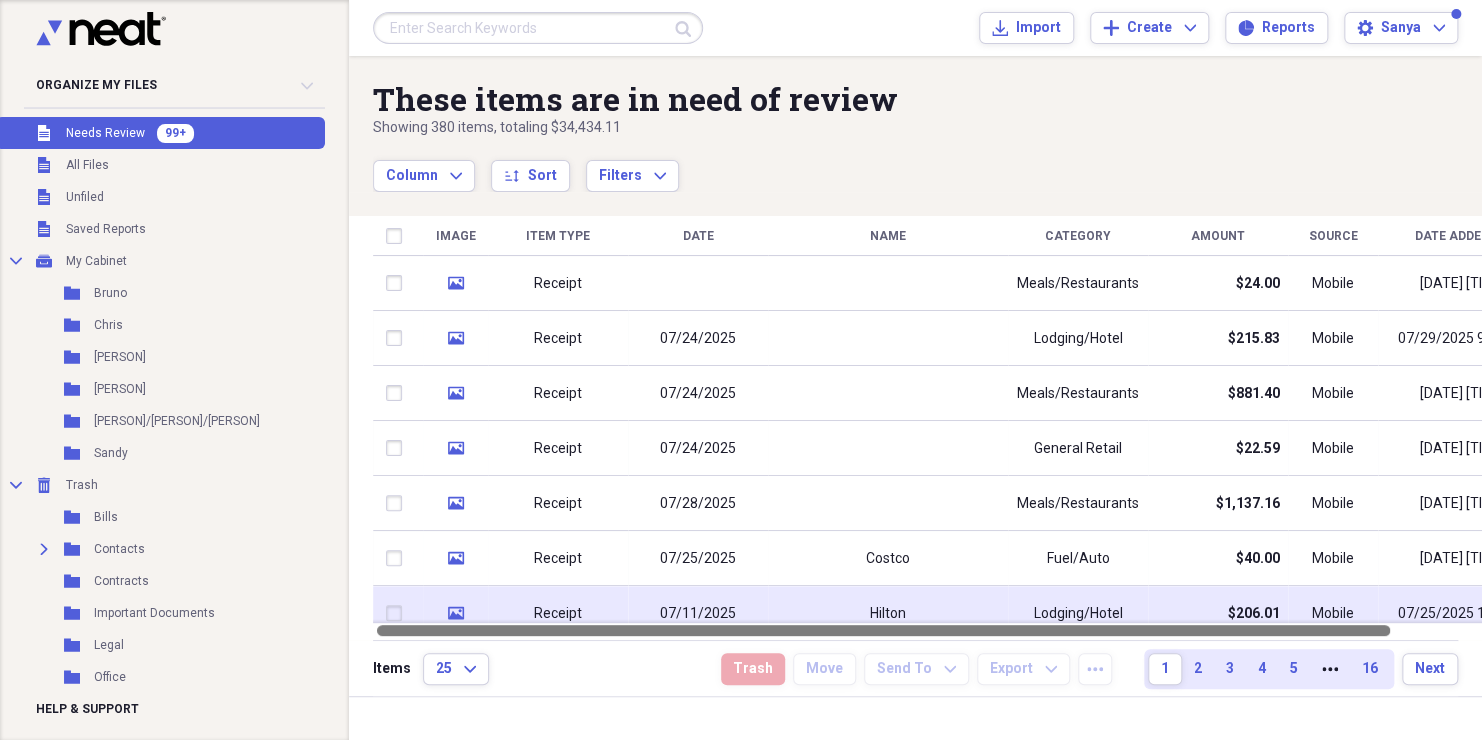 drag, startPoint x: 968, startPoint y: 628, endPoint x: 668, endPoint y: 609, distance: 300.60107 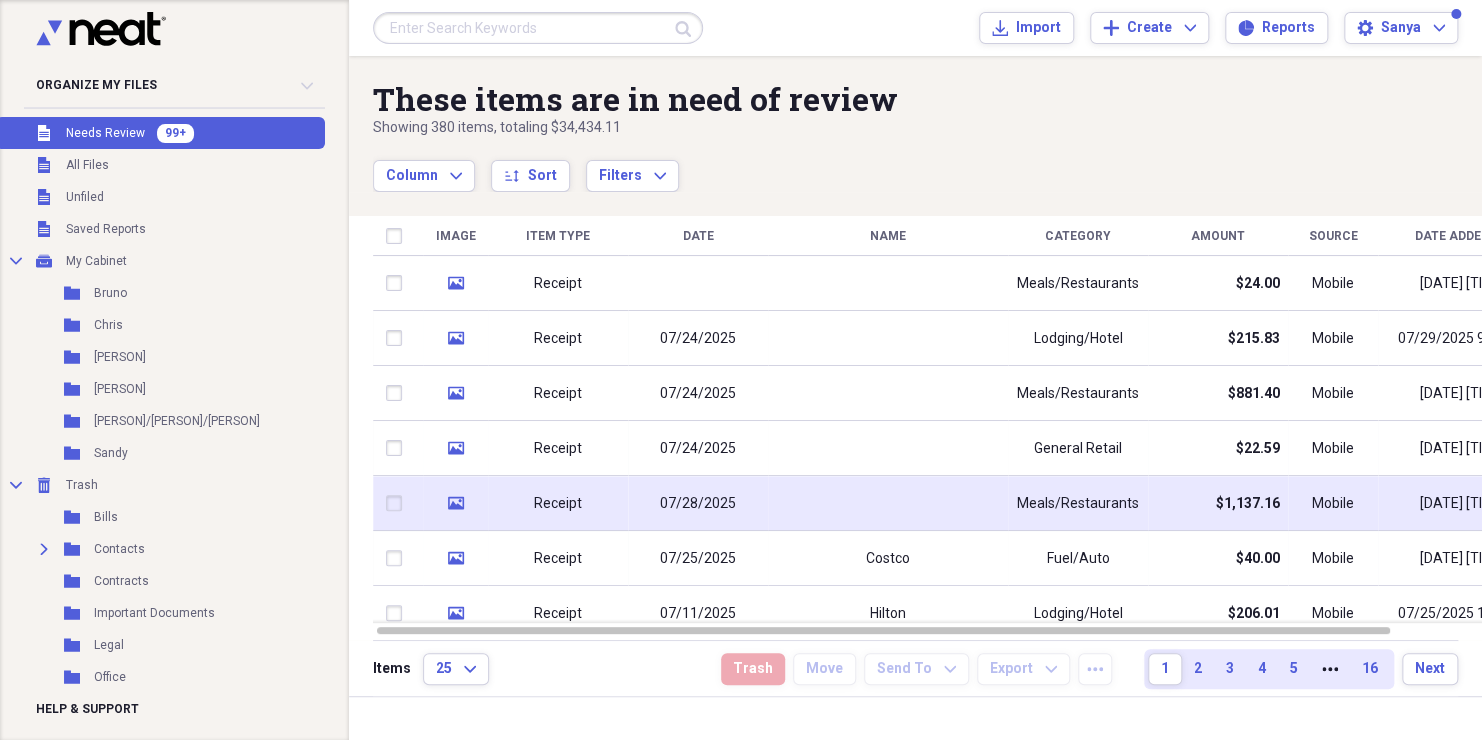 click on "Receipt" at bounding box center [558, 504] 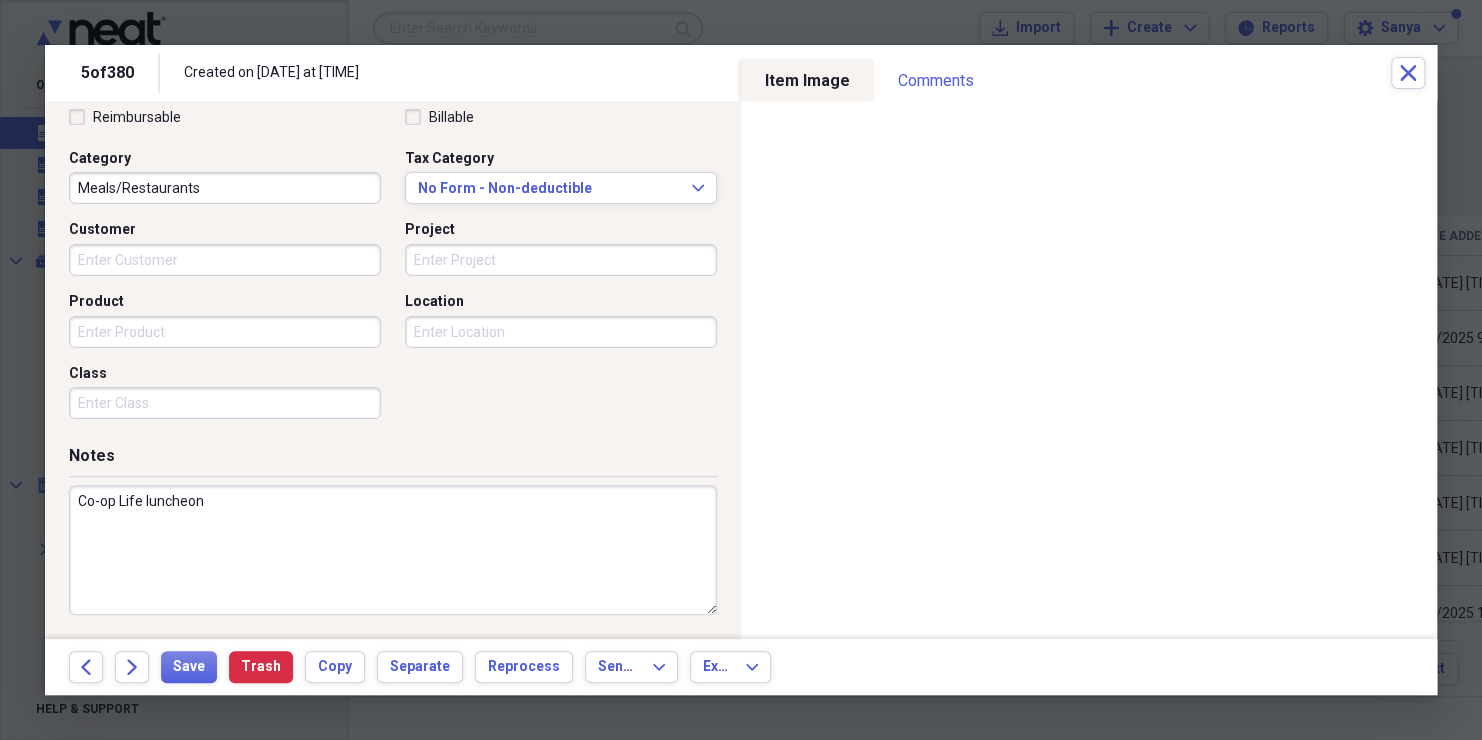 scroll, scrollTop: 0, scrollLeft: 0, axis: both 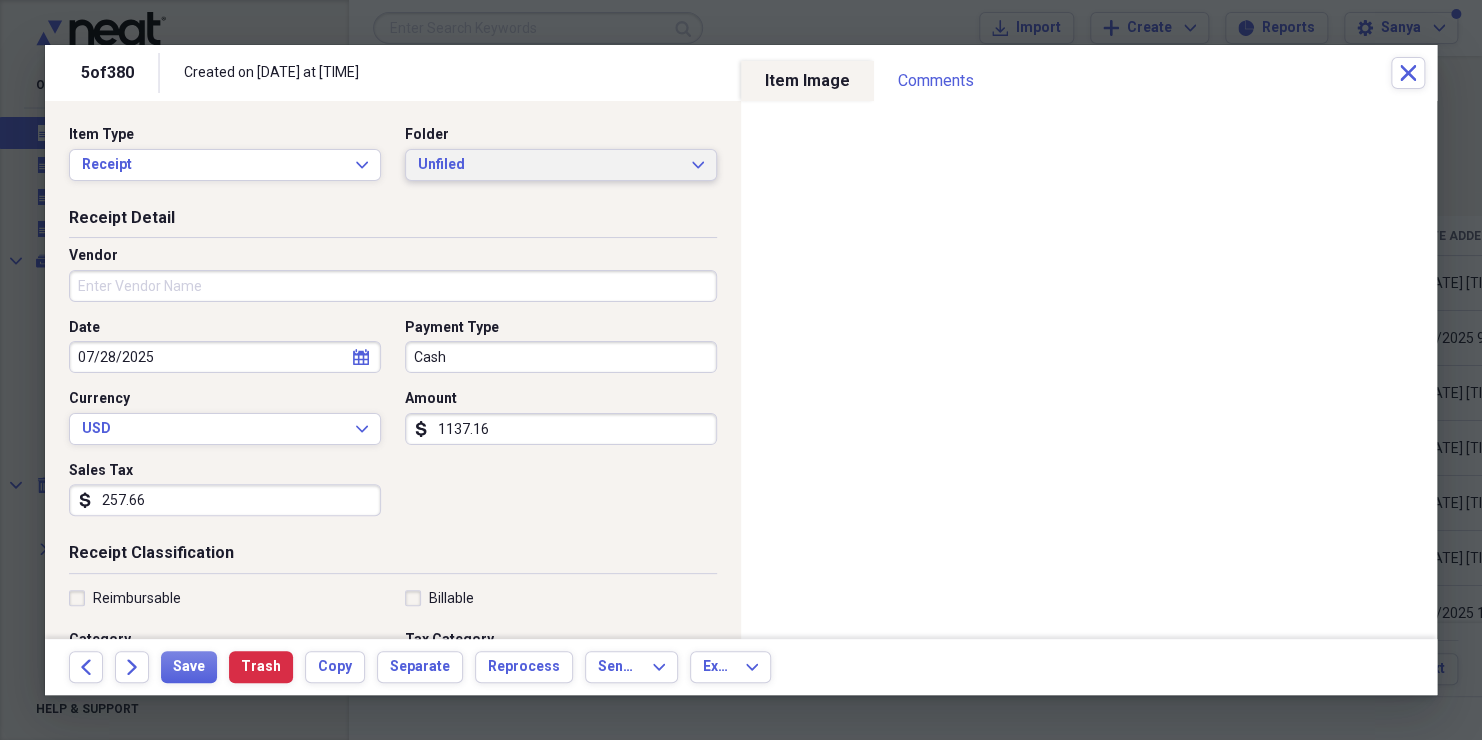 click on "Unfiled" at bounding box center [549, 165] 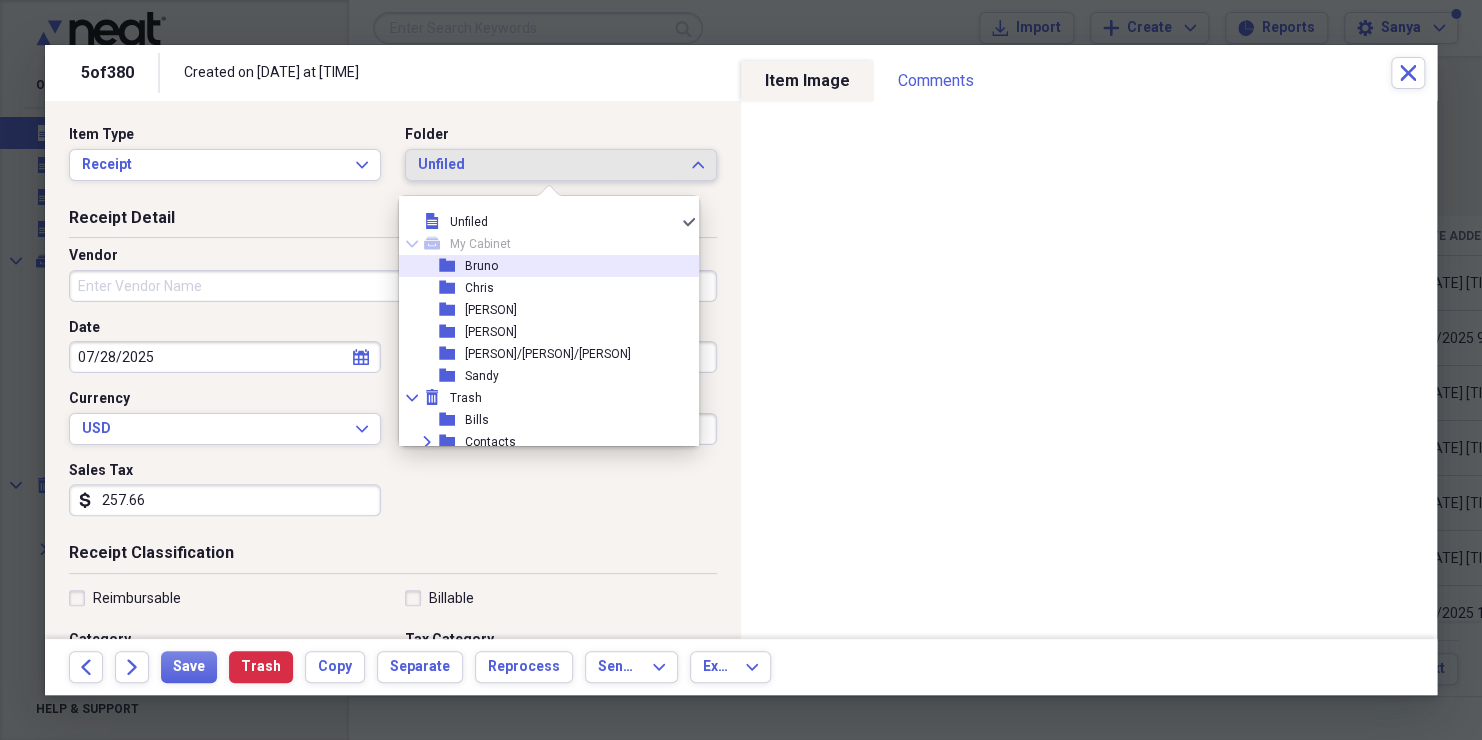click on "folder [PERSON]" at bounding box center (541, 266) 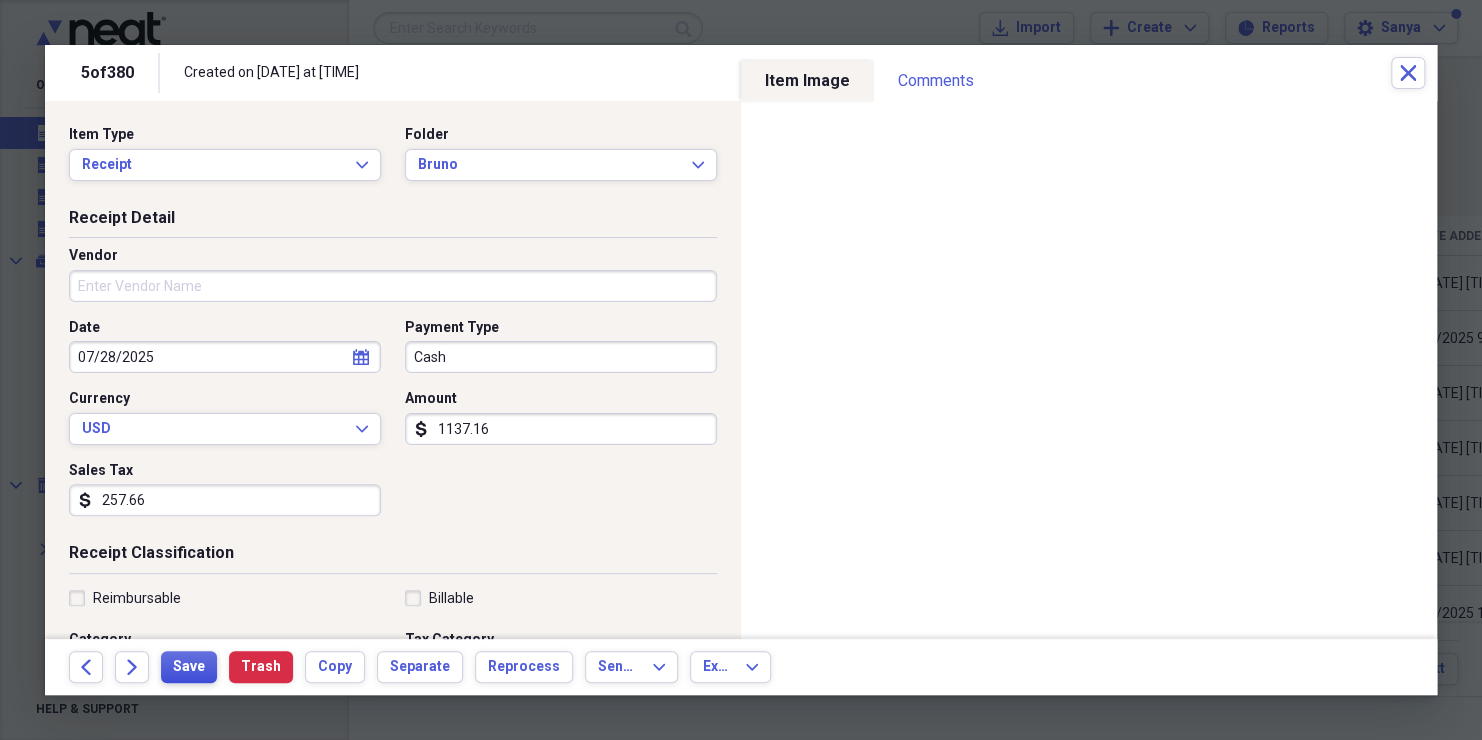 click on "Save" at bounding box center (189, 667) 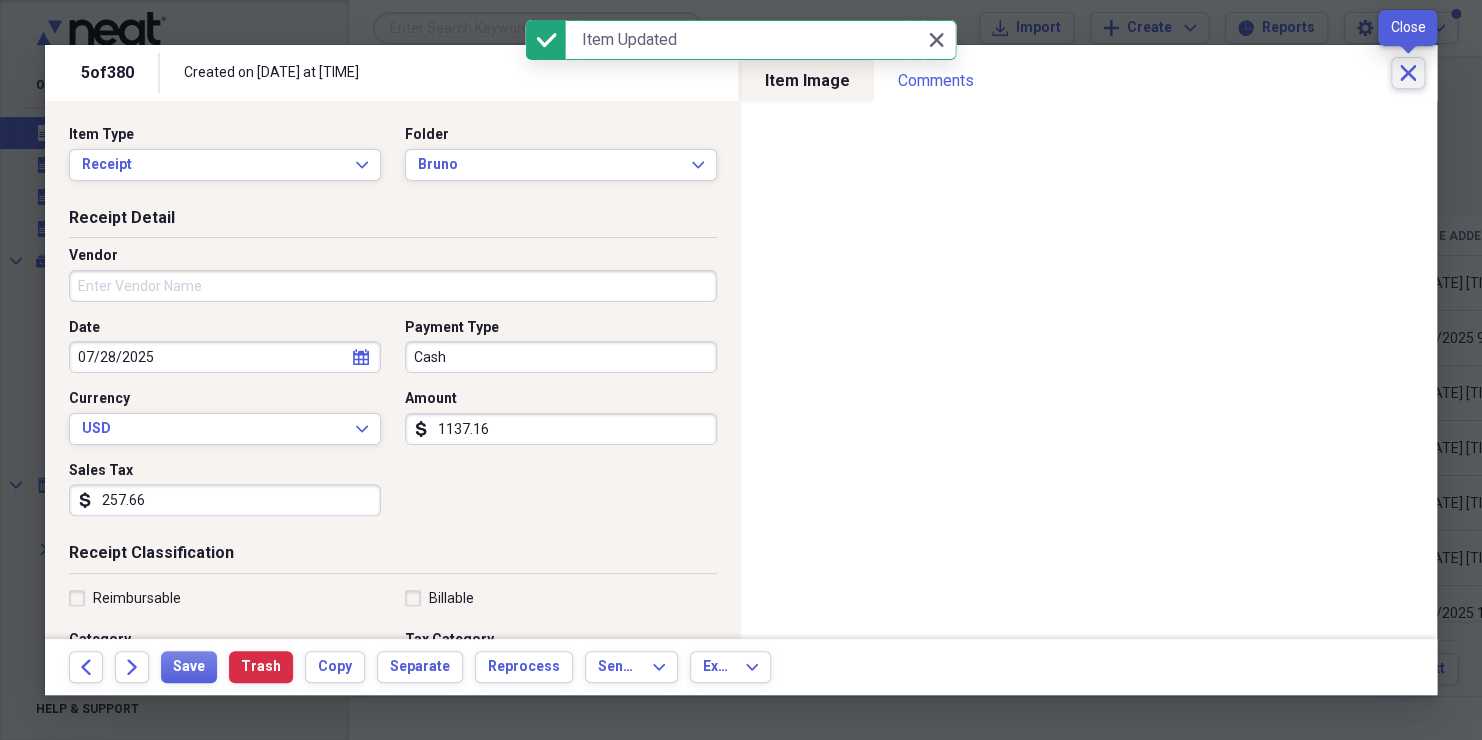 click 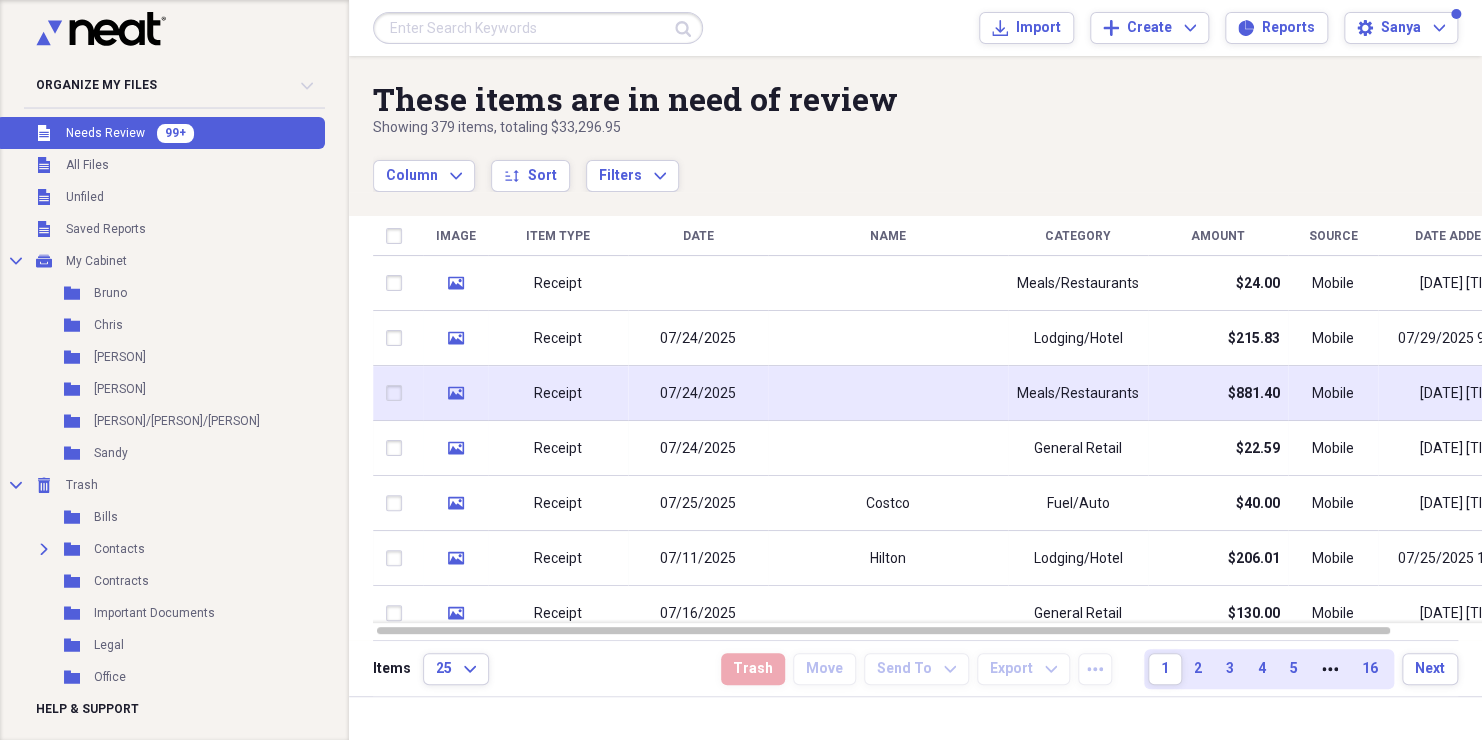 click on "07/24/2025" at bounding box center (698, 394) 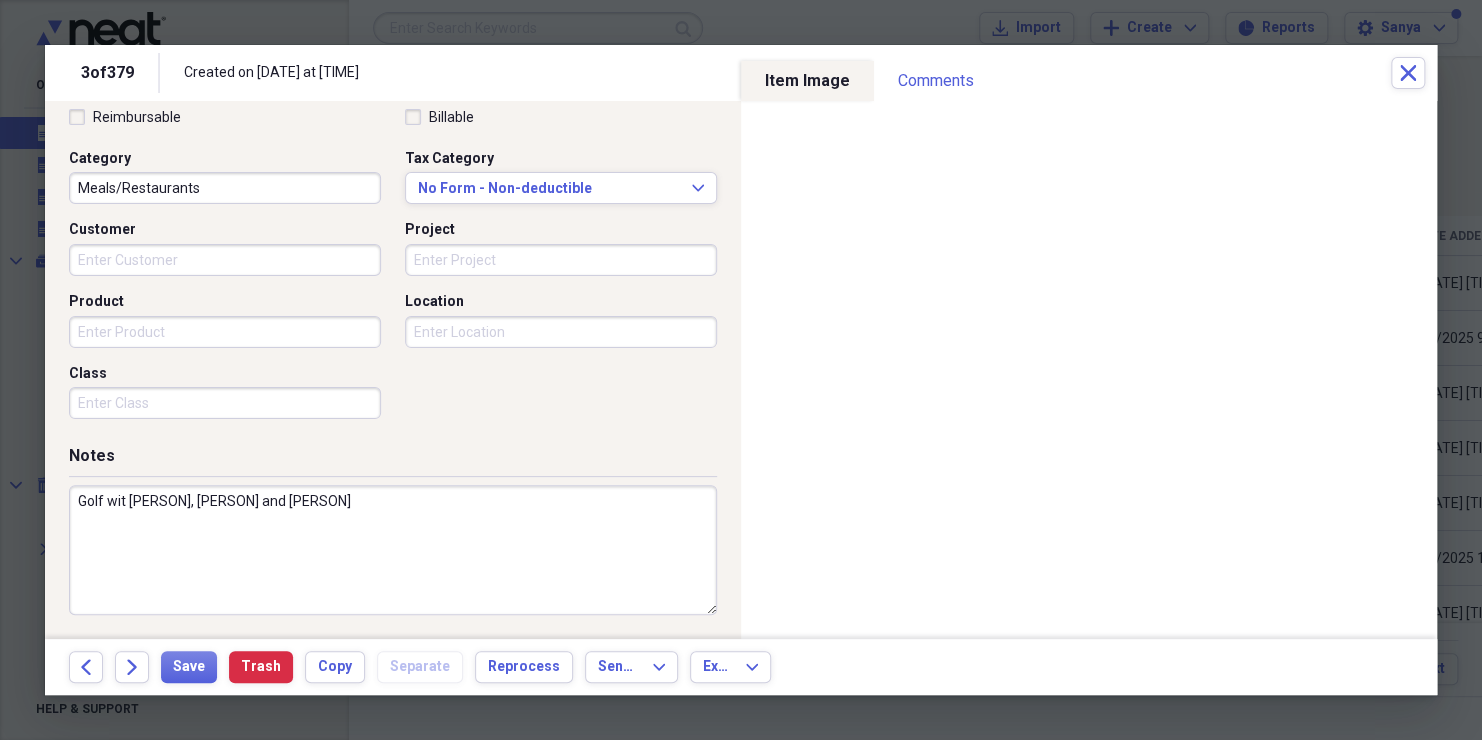 scroll, scrollTop: 0, scrollLeft: 0, axis: both 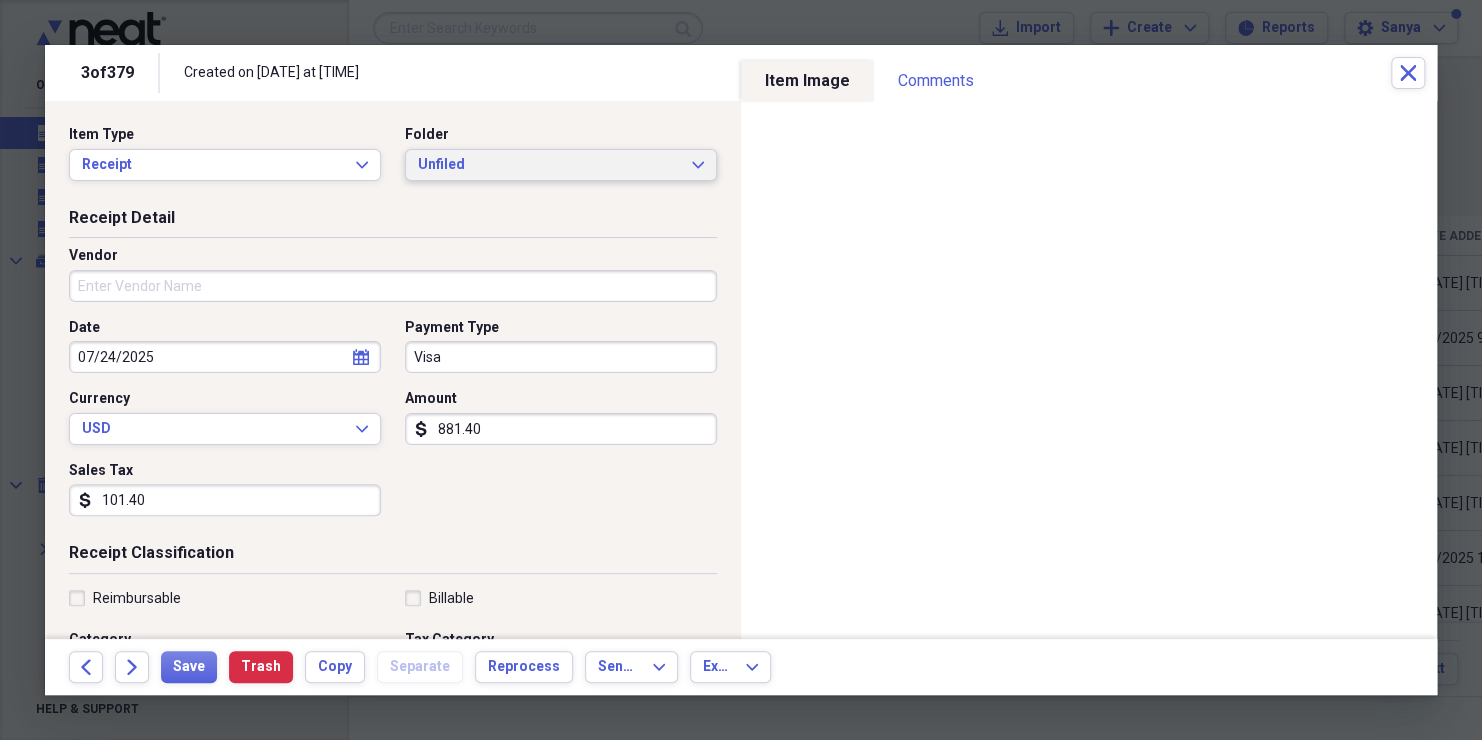 click on "Unfiled" at bounding box center (549, 165) 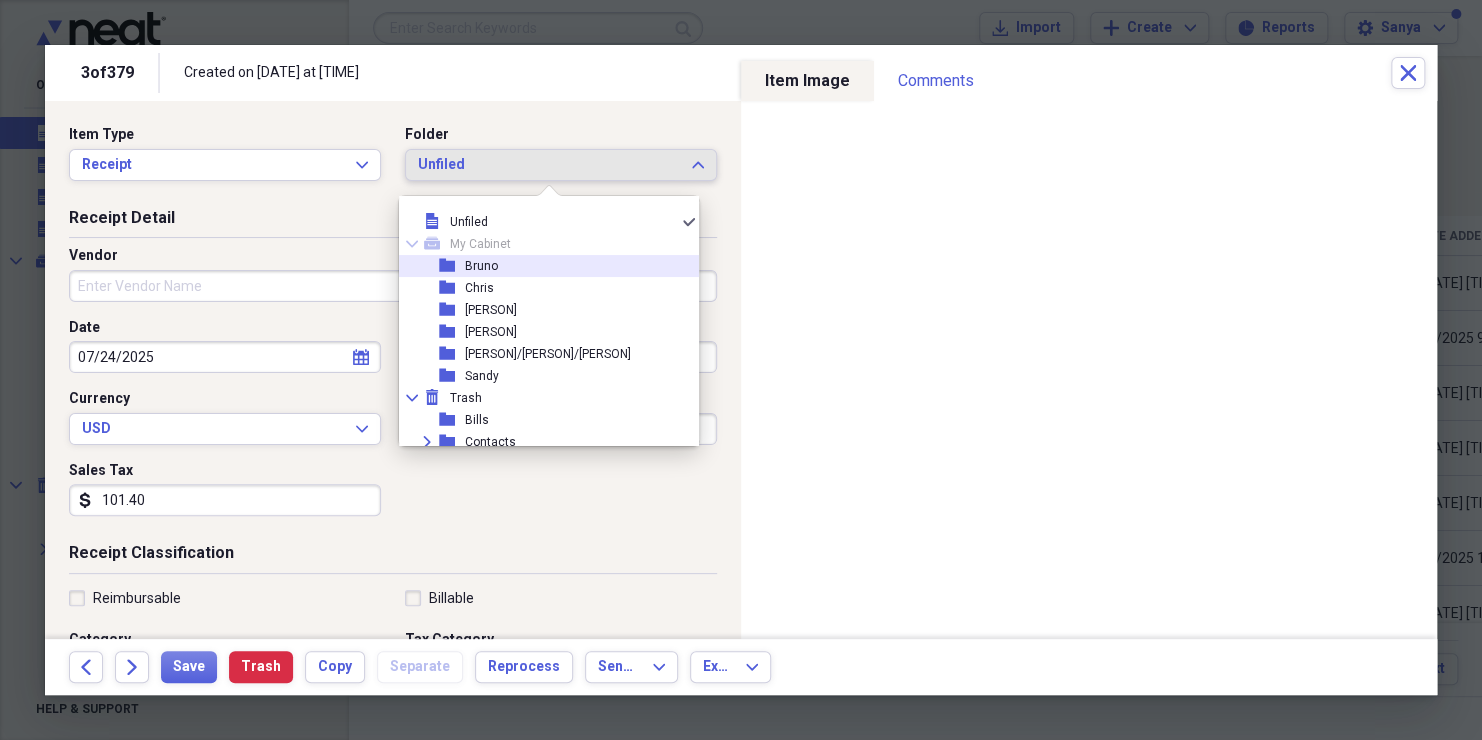 click on "folder [PERSON]" at bounding box center (541, 266) 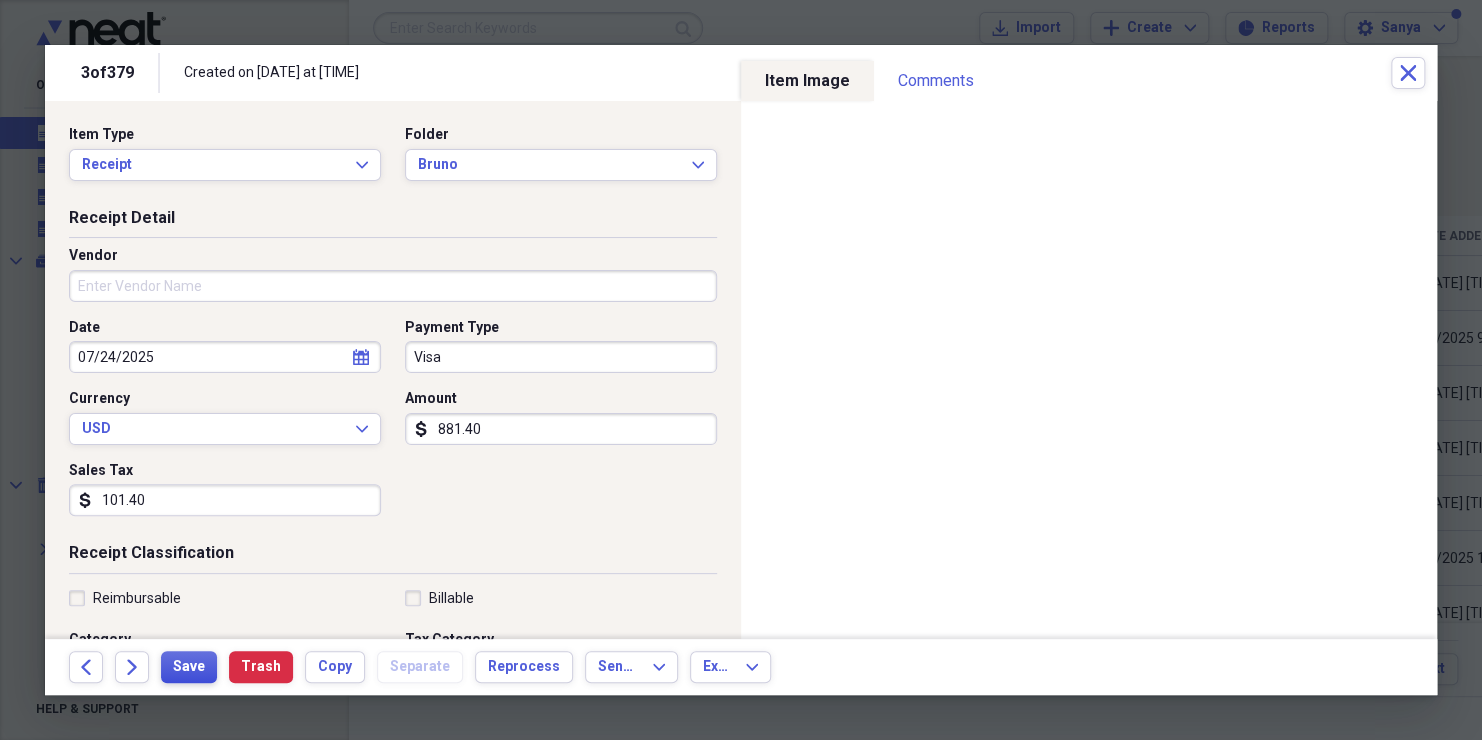 click on "Save" at bounding box center (189, 667) 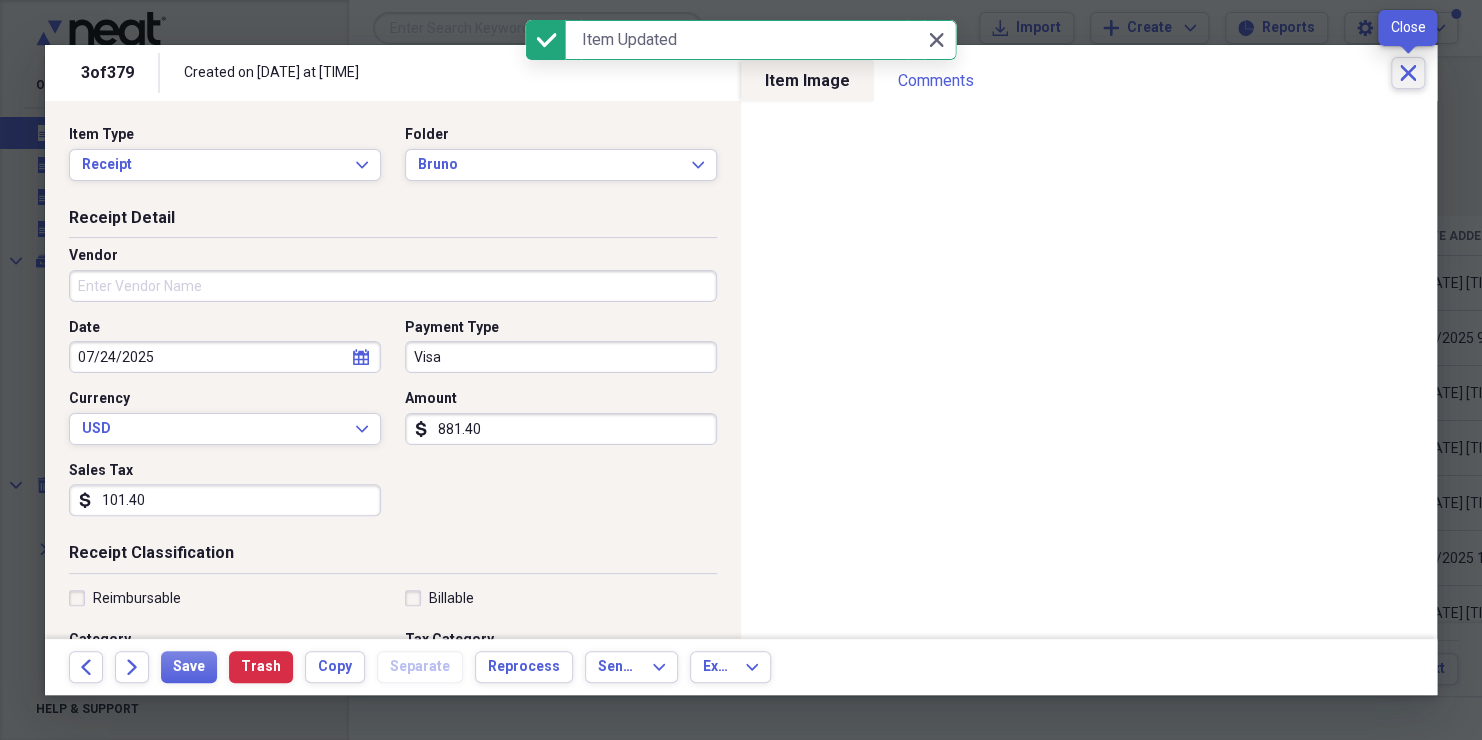 click on "Close" 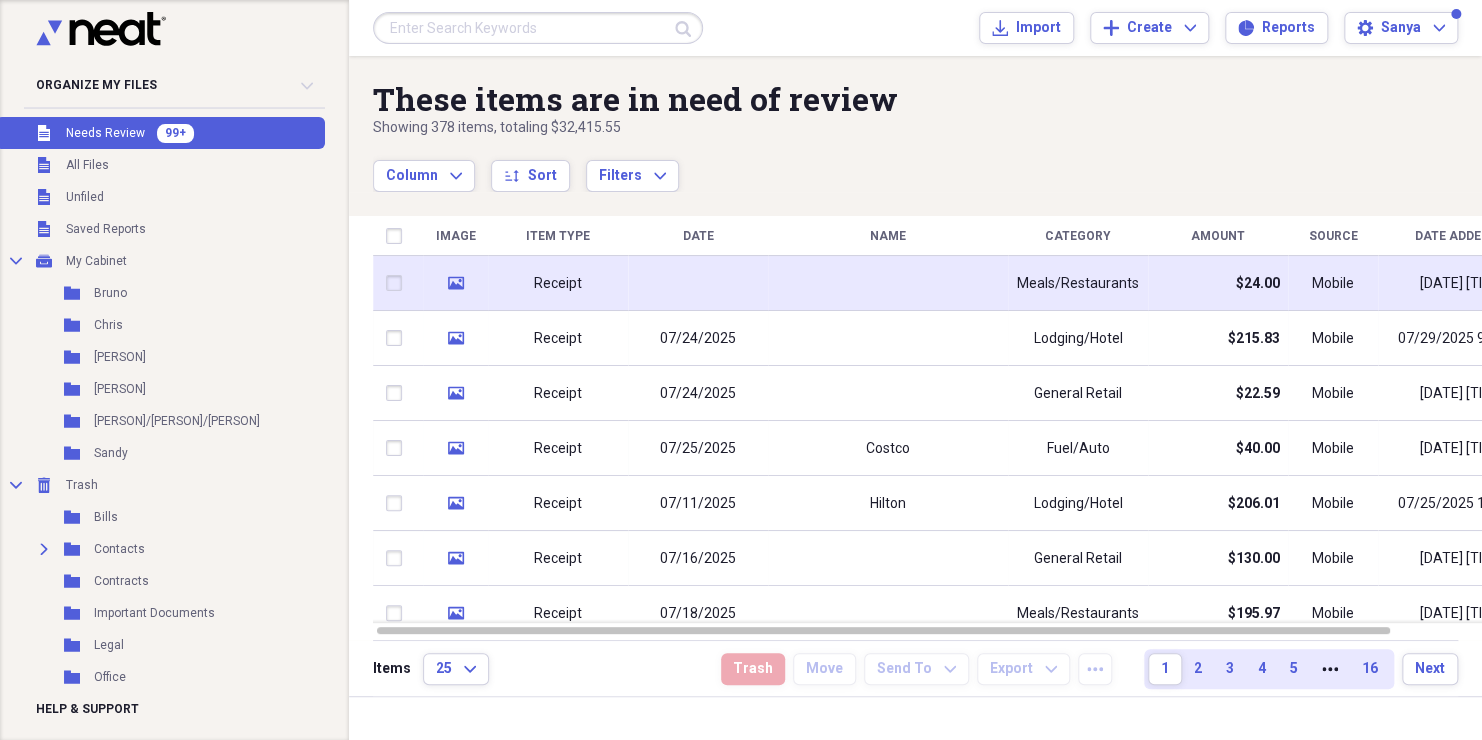 click on "Receipt" at bounding box center (558, 283) 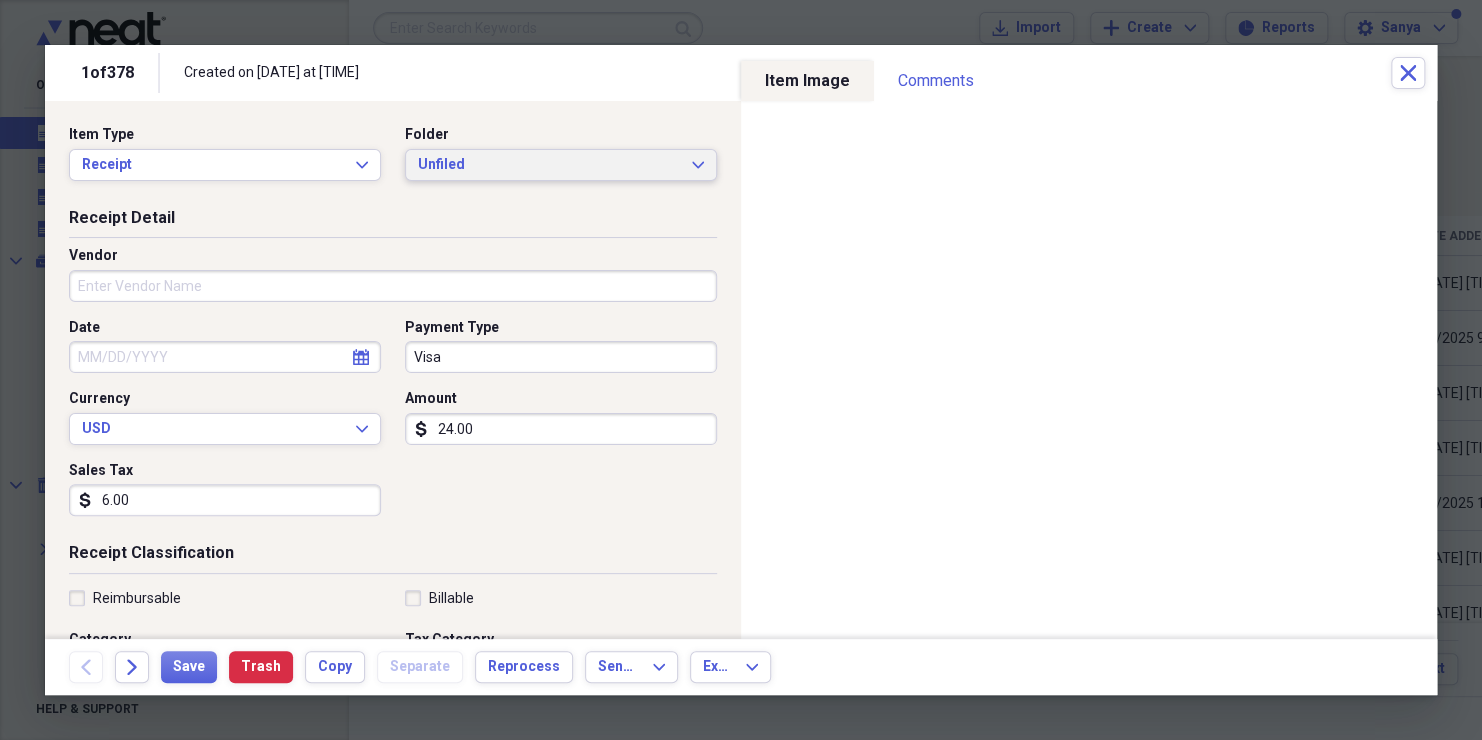click on "Unfiled" at bounding box center (549, 165) 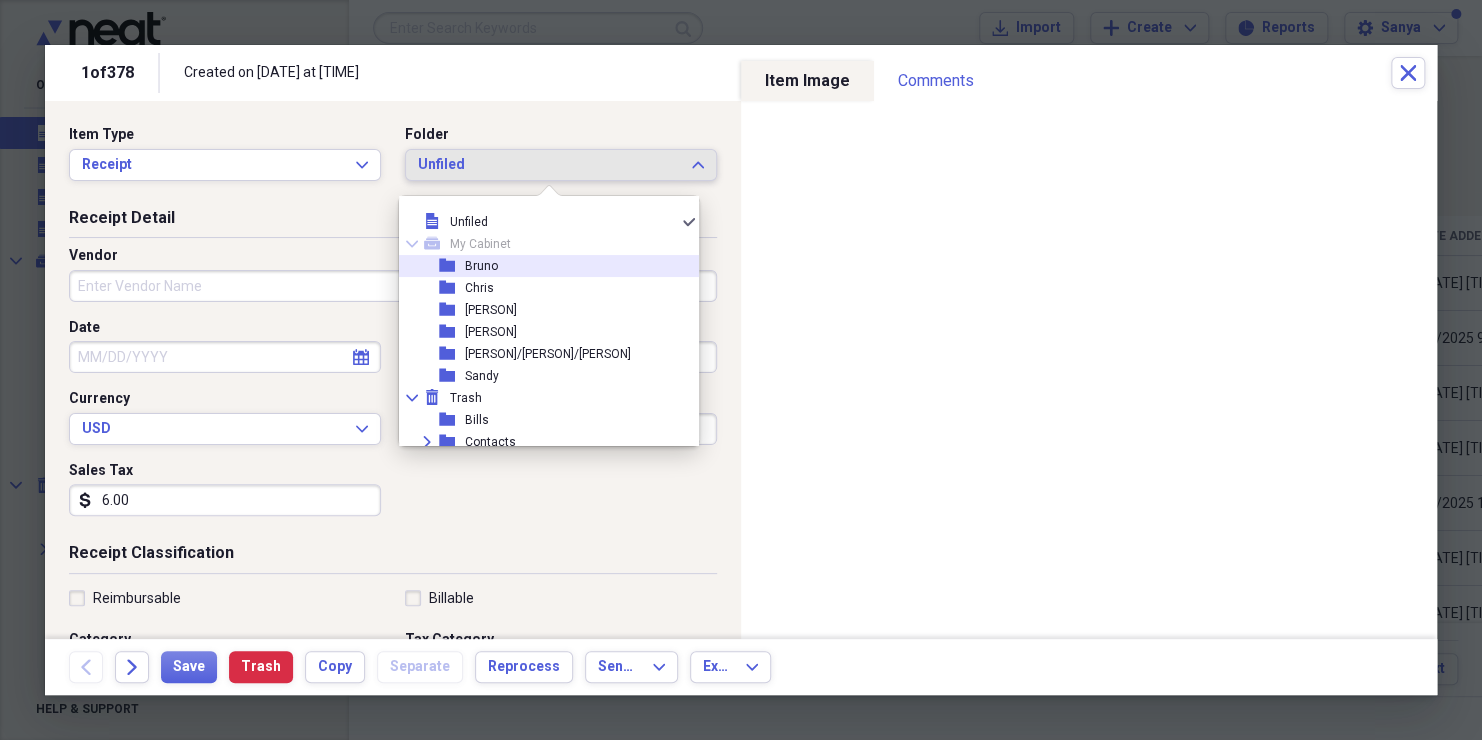 click on "folder [PERSON]" at bounding box center [541, 266] 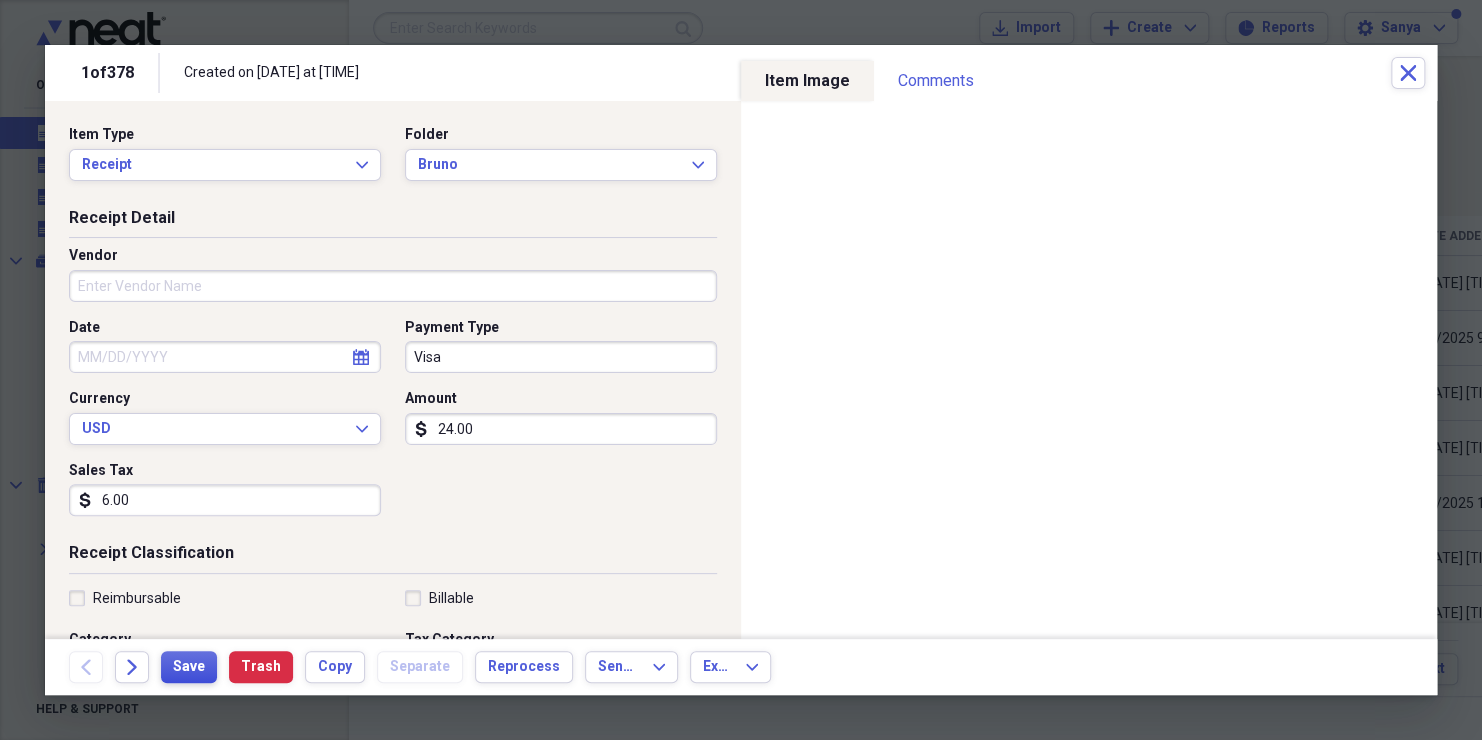 click on "Save" at bounding box center [189, 667] 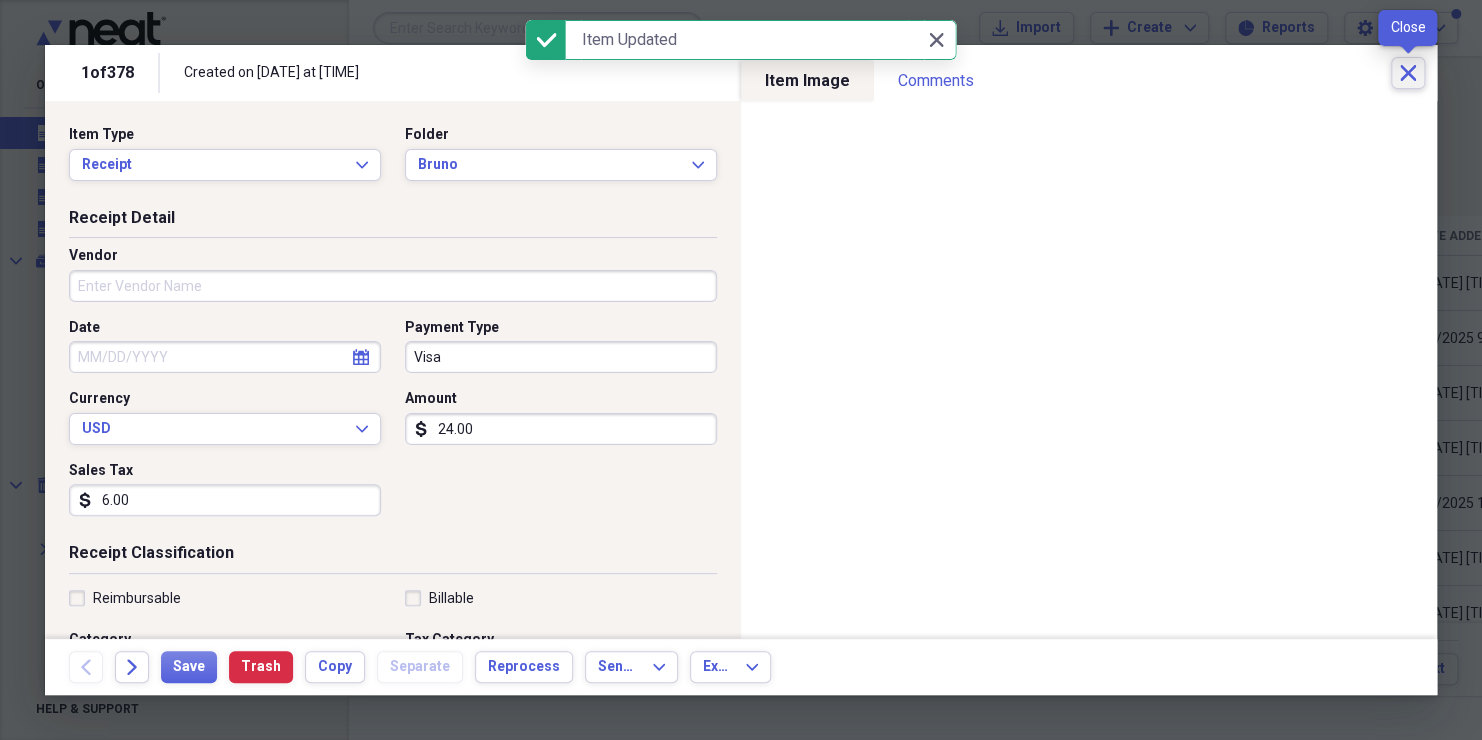 click on "Close" at bounding box center [1408, 73] 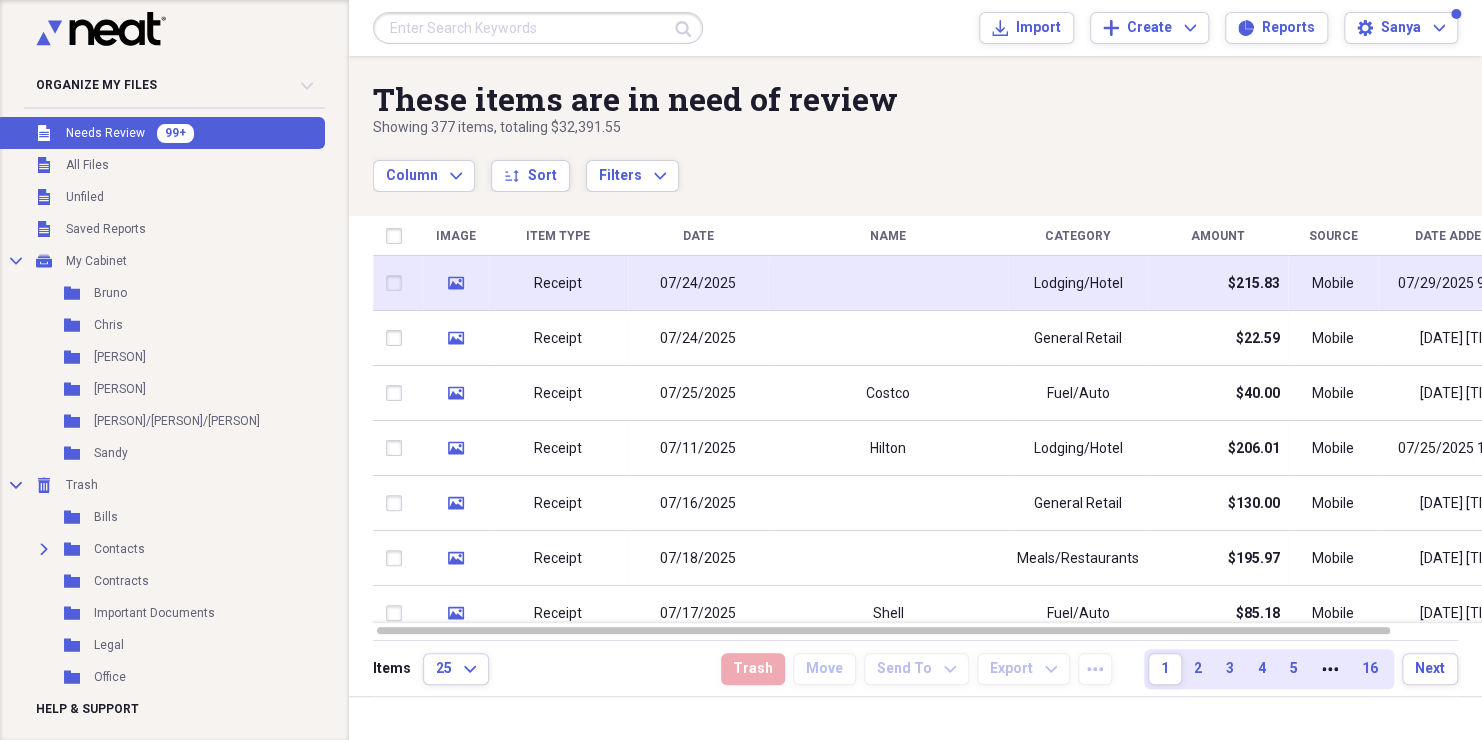 click on "07/24/2025" at bounding box center [698, 283] 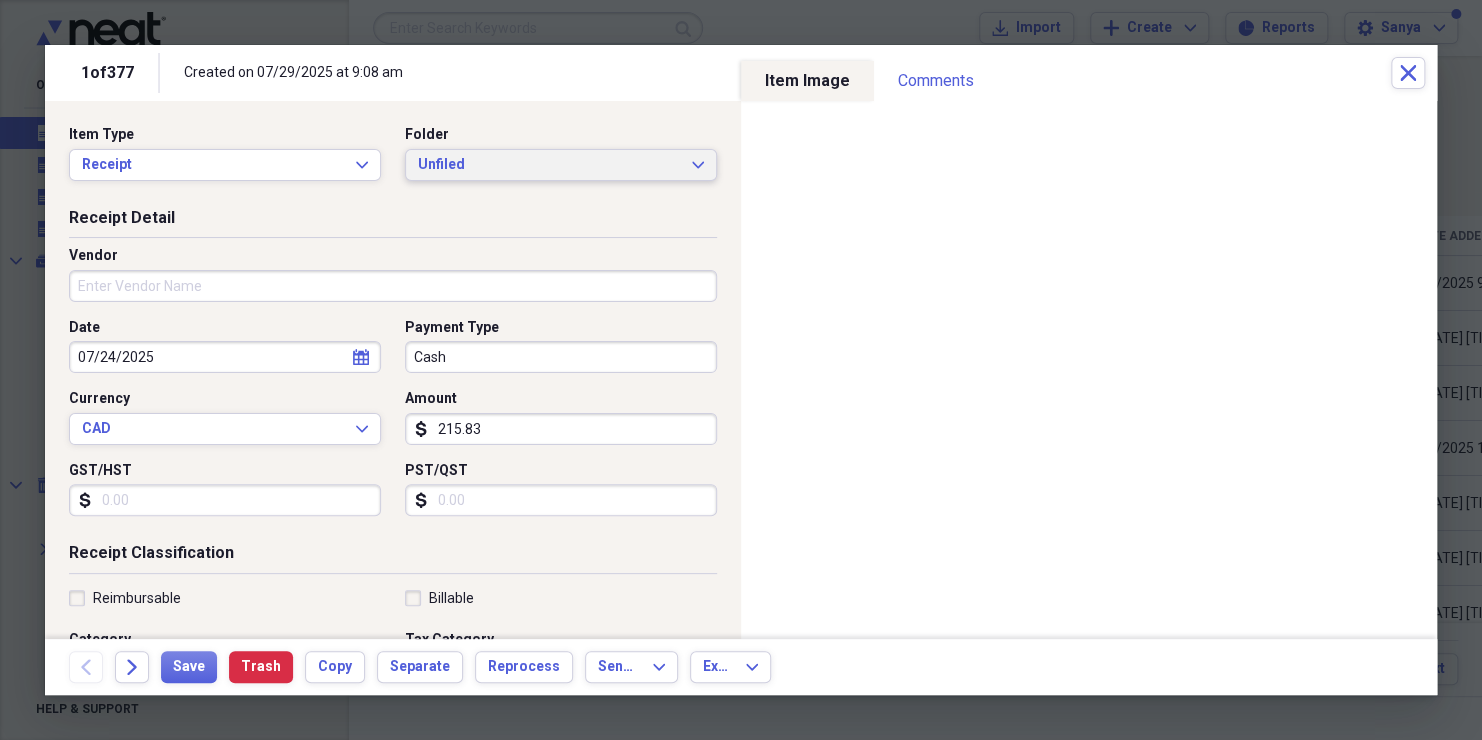 click on "Unfiled" at bounding box center [549, 165] 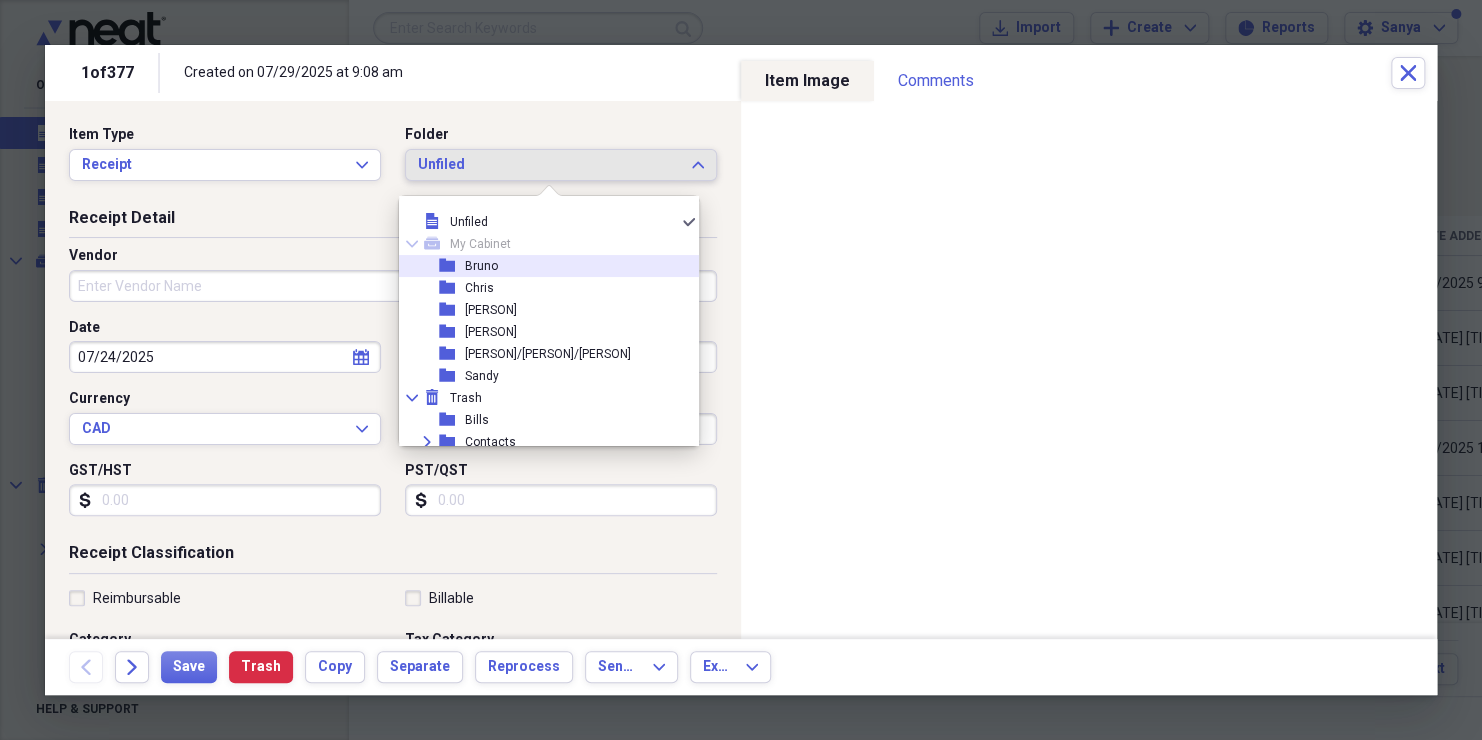 click on "folder [PERSON]" at bounding box center (541, 266) 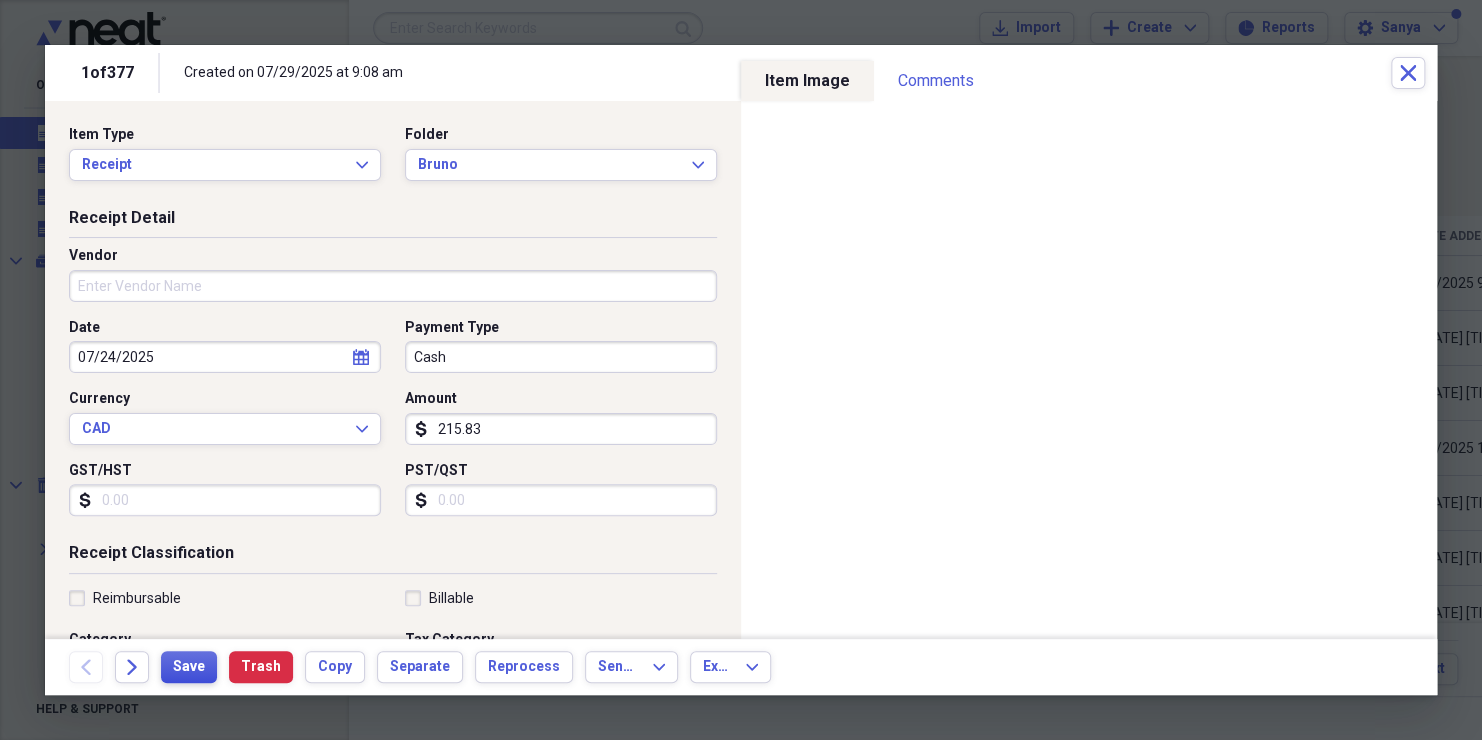 click on "Save" at bounding box center [189, 667] 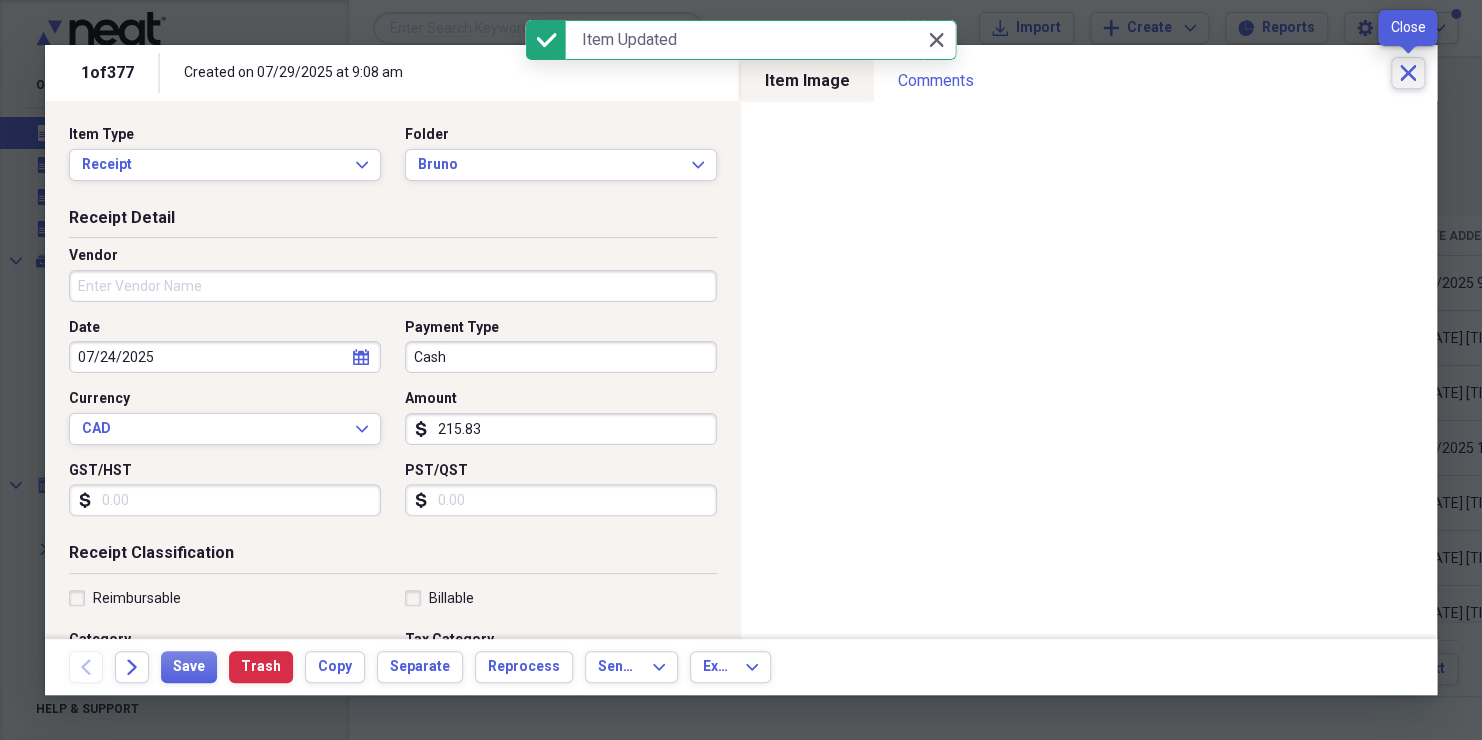 click on "Close" 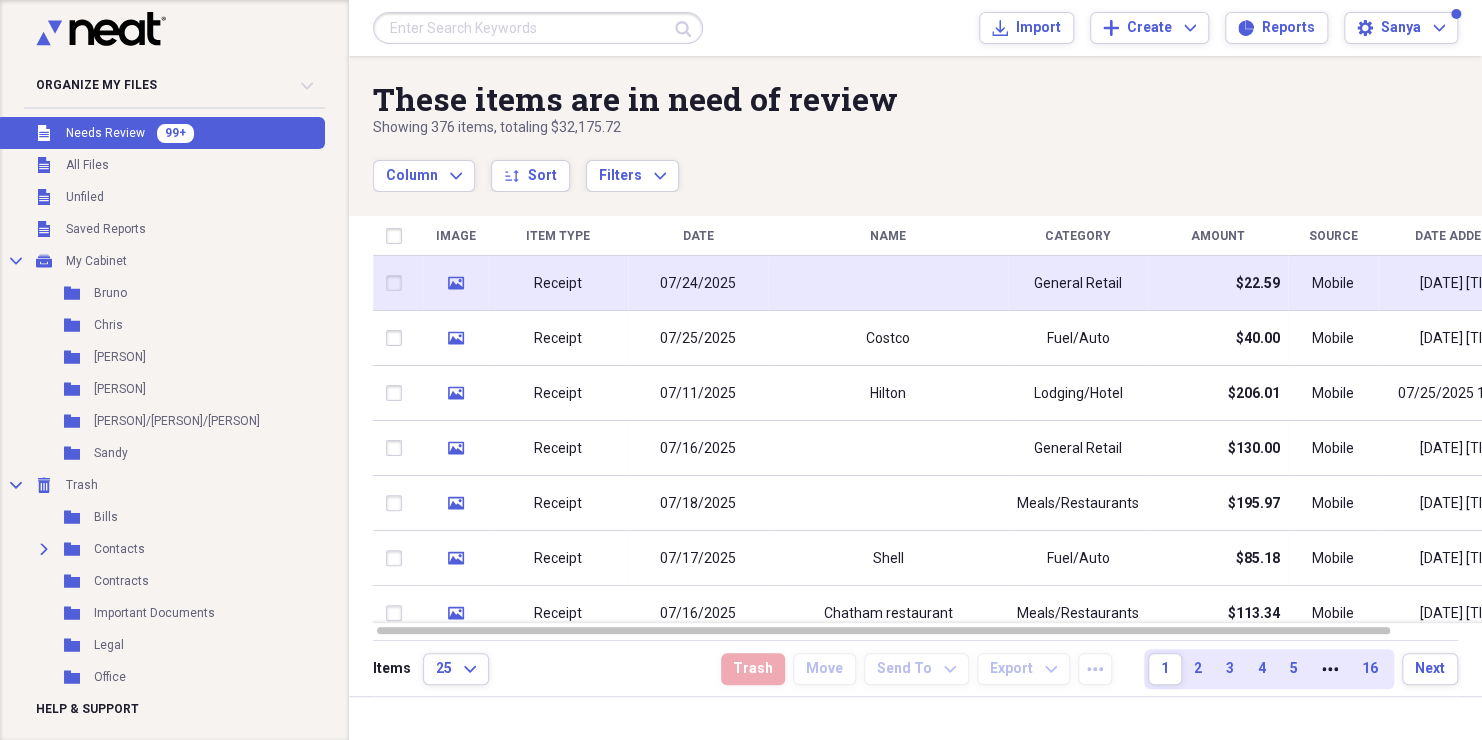 click on "Receipt" at bounding box center [558, 283] 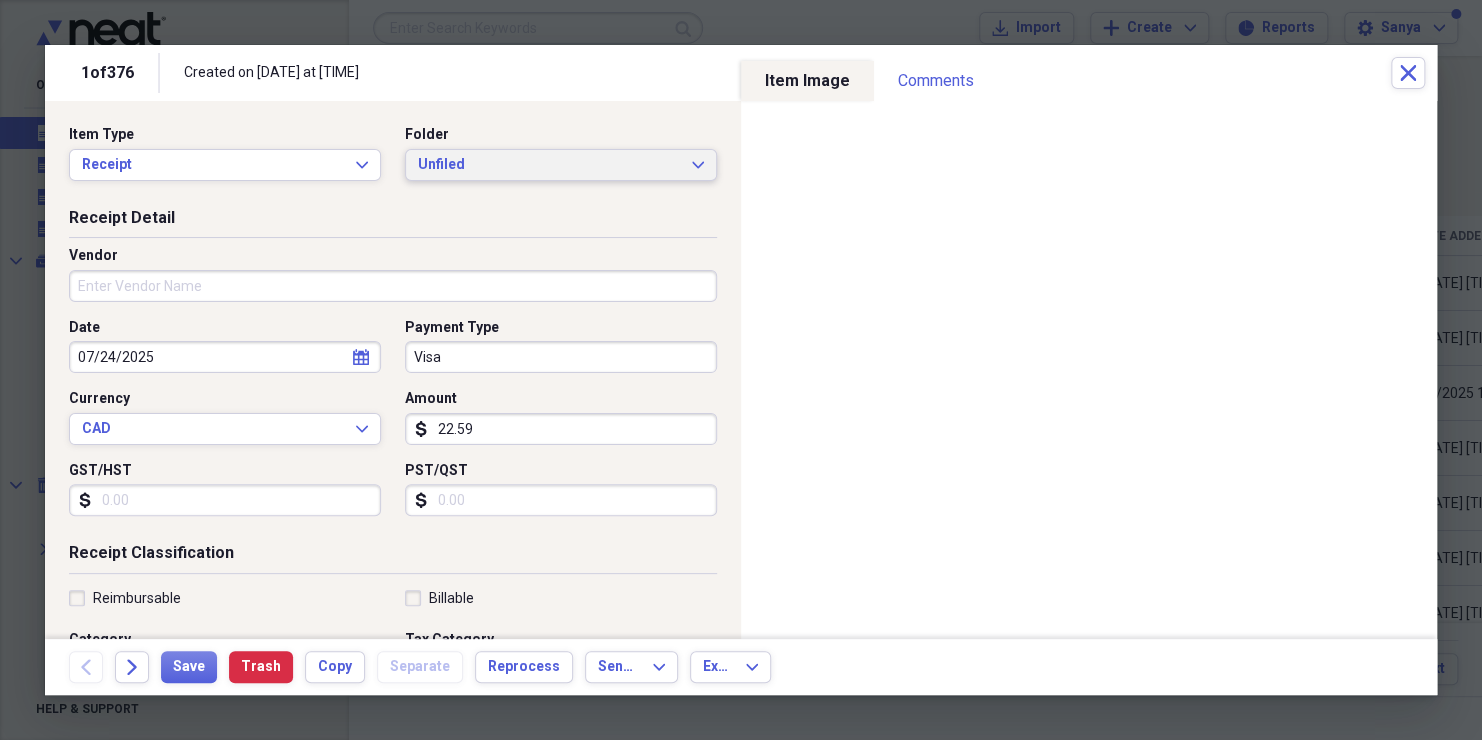 click on "Unfiled" at bounding box center [549, 165] 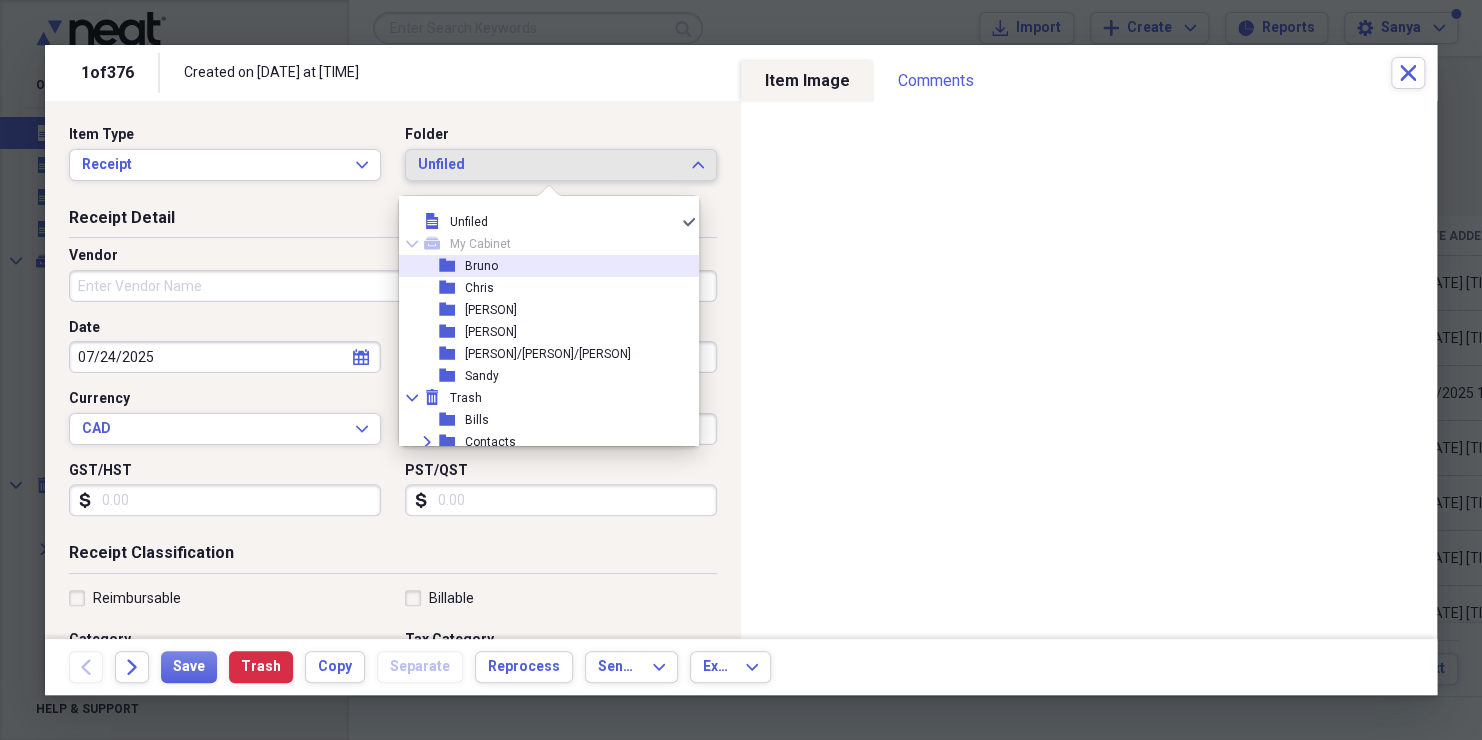 click on "folder [PERSON]" at bounding box center [541, 266] 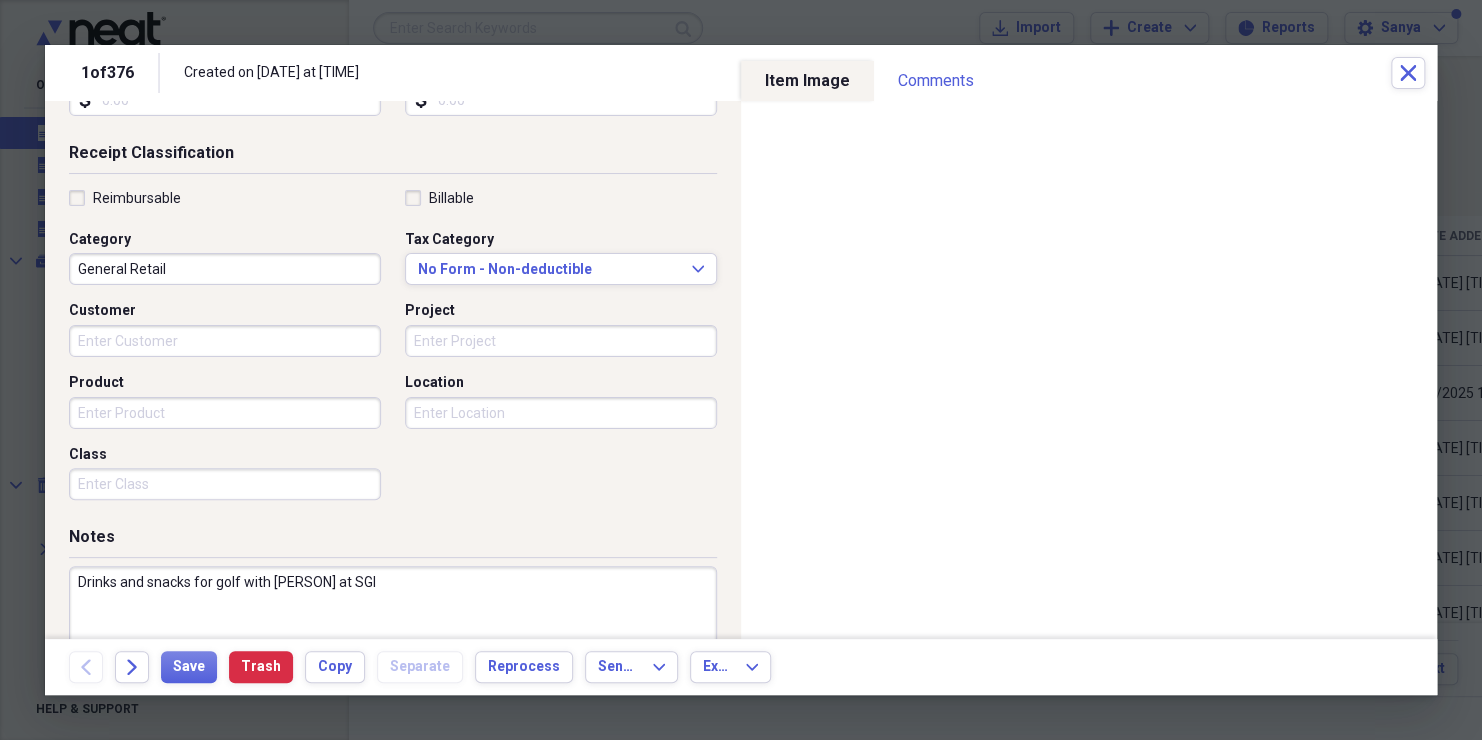 scroll, scrollTop: 481, scrollLeft: 0, axis: vertical 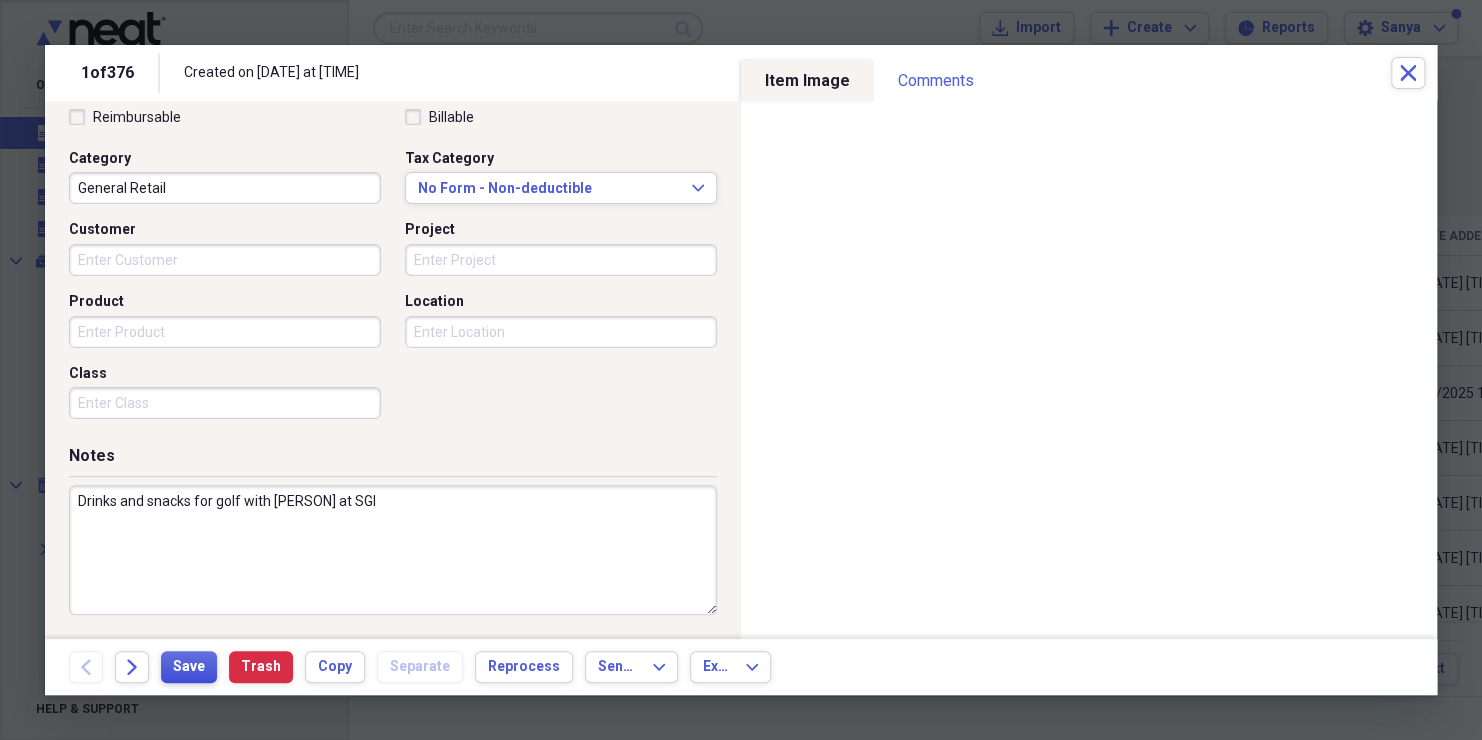 click on "Save" at bounding box center (189, 667) 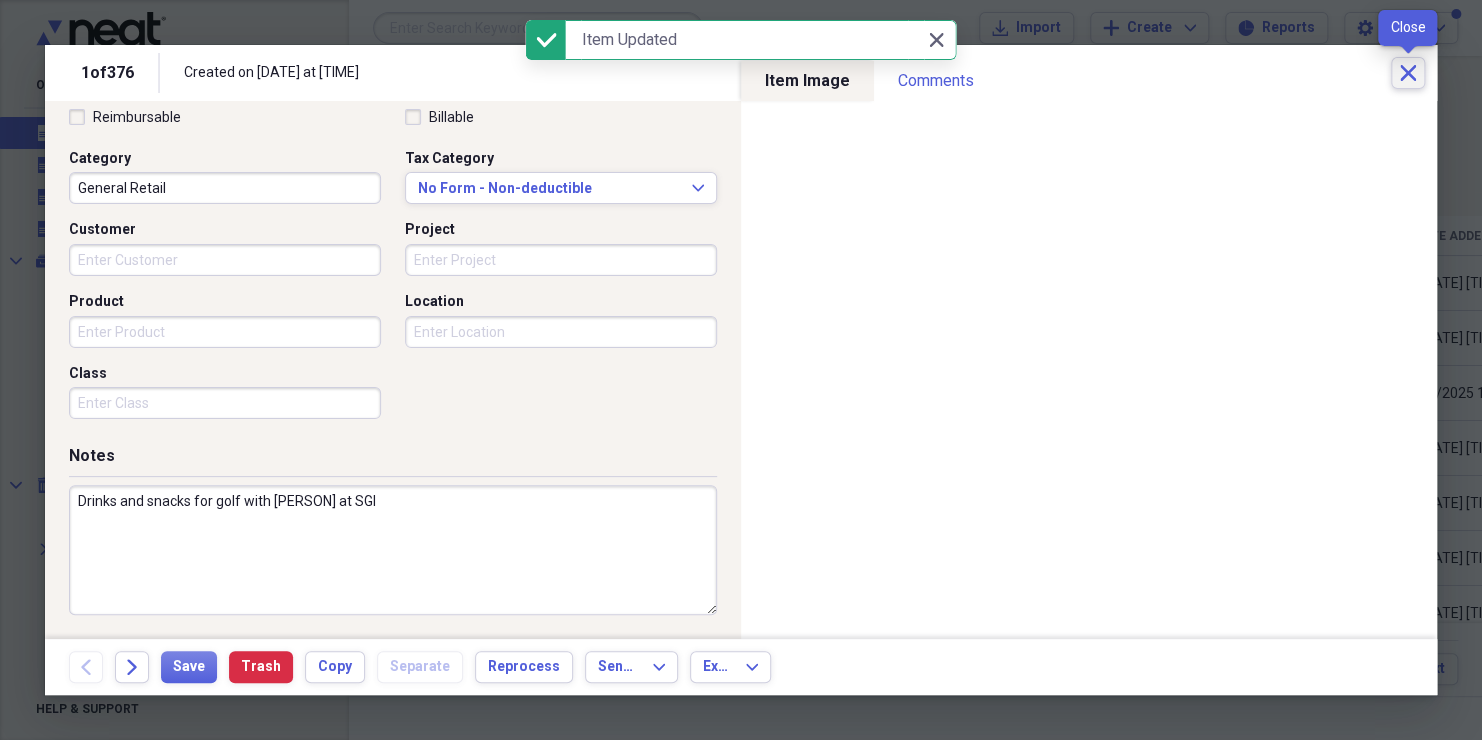 click on "Close" 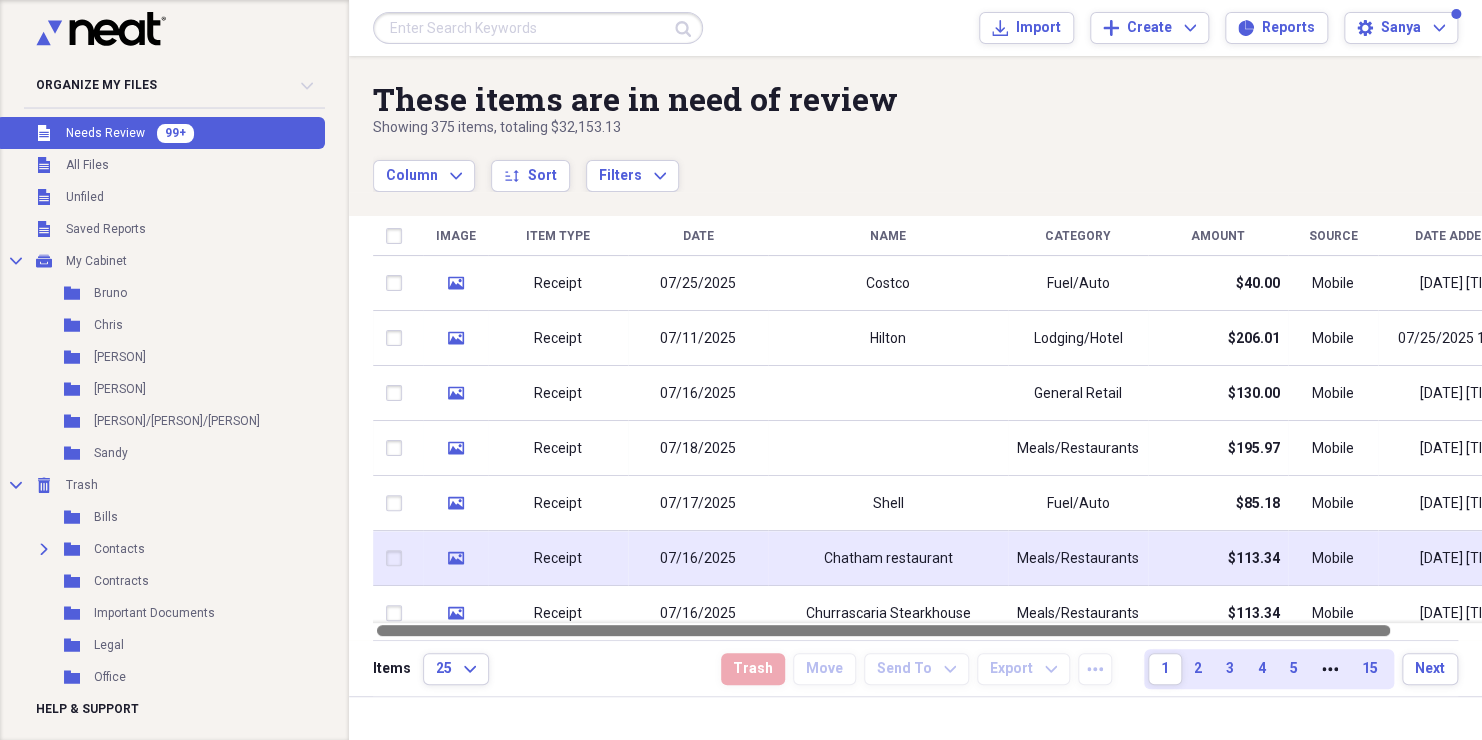 drag, startPoint x: 1093, startPoint y: 633, endPoint x: 893, endPoint y: 544, distance: 218.90866 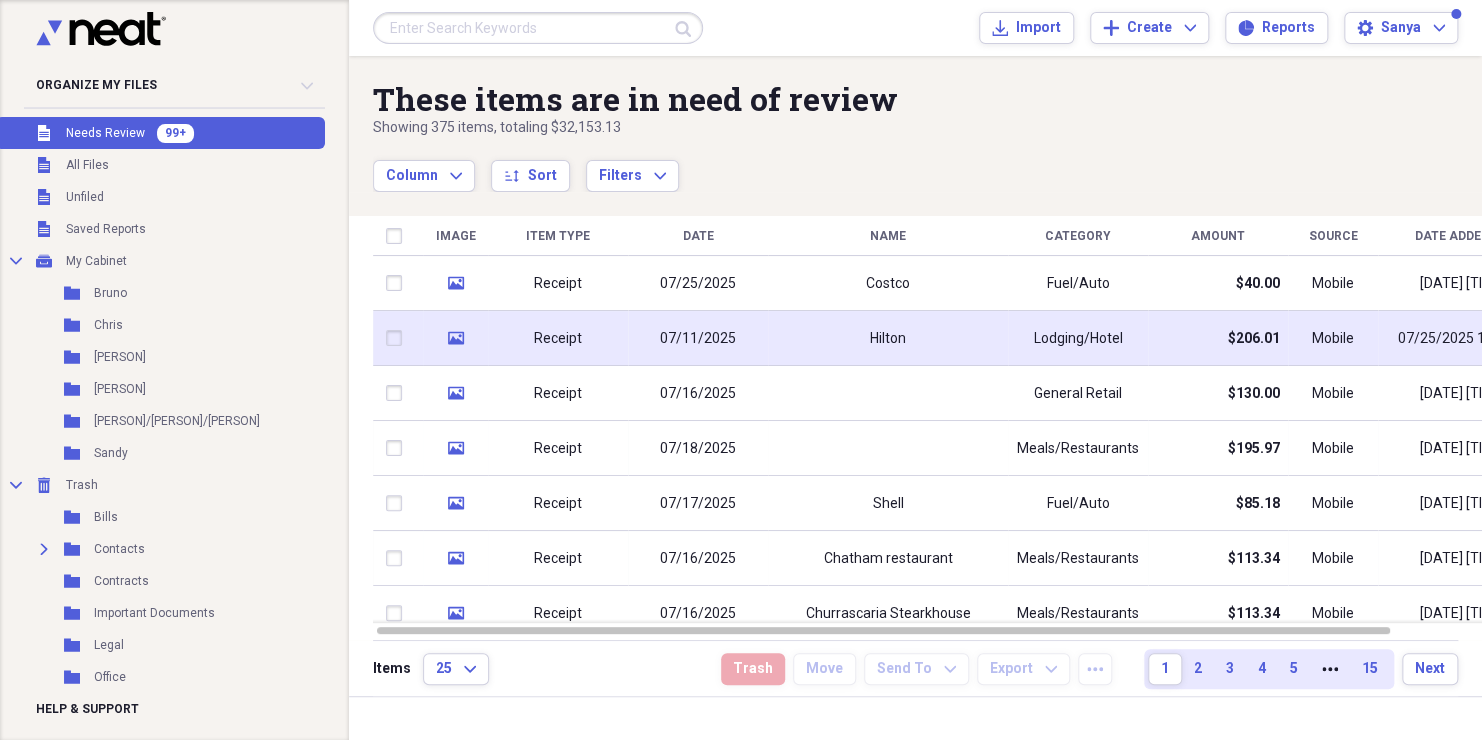 click on "Receipt" at bounding box center (558, 339) 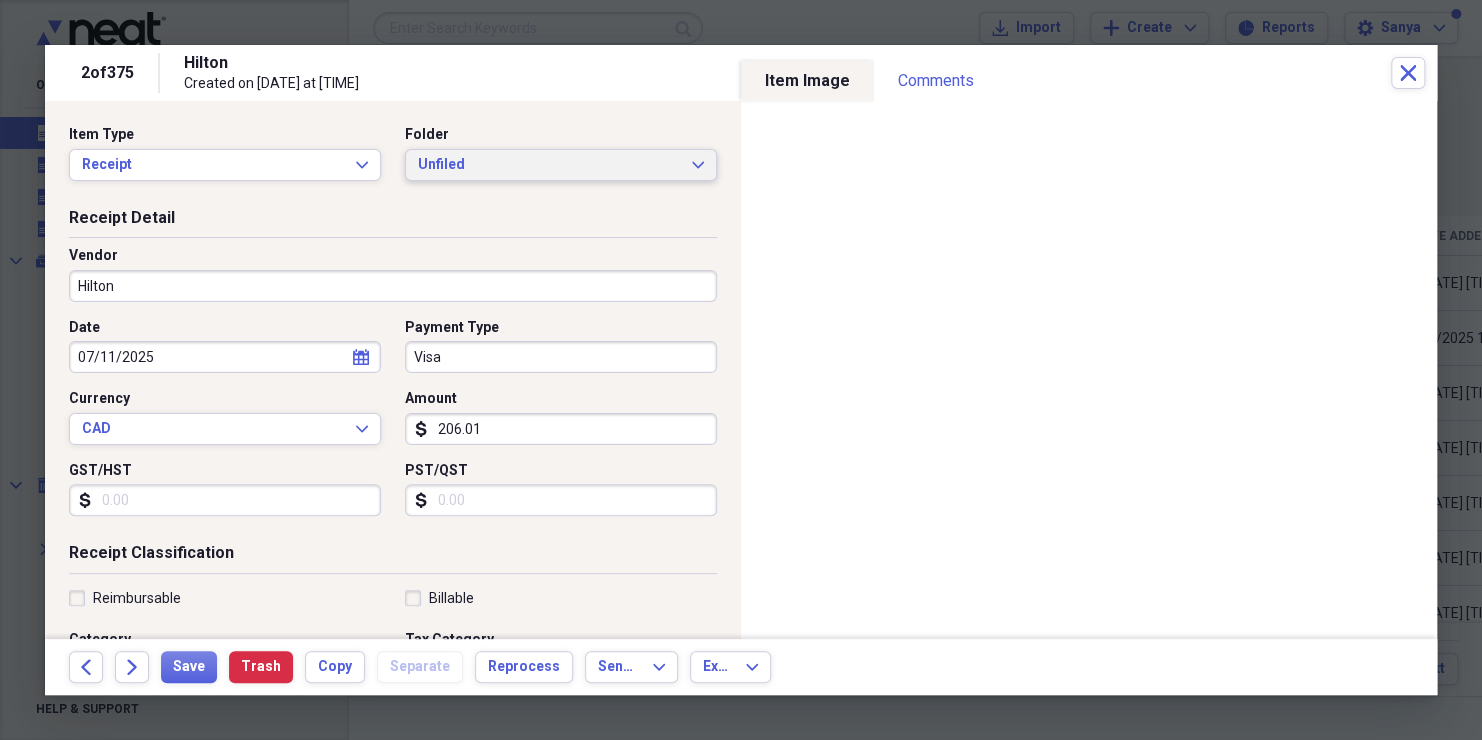 click on "Unfiled" at bounding box center (549, 165) 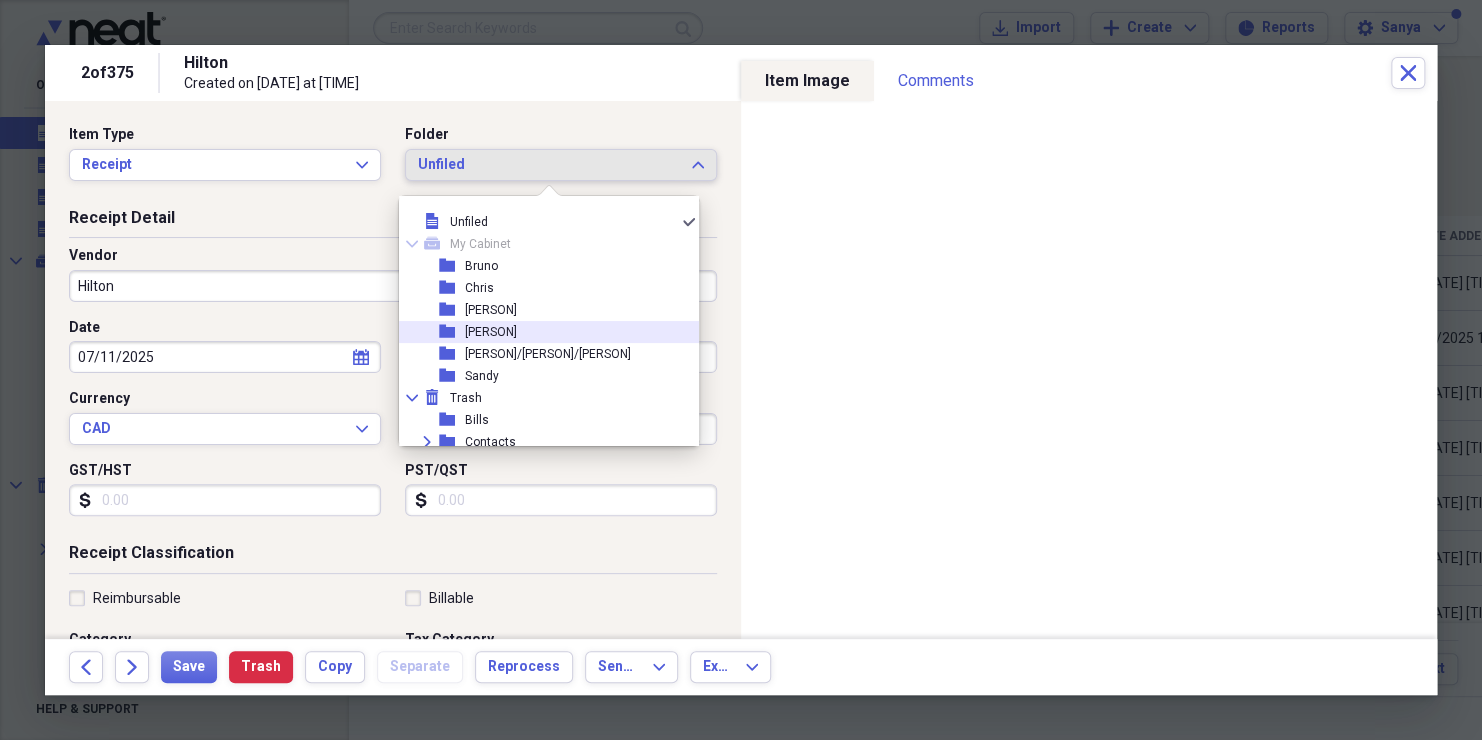 click on "folder [PERSON] Add Folder" at bounding box center [541, 332] 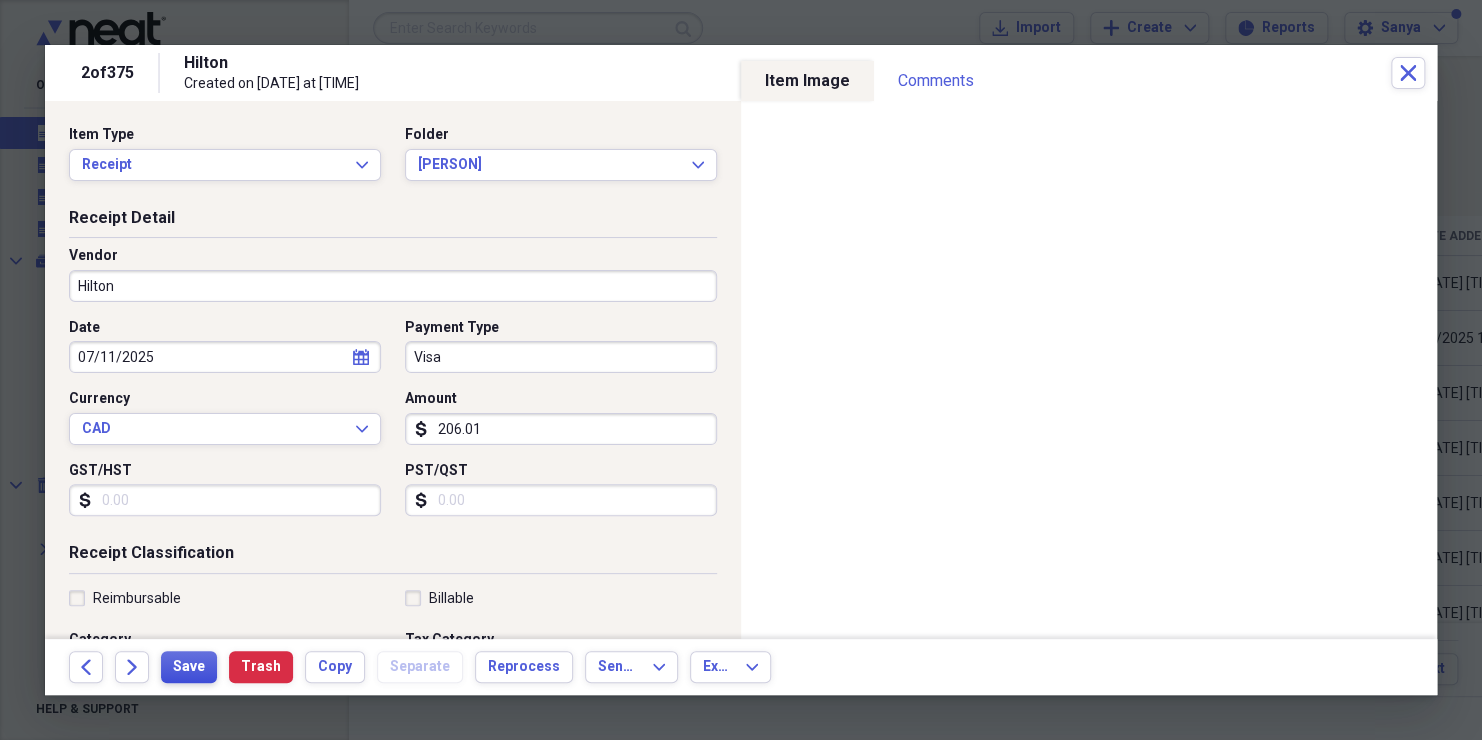 click on "Save" at bounding box center [189, 667] 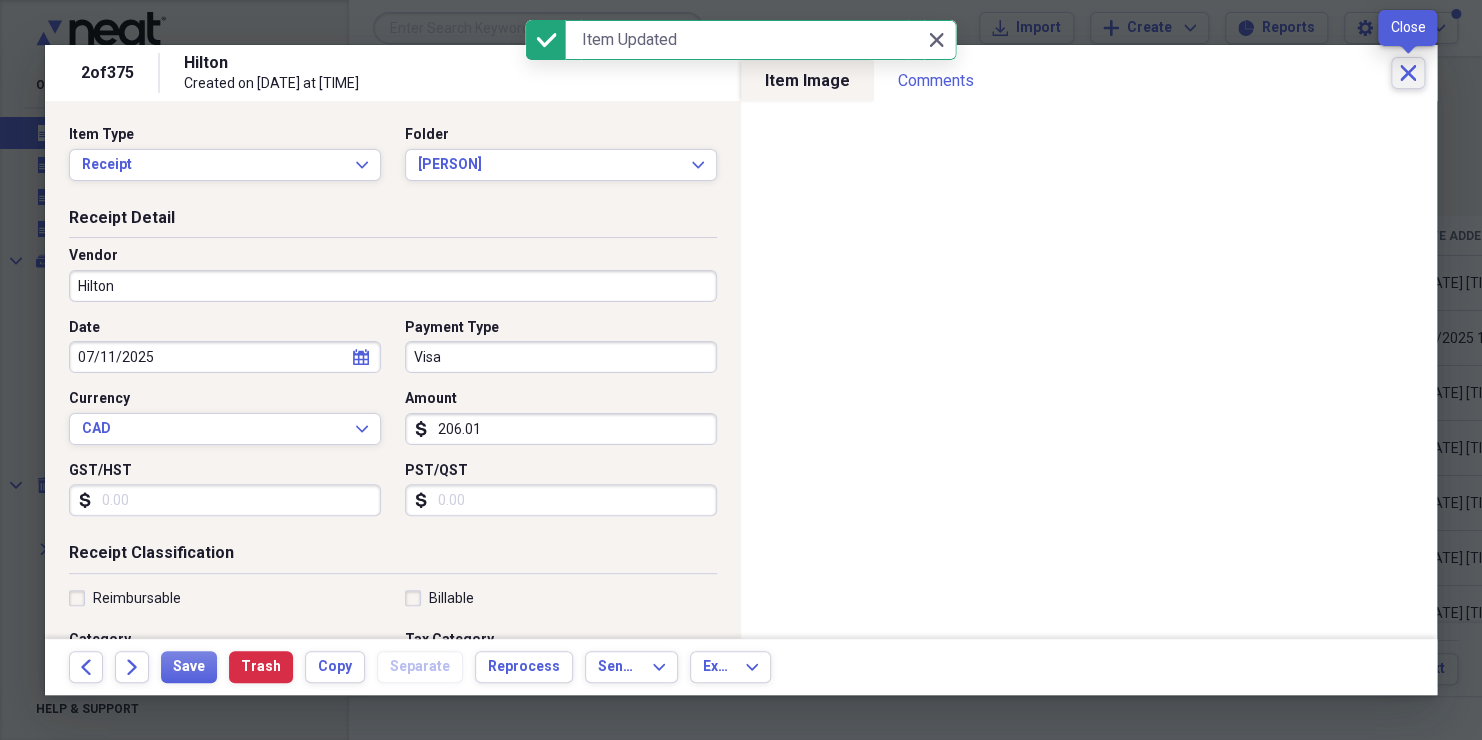 click on "Close" 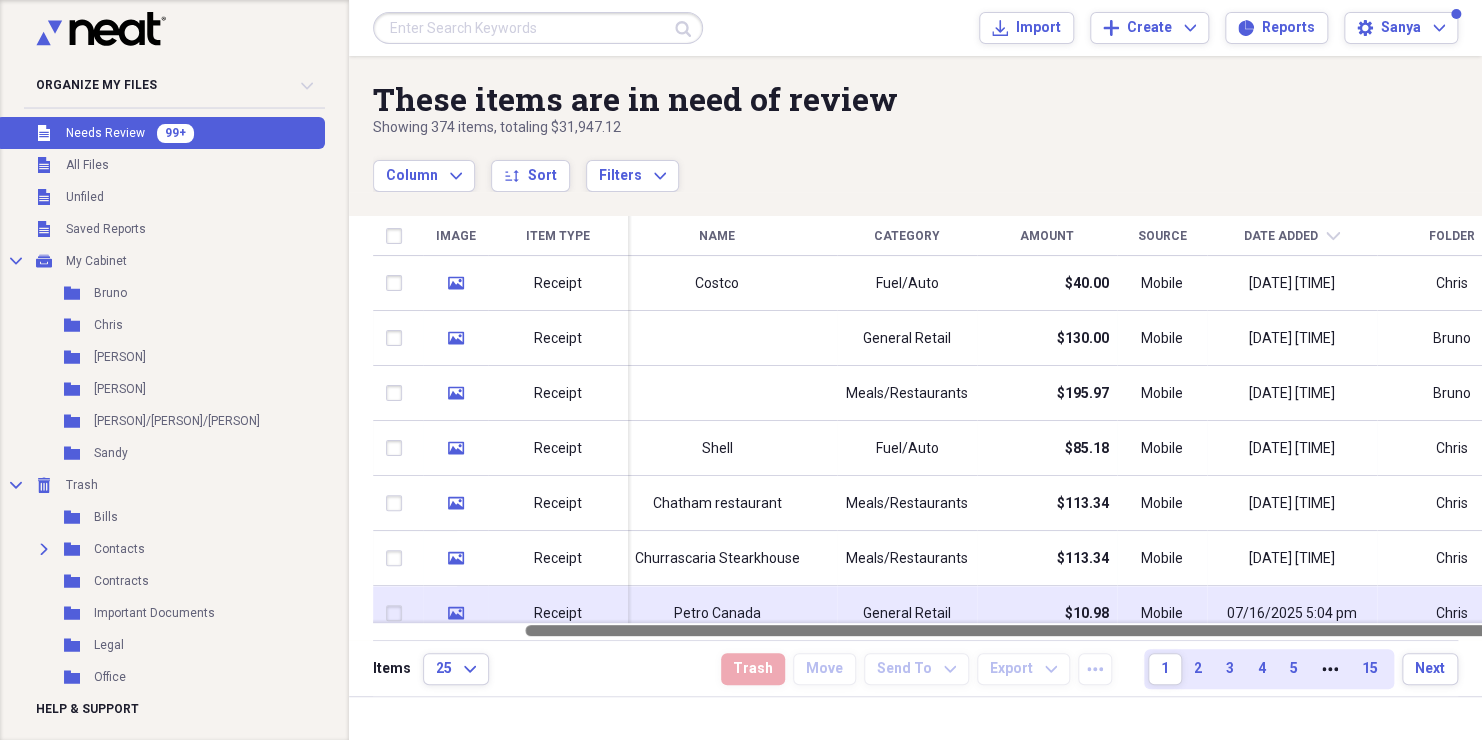 drag, startPoint x: 1262, startPoint y: 630, endPoint x: 1438, endPoint y: 604, distance: 177.9101 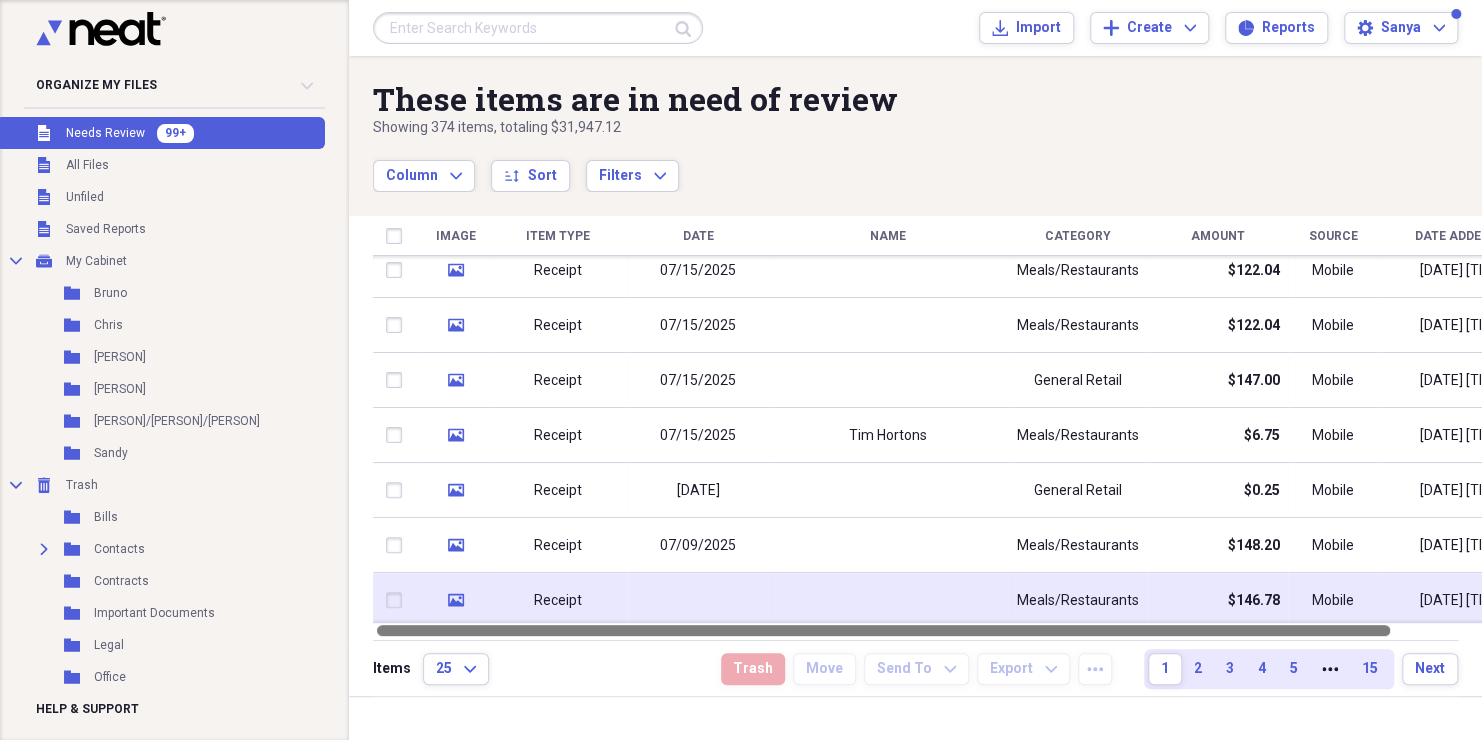 drag, startPoint x: 1200, startPoint y: 629, endPoint x: 929, endPoint y: 601, distance: 272.44266 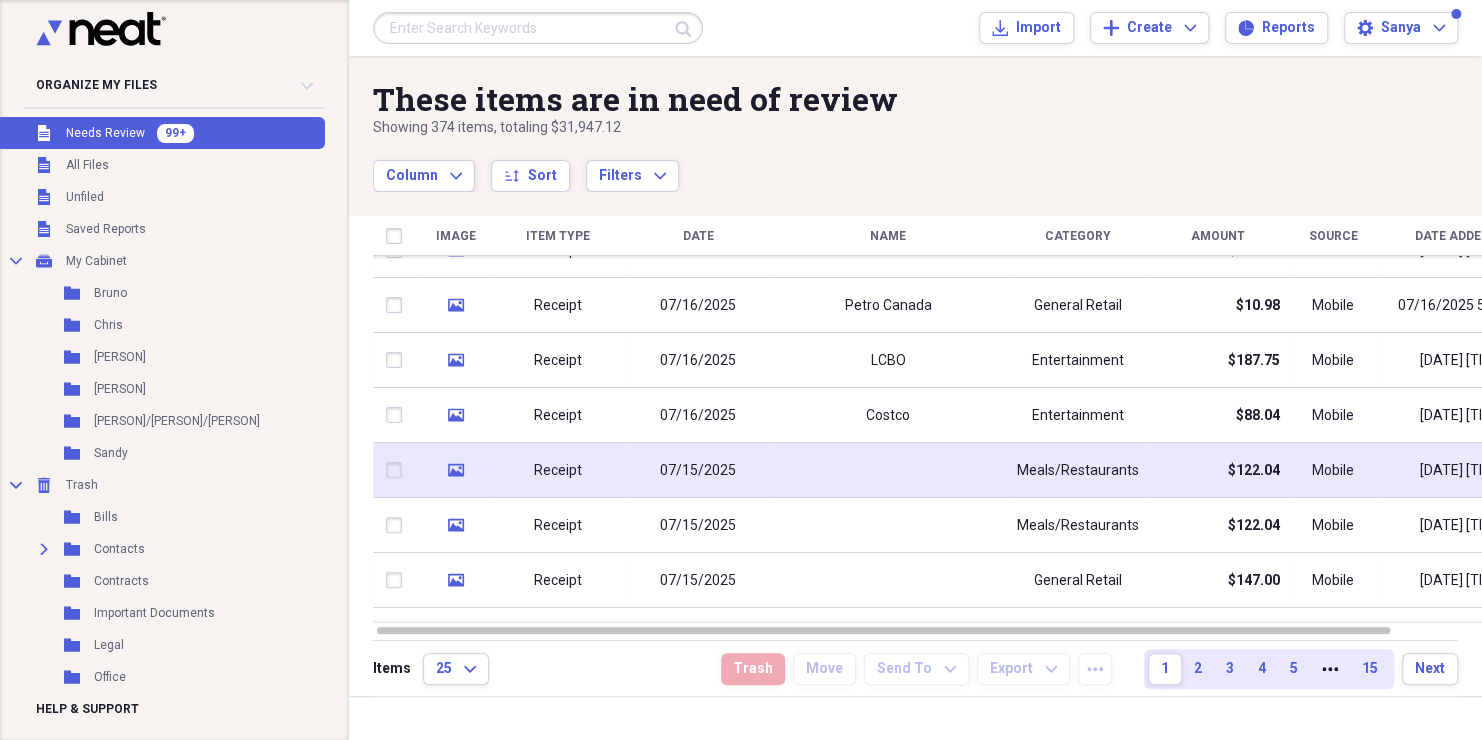 click on "Receipt" at bounding box center (558, 471) 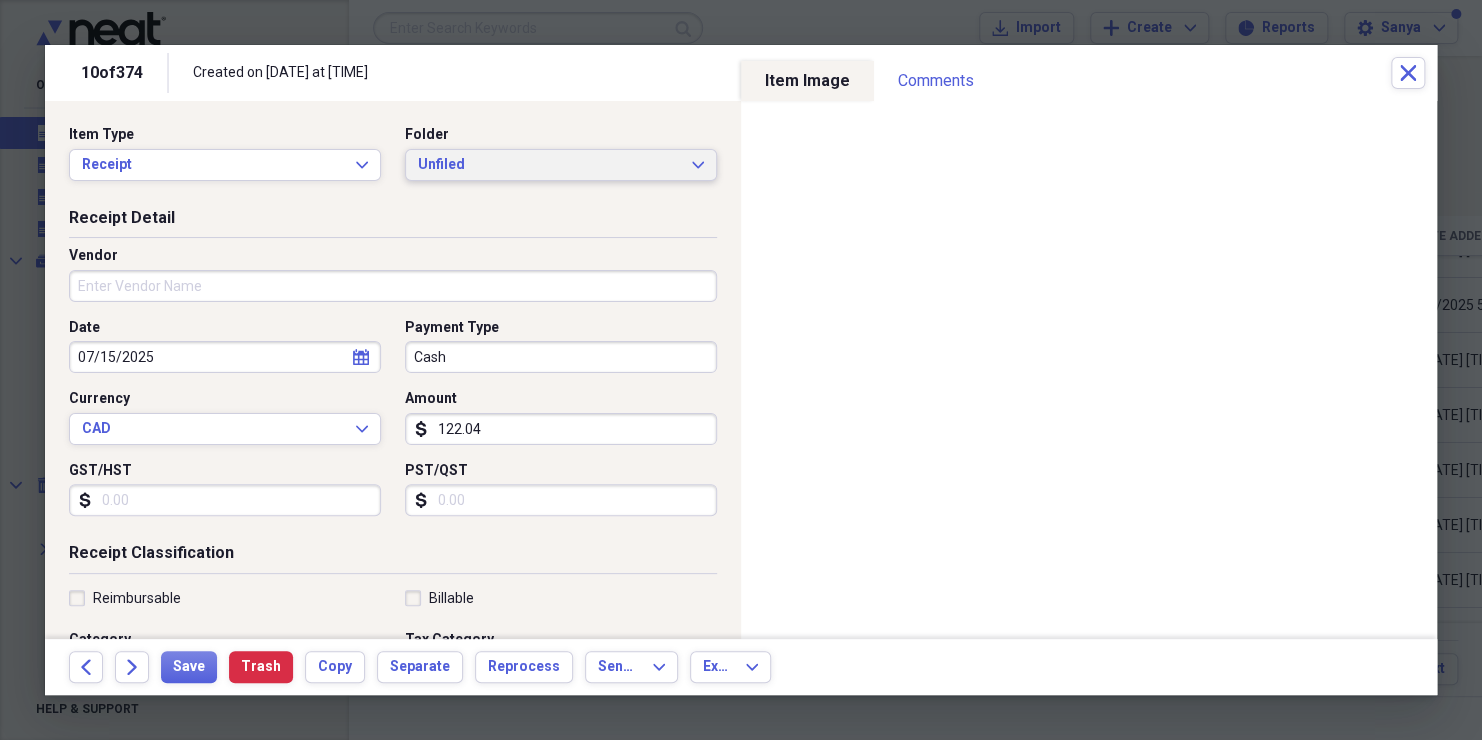 click on "Unfiled" at bounding box center (549, 165) 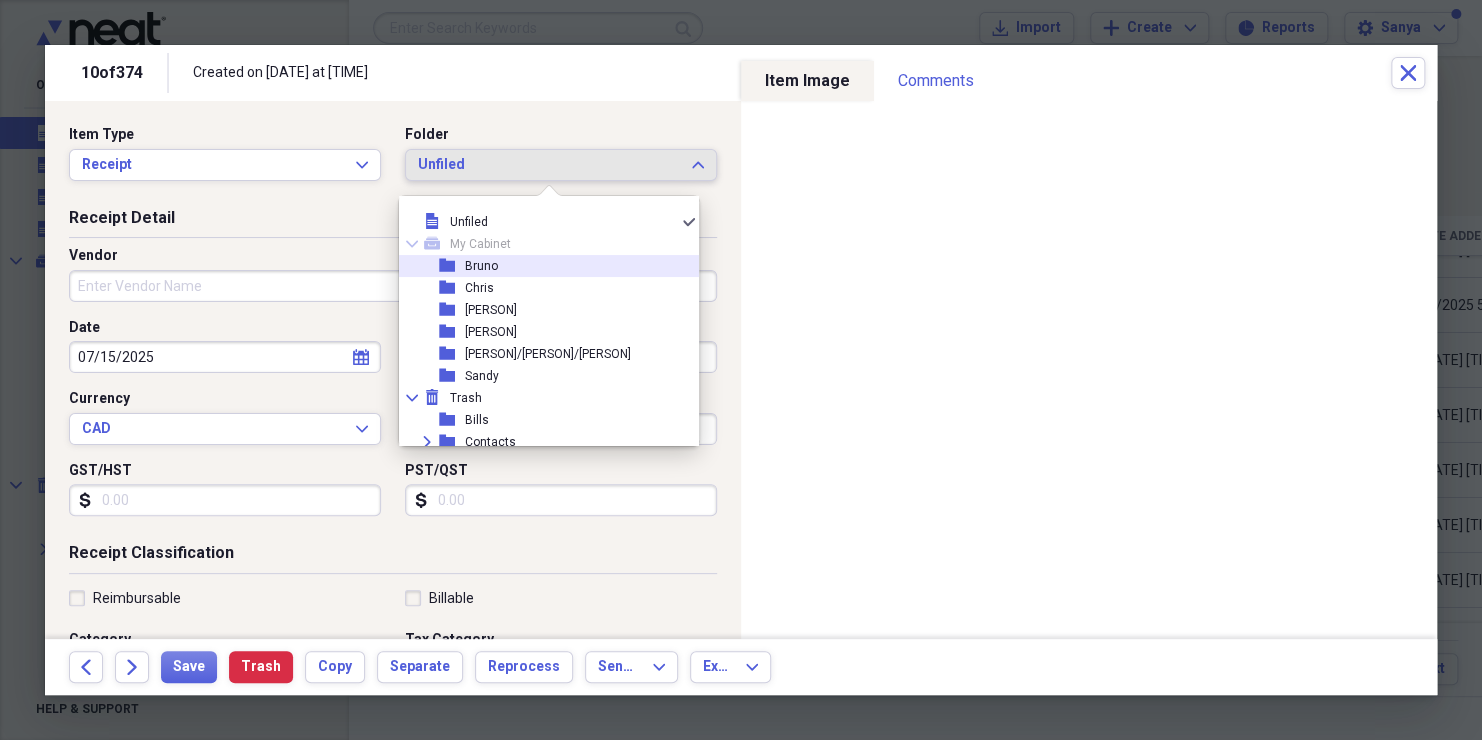 click on "folder [PERSON]" at bounding box center [541, 266] 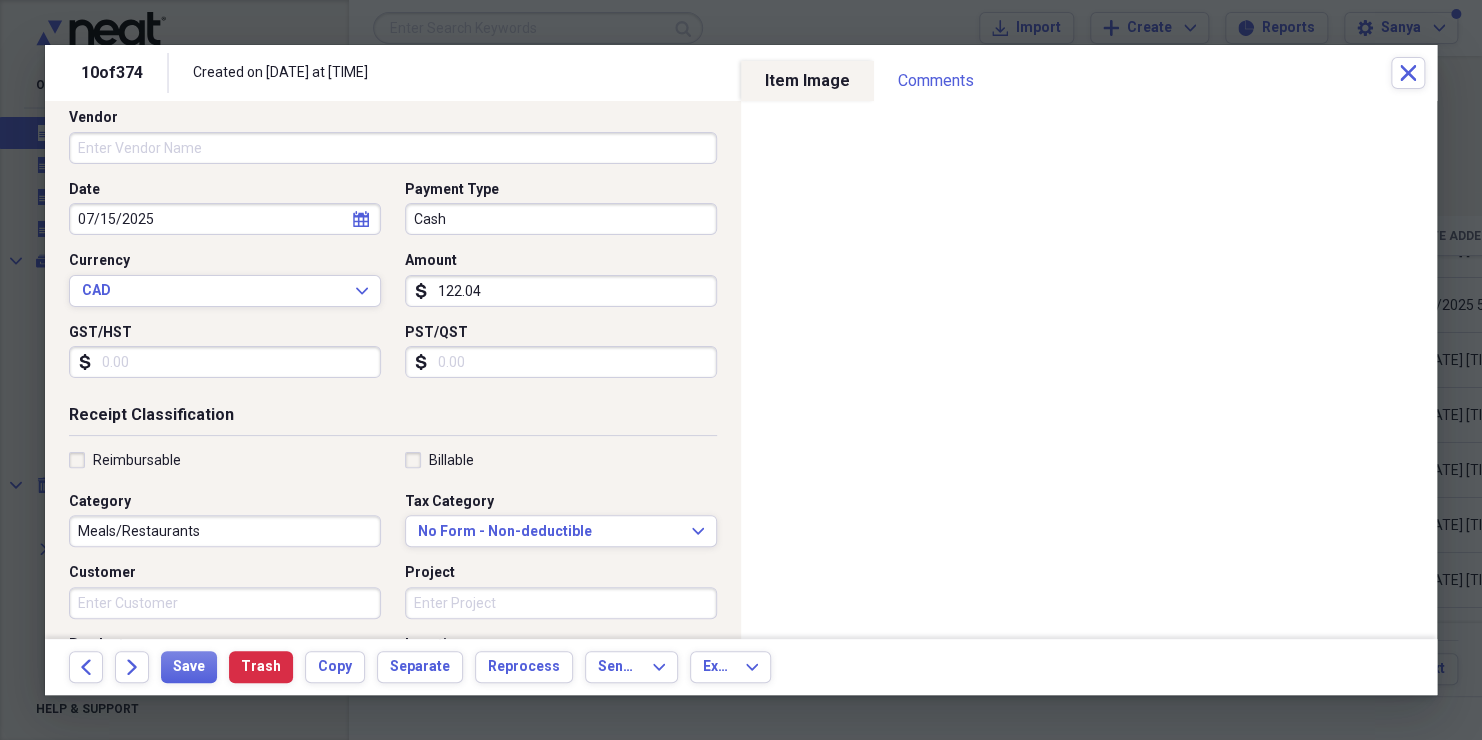scroll, scrollTop: 481, scrollLeft: 0, axis: vertical 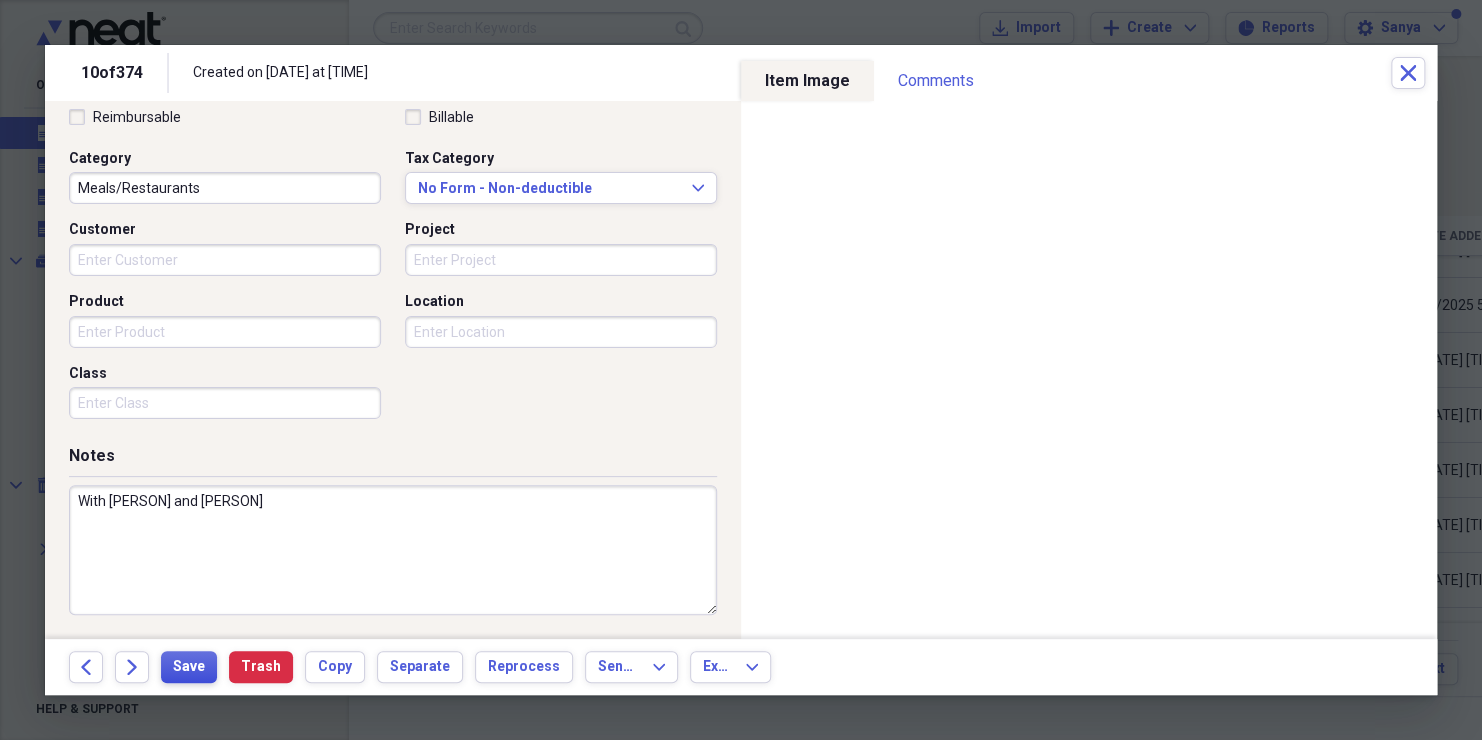 click on "Save" at bounding box center (189, 667) 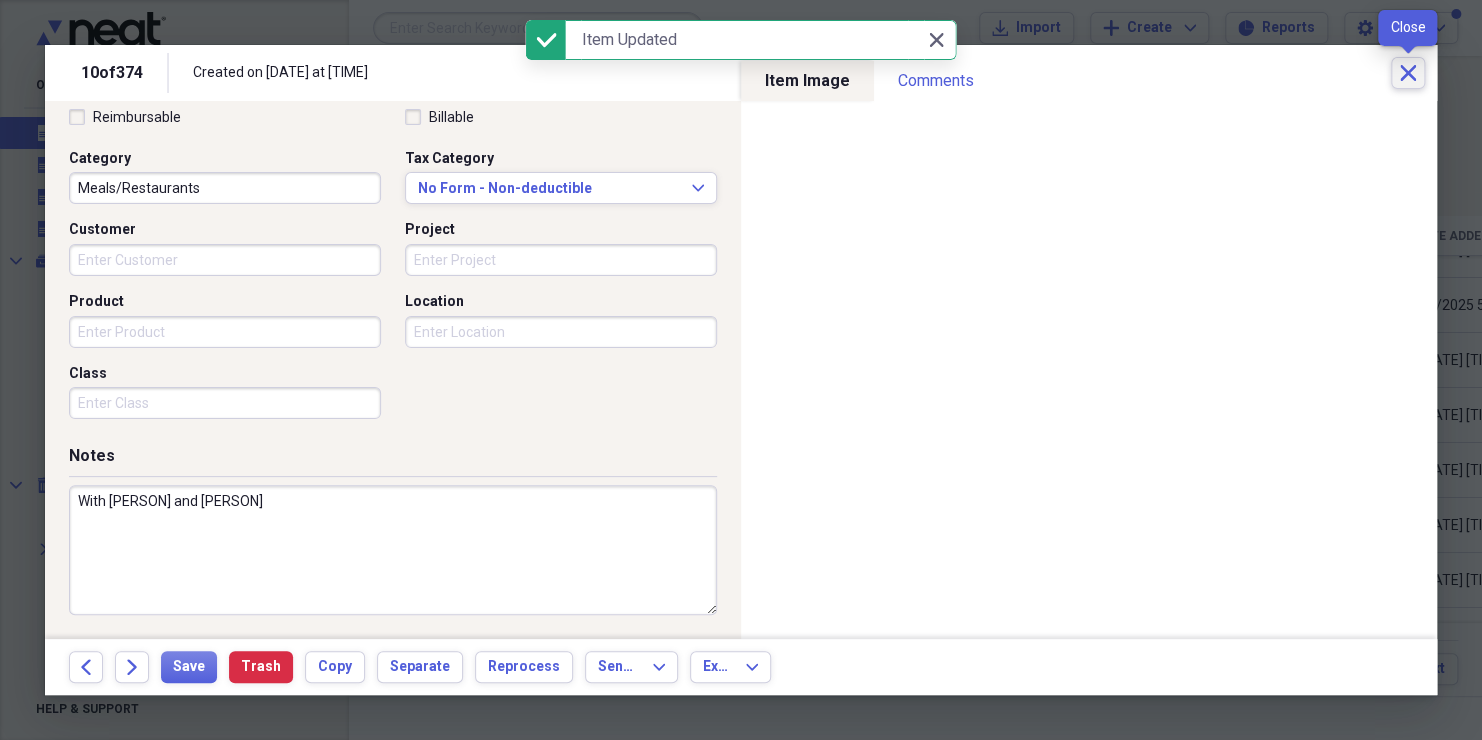 click on "Close" at bounding box center (1408, 73) 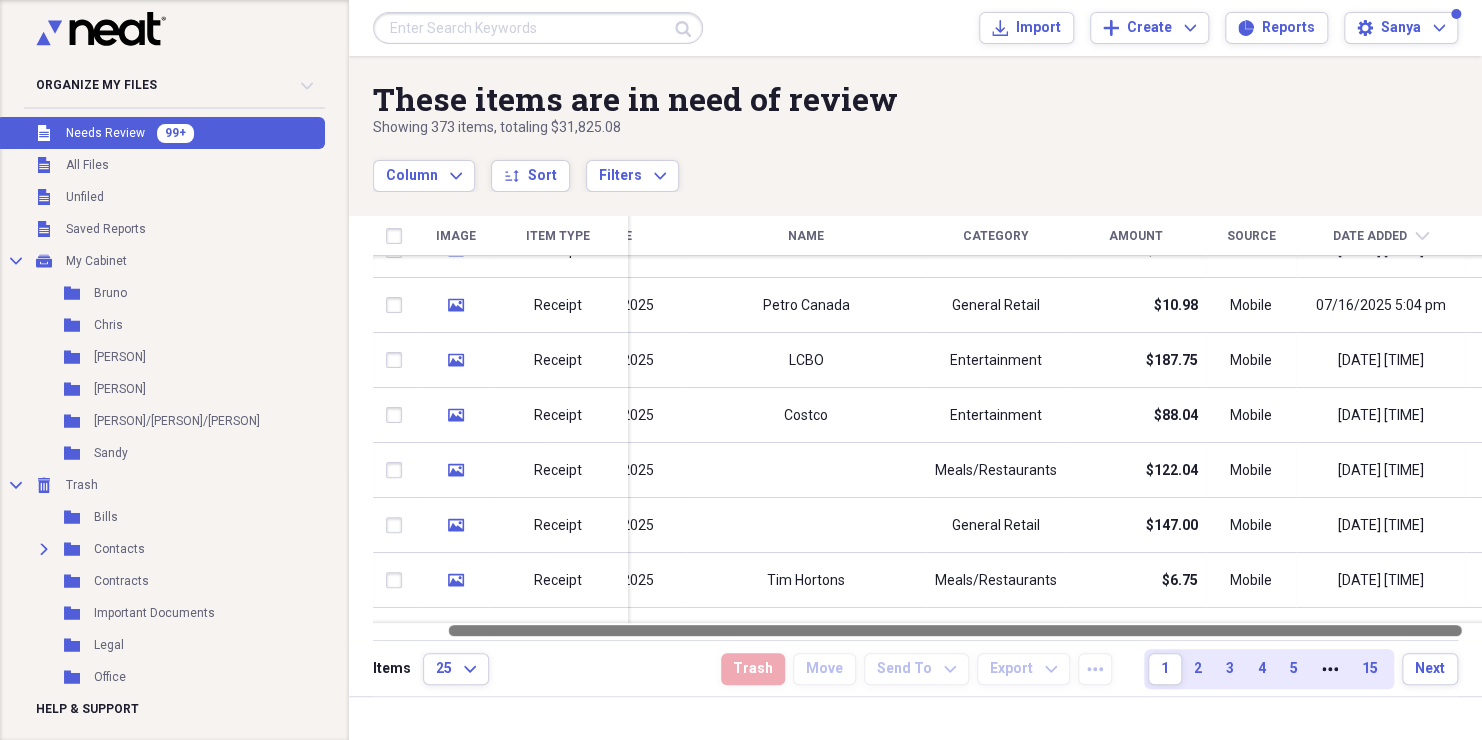 drag, startPoint x: 1229, startPoint y: 627, endPoint x: 1293, endPoint y: 636, distance: 64.629715 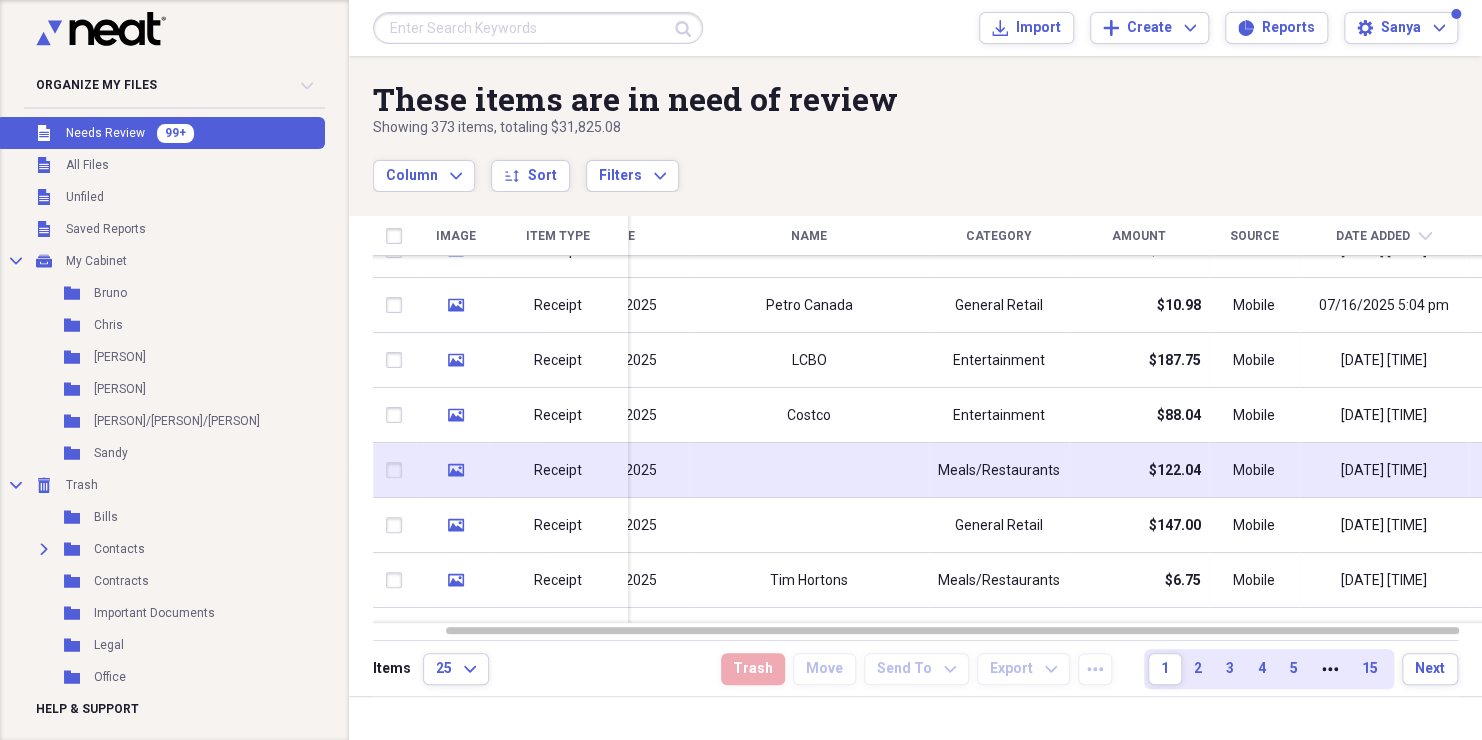 click on "$122.04" at bounding box center [1139, 470] 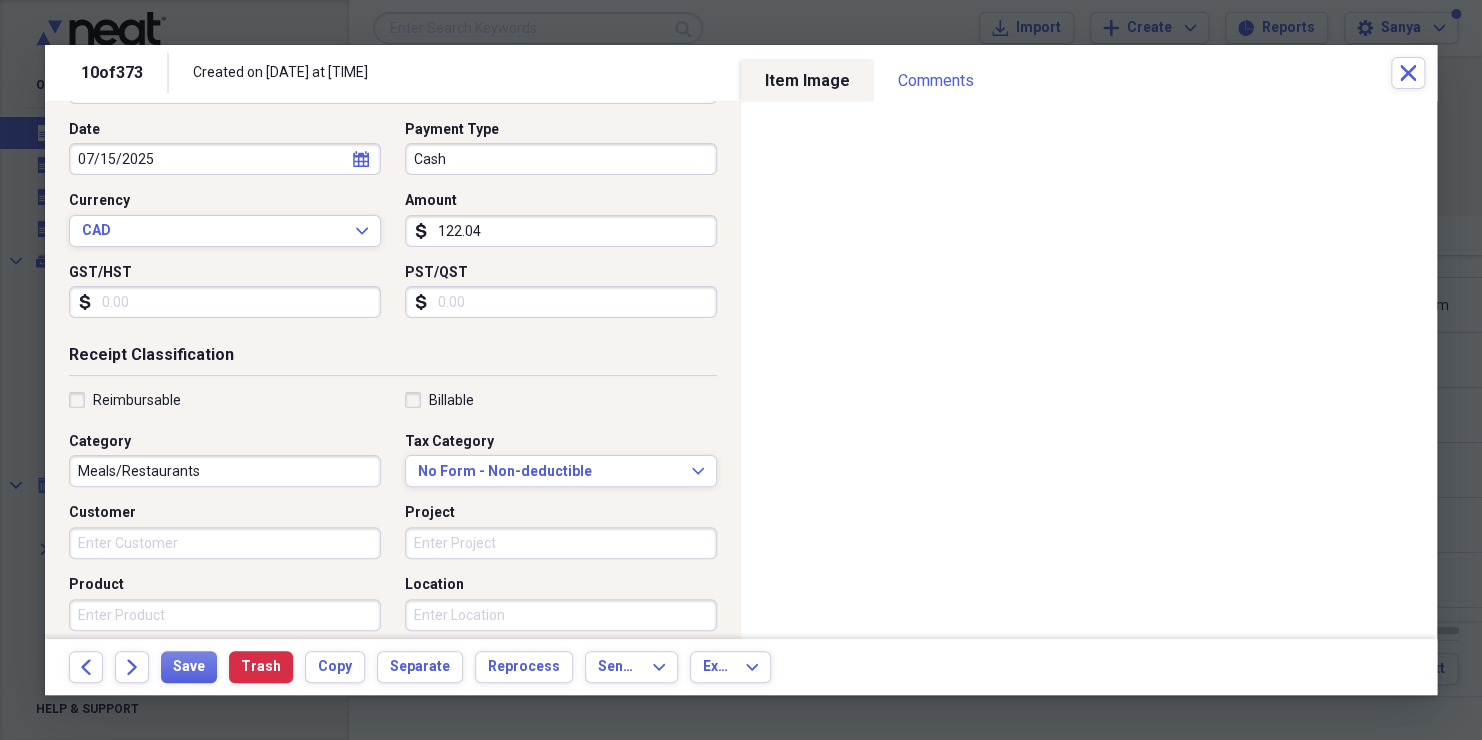 scroll, scrollTop: 0, scrollLeft: 0, axis: both 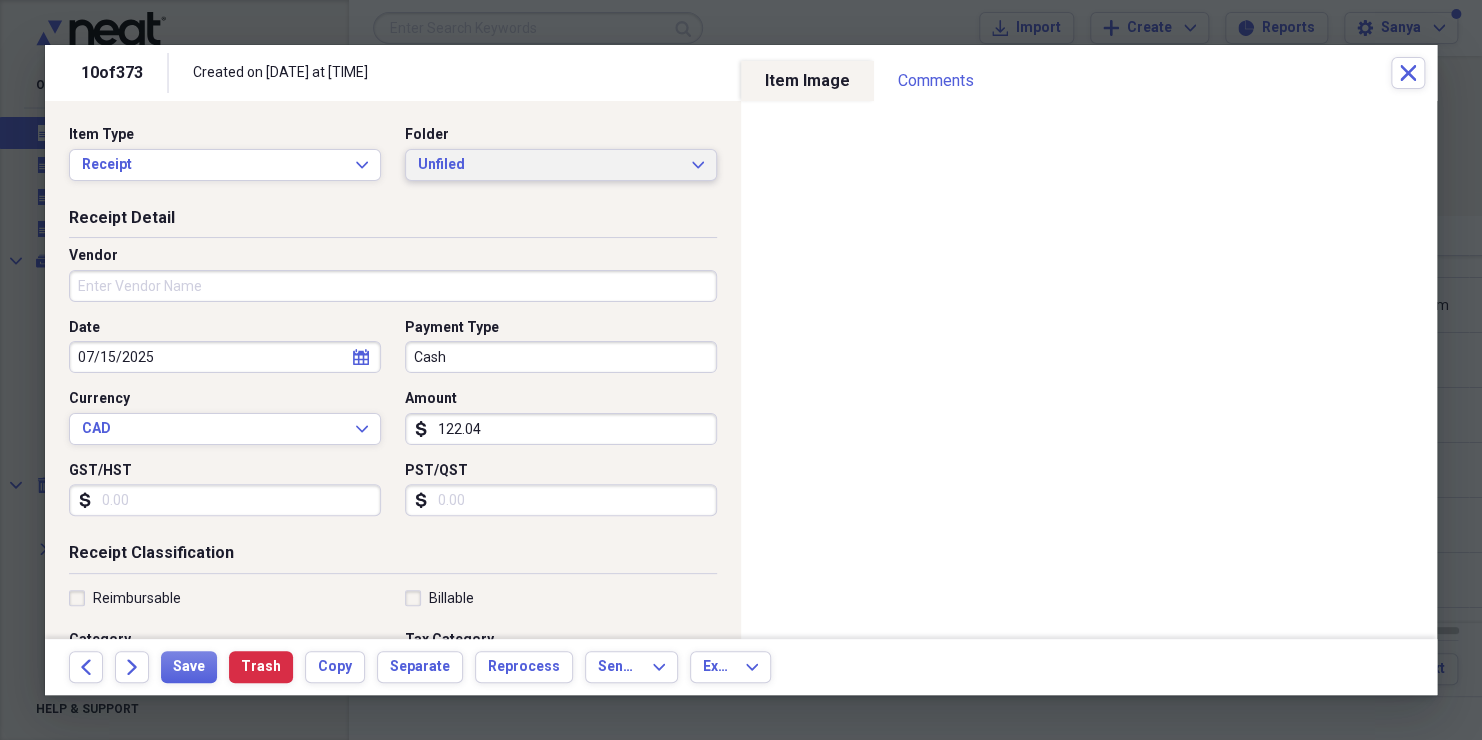 click on "Unfiled" at bounding box center (549, 165) 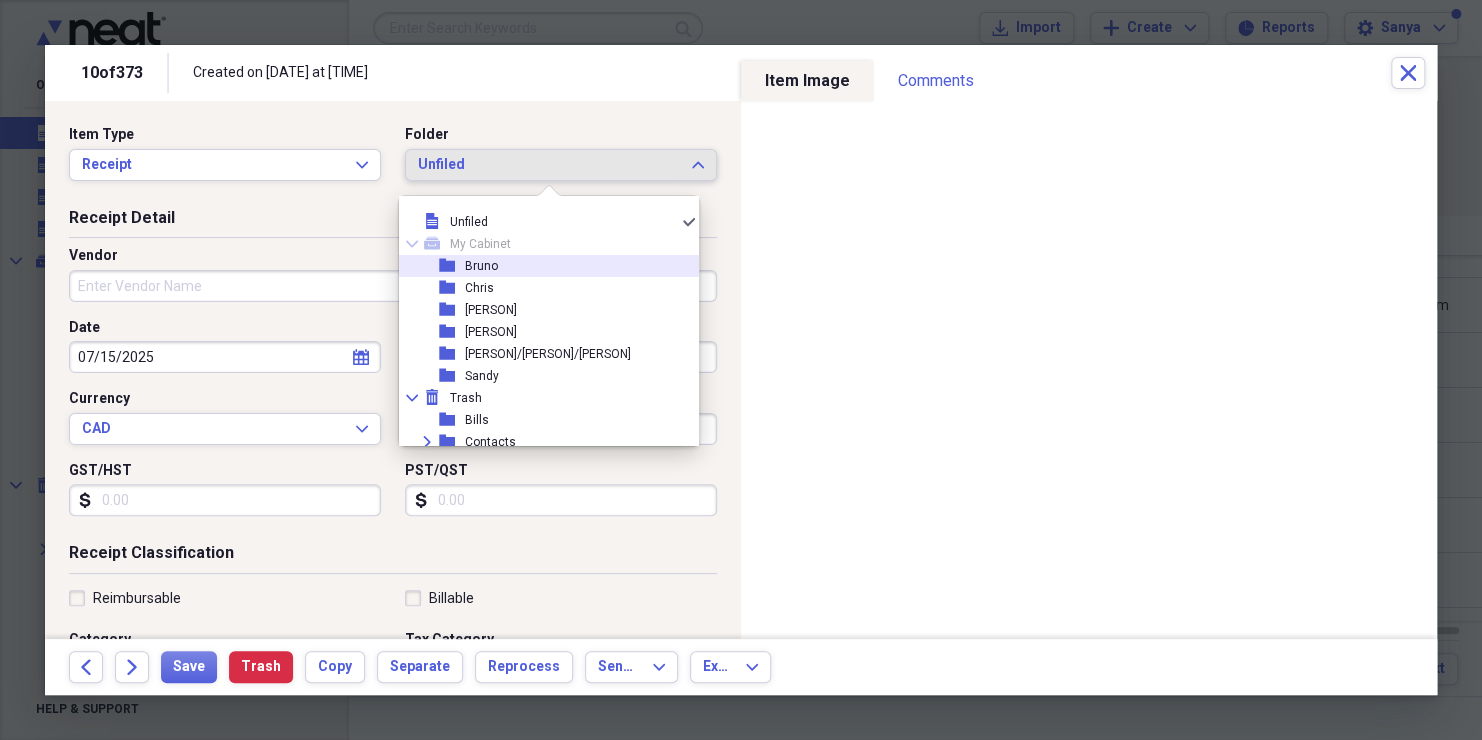 click on "folder [PERSON]" at bounding box center (541, 266) 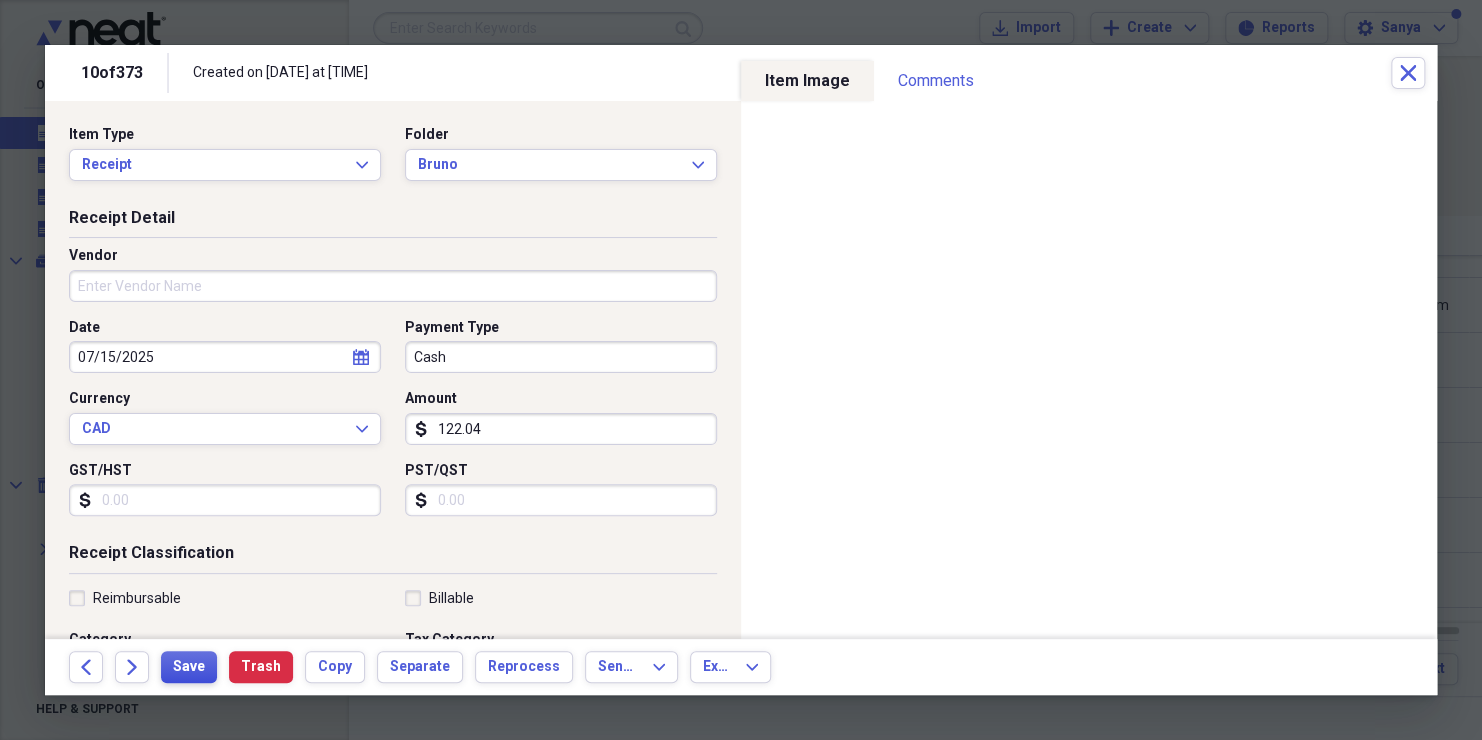 click on "Save" at bounding box center [189, 667] 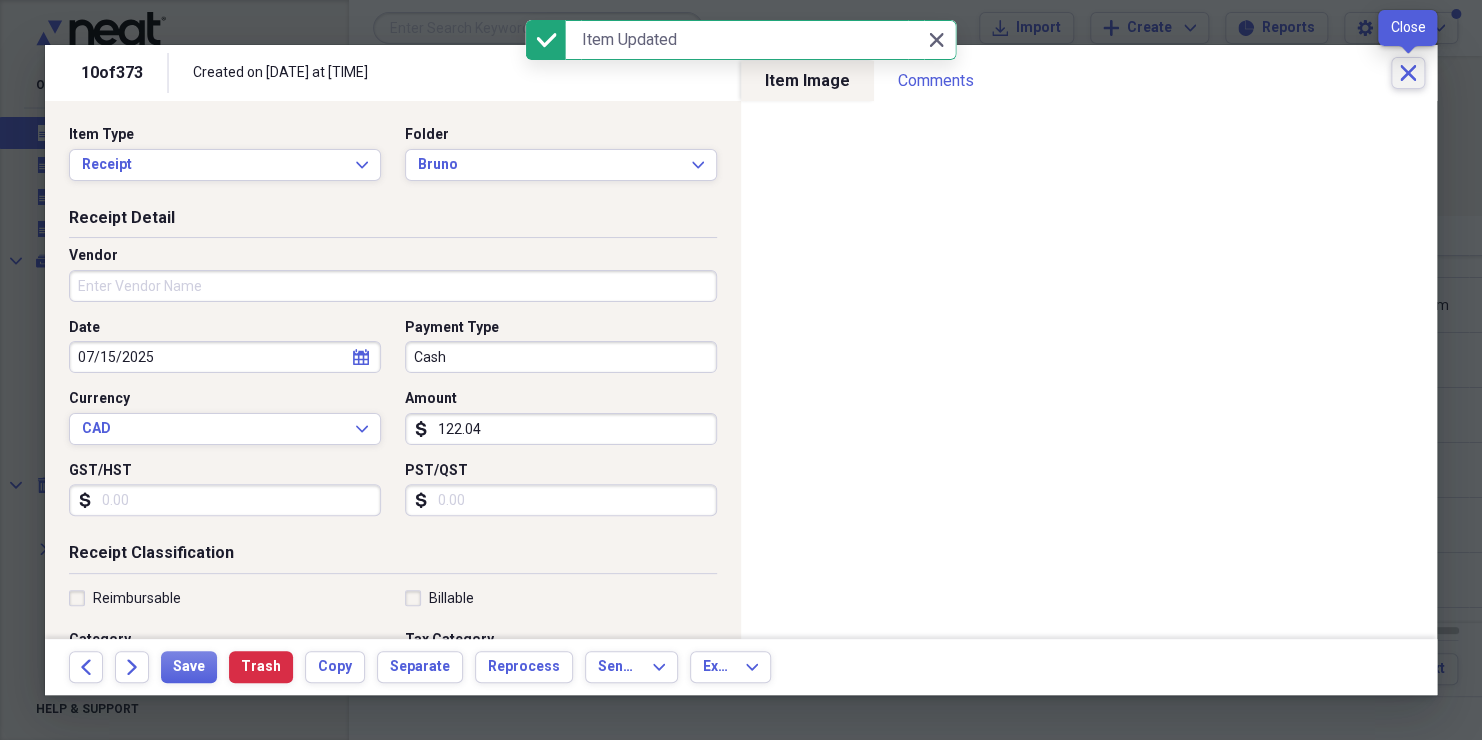 click on "Close" at bounding box center (1408, 73) 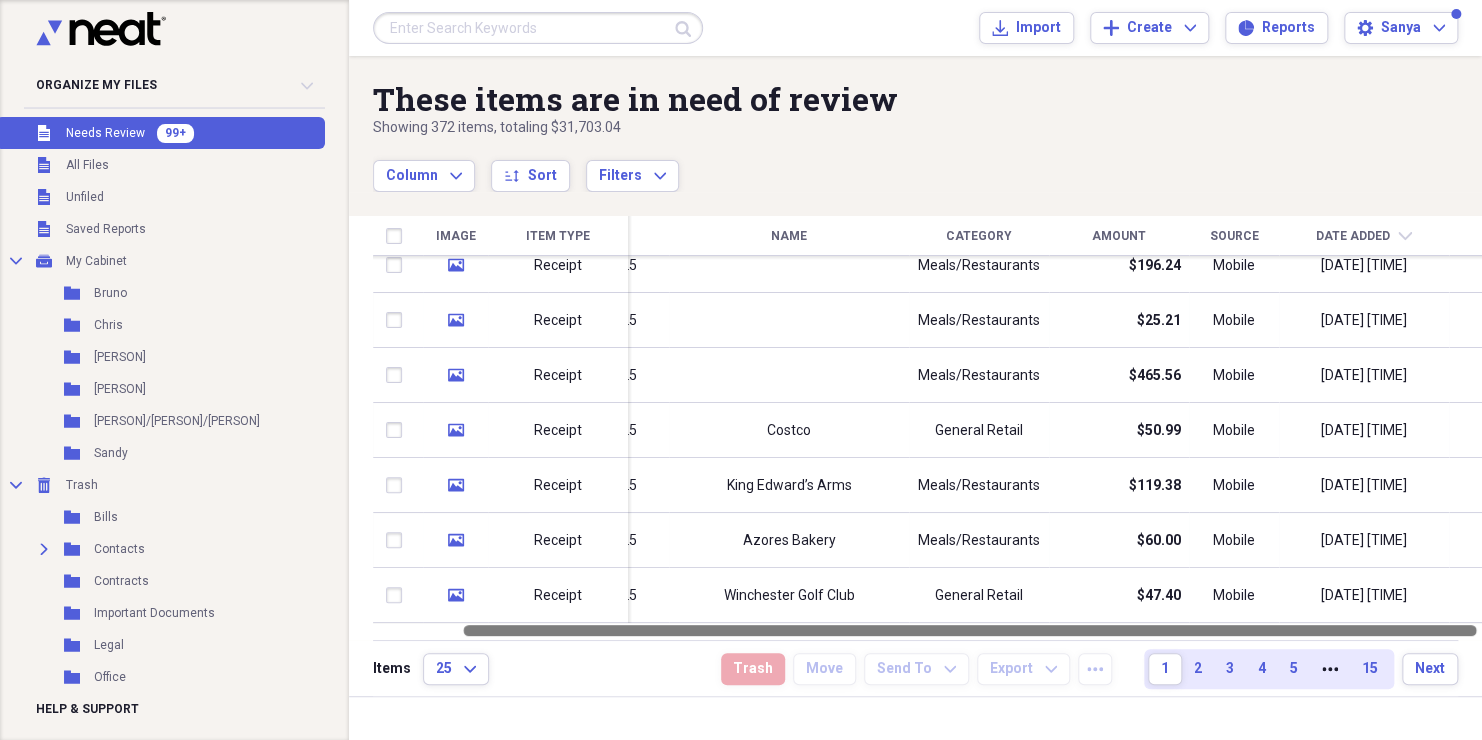 drag, startPoint x: 1337, startPoint y: 625, endPoint x: 1395, endPoint y: 634, distance: 58.694122 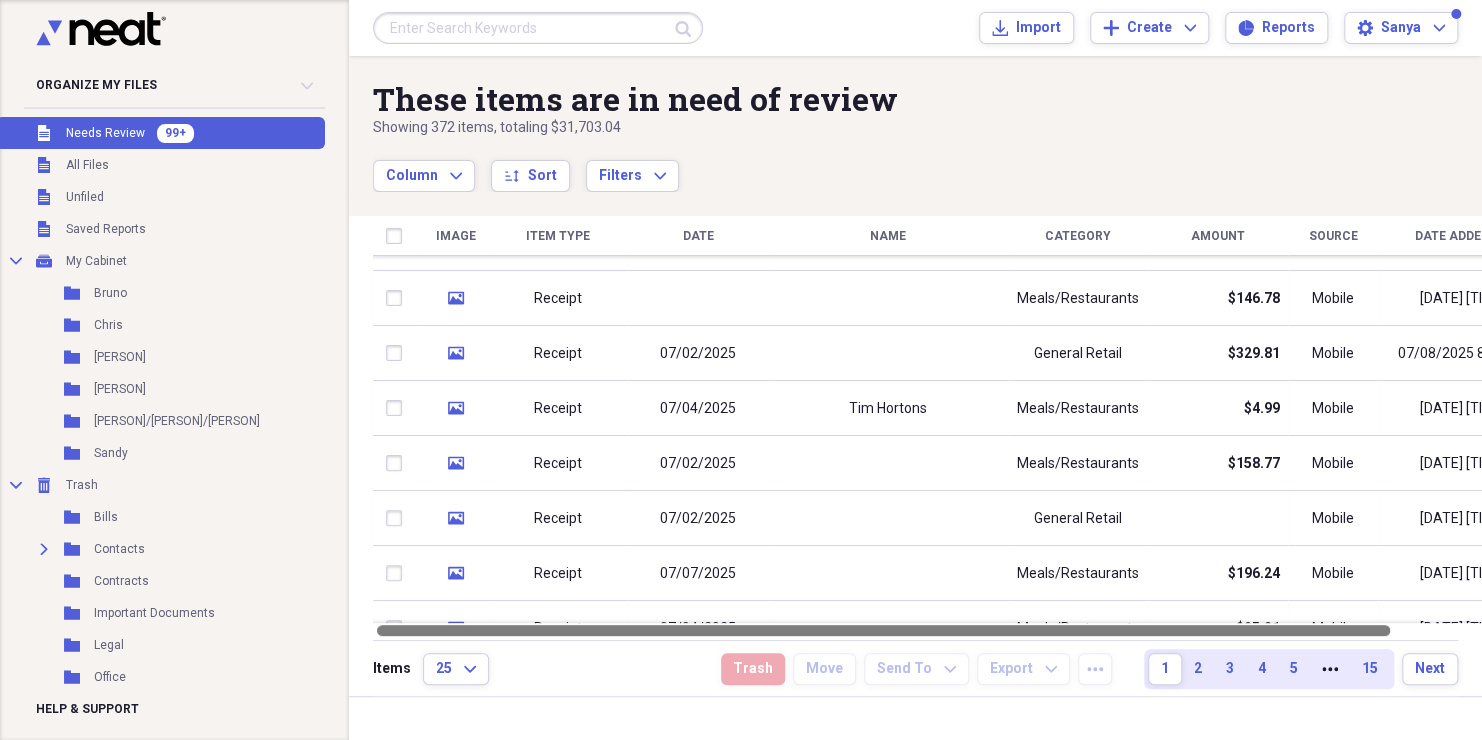 drag, startPoint x: 753, startPoint y: 629, endPoint x: 609, endPoint y: 624, distance: 144.08678 